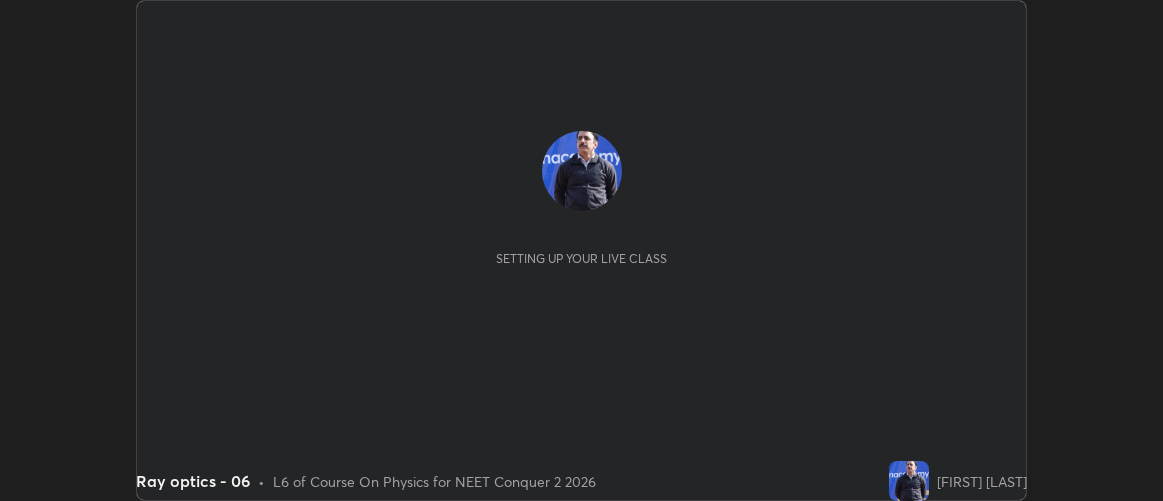 scroll, scrollTop: 0, scrollLeft: 0, axis: both 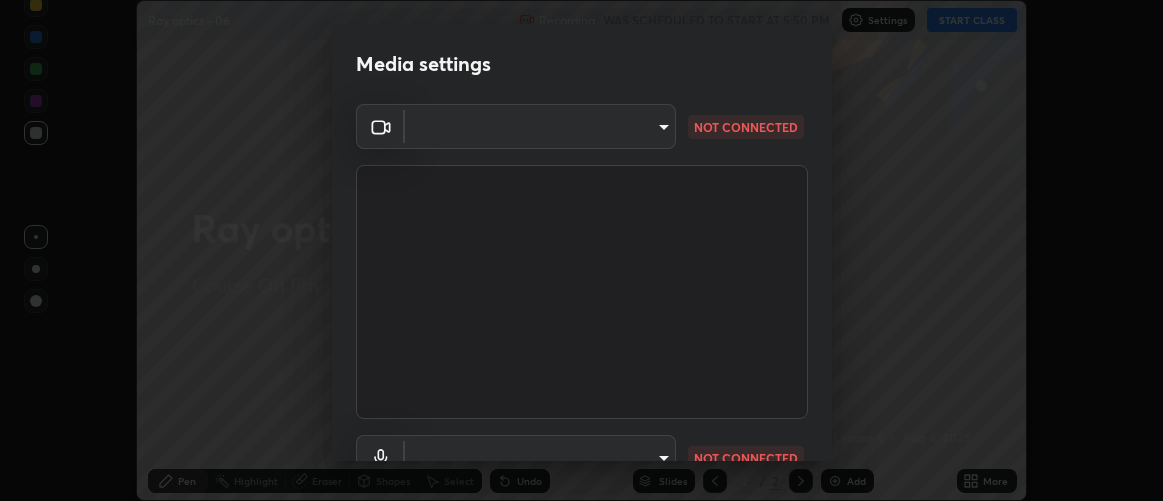 type on "d9b519daceb8a772394af6ea8e45353be5bbf62d8cb1cf3345c472de64055974" 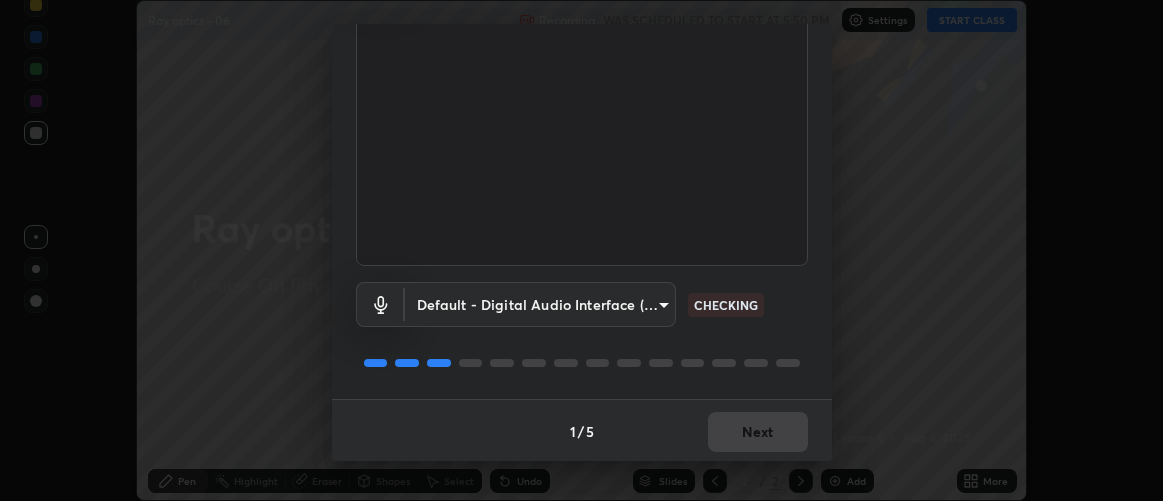 scroll, scrollTop: 154, scrollLeft: 0, axis: vertical 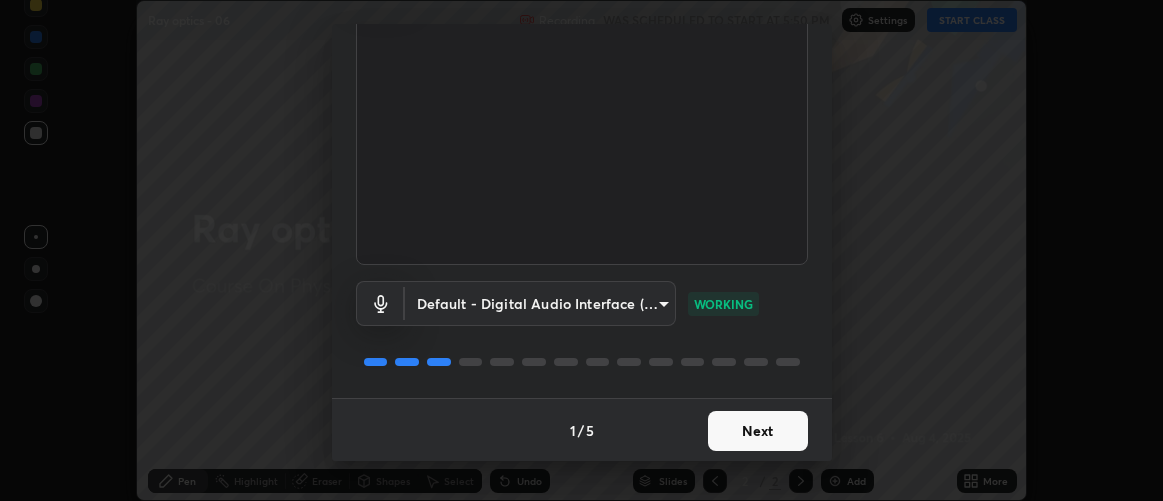 click on "Next" at bounding box center [758, 431] 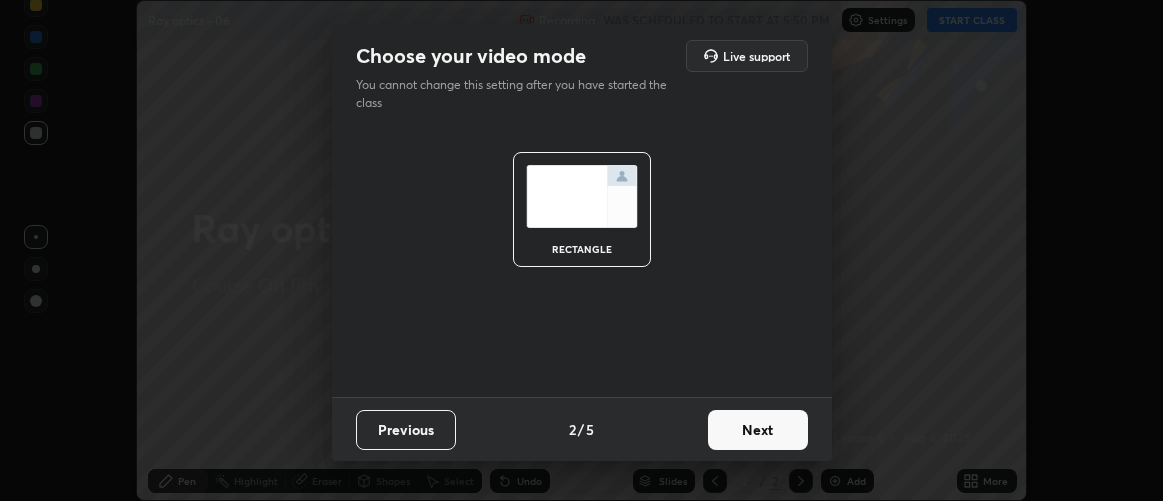 scroll, scrollTop: 0, scrollLeft: 0, axis: both 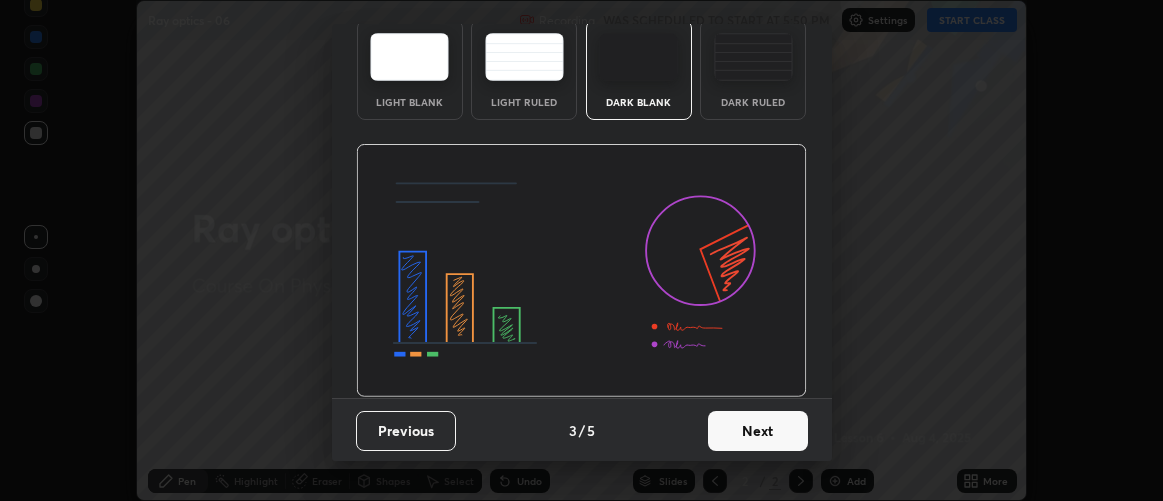 click on "Next" at bounding box center (758, 431) 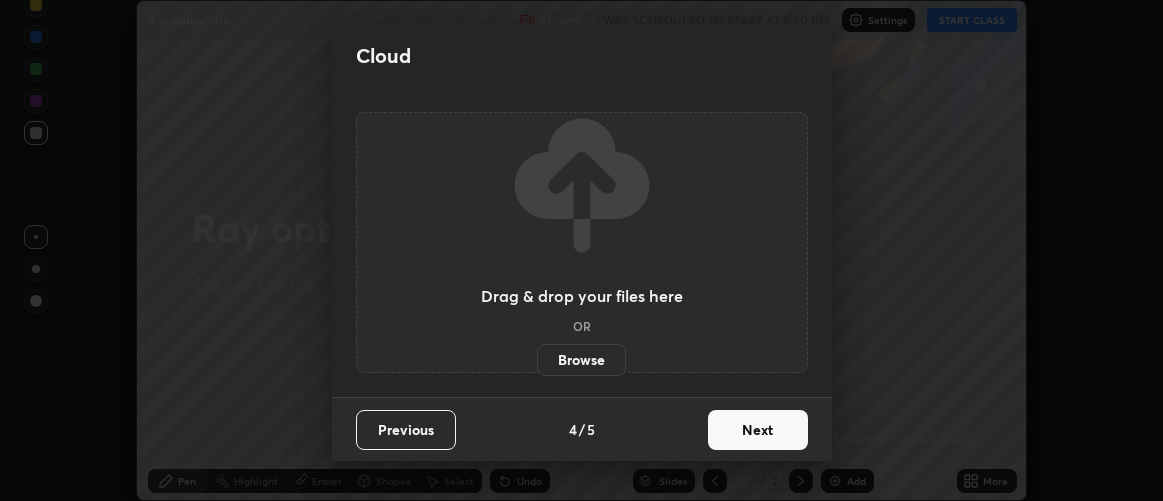 scroll, scrollTop: 0, scrollLeft: 0, axis: both 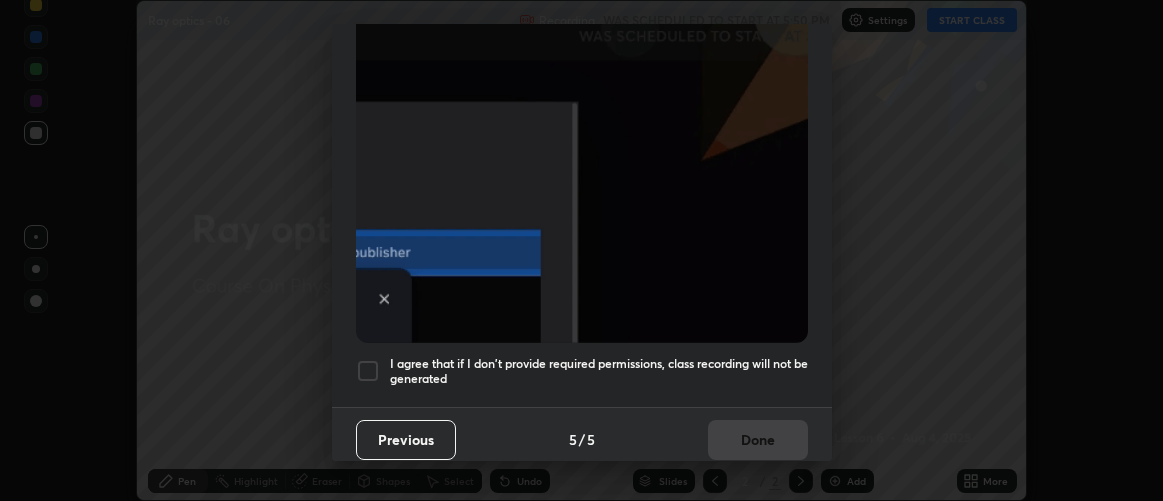 click on "I agree that if I don't provide required permissions, class recording will not be generated" at bounding box center (599, 371) 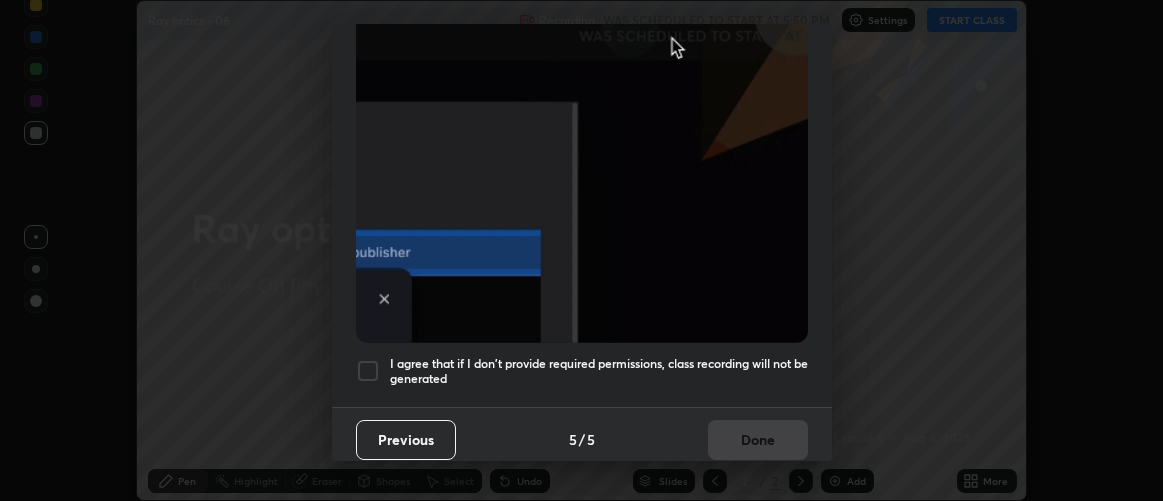 click on "Allow "Download multiple files" if prompted: If download blocked popup comes, open it and then "Always allow": I agree that if I don't provide required permissions, class recording will not be generated" at bounding box center (582, -14) 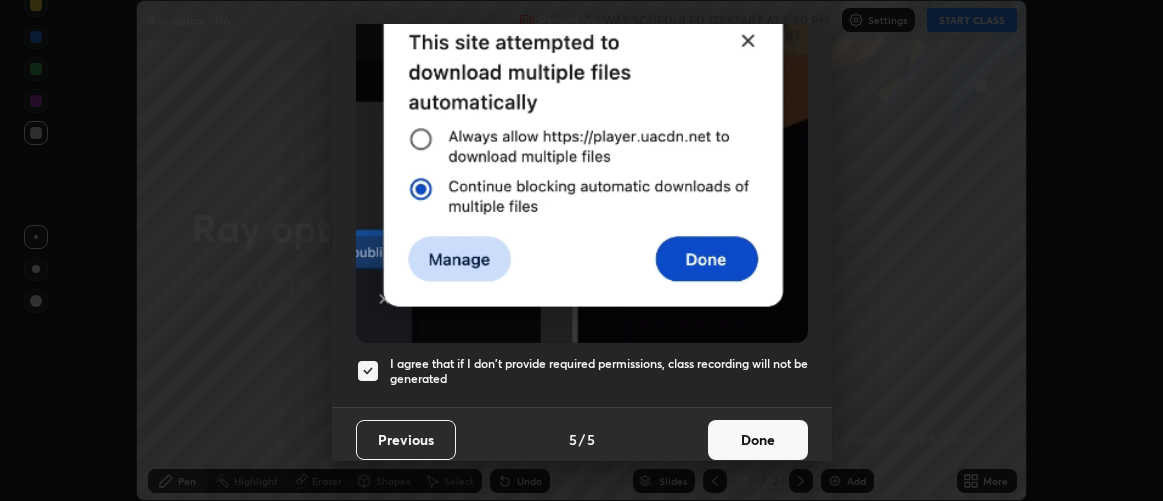 click on "Done" at bounding box center (758, 440) 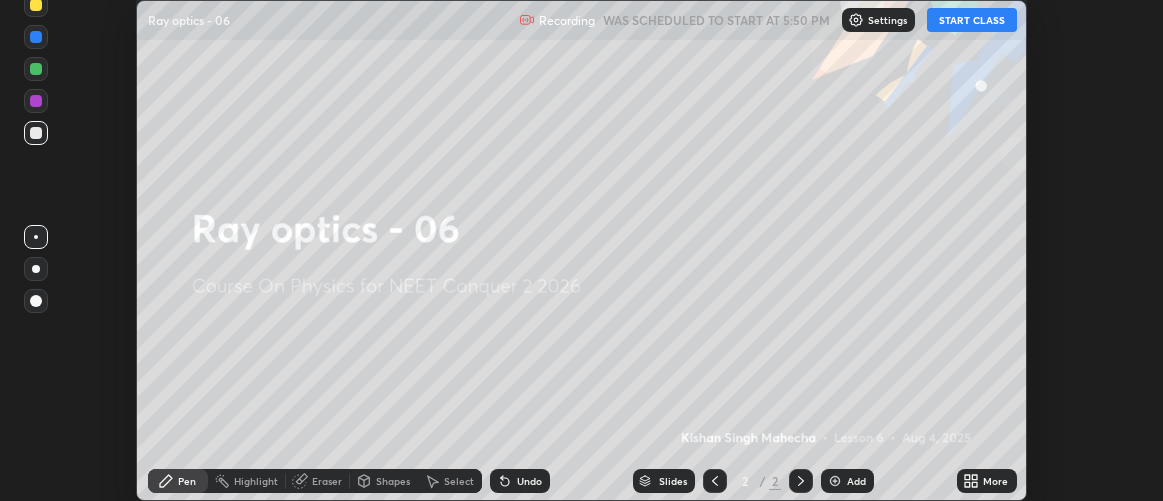 click 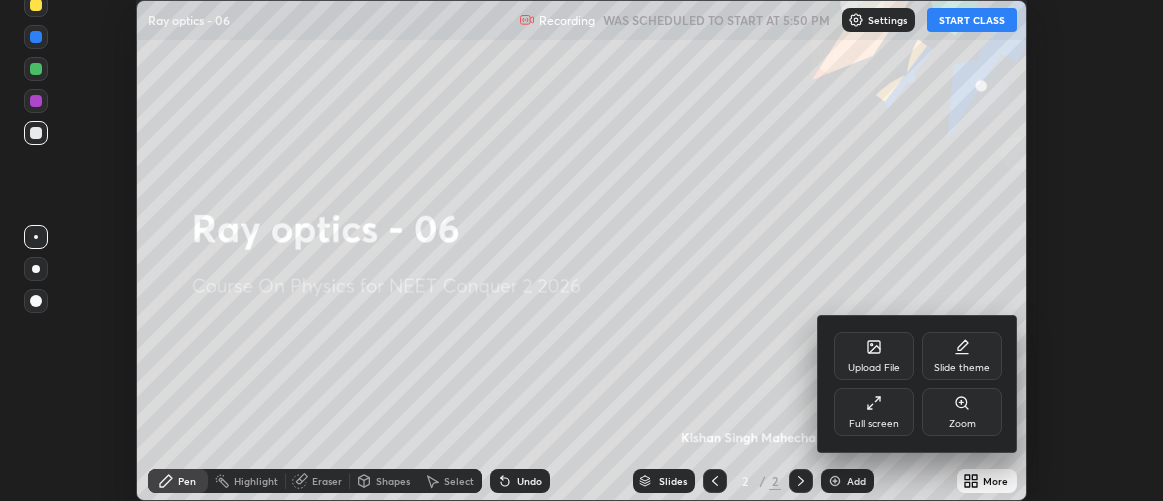 click 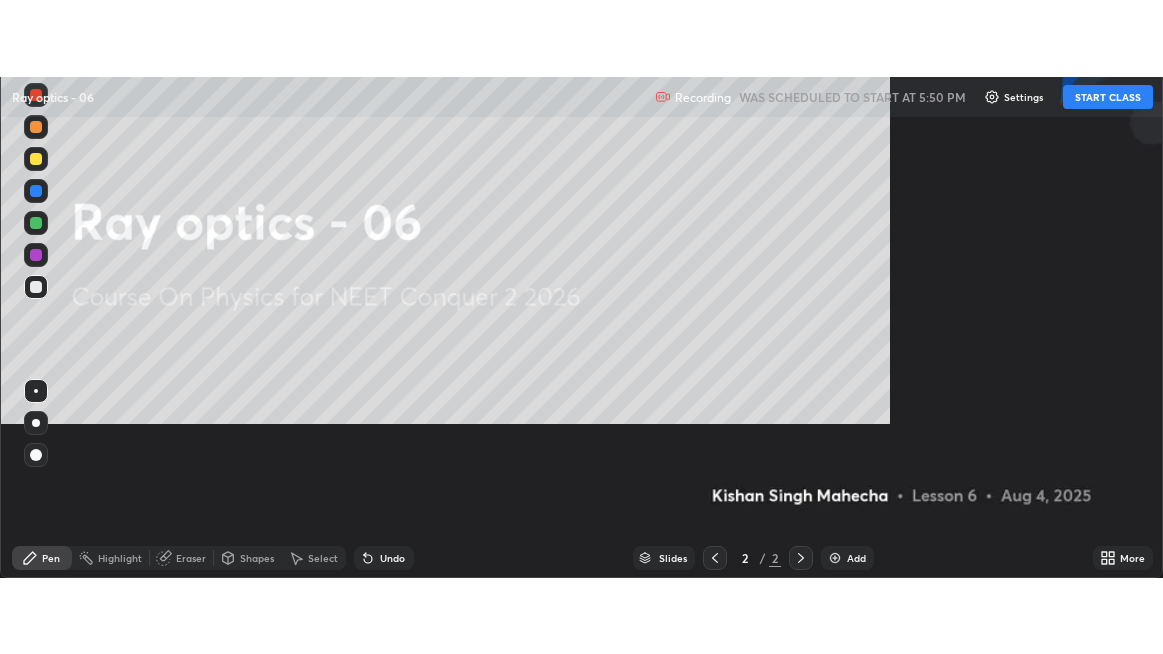 scroll, scrollTop: 99345, scrollLeft: 98836, axis: both 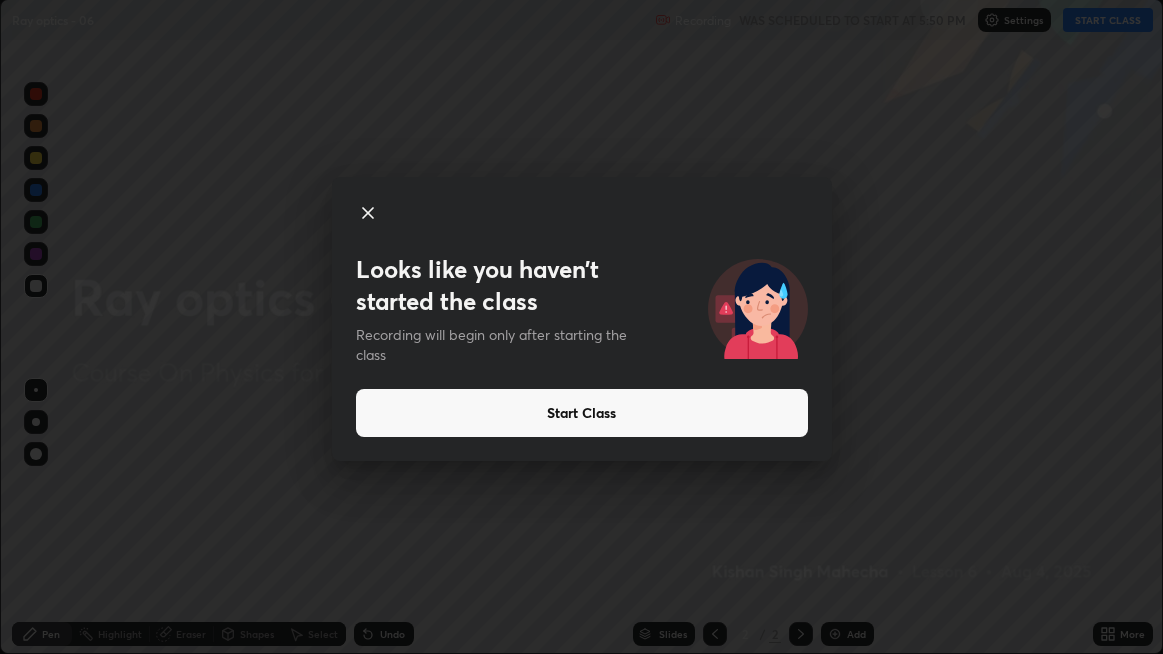click on "Start Class" at bounding box center (582, 413) 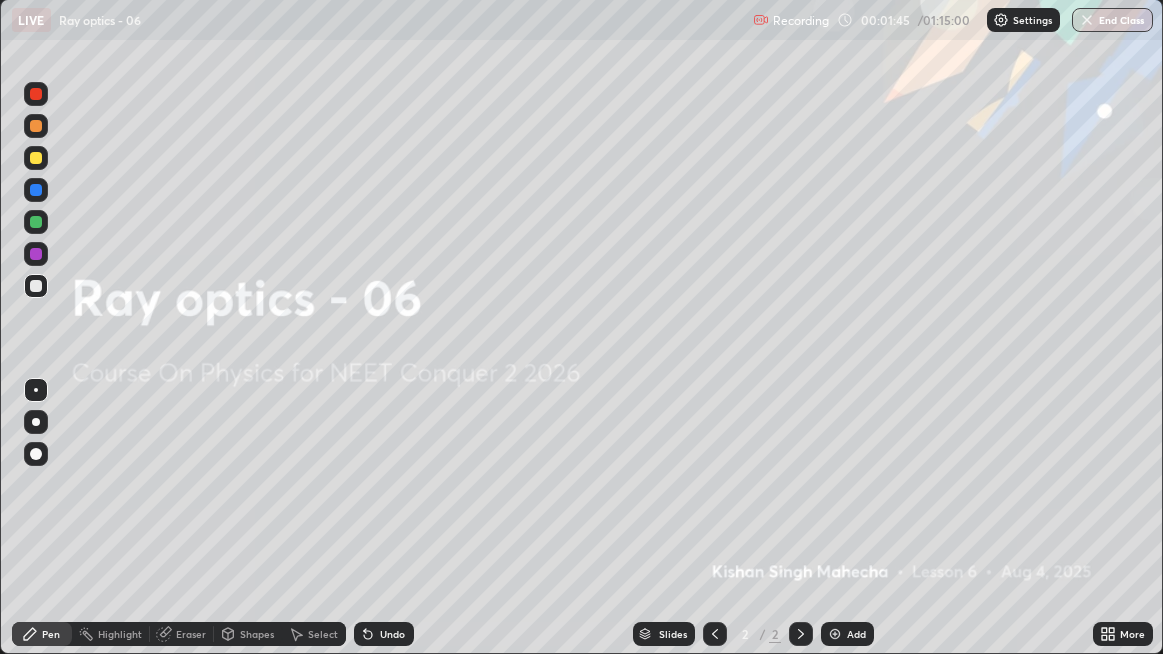 click at bounding box center (835, 634) 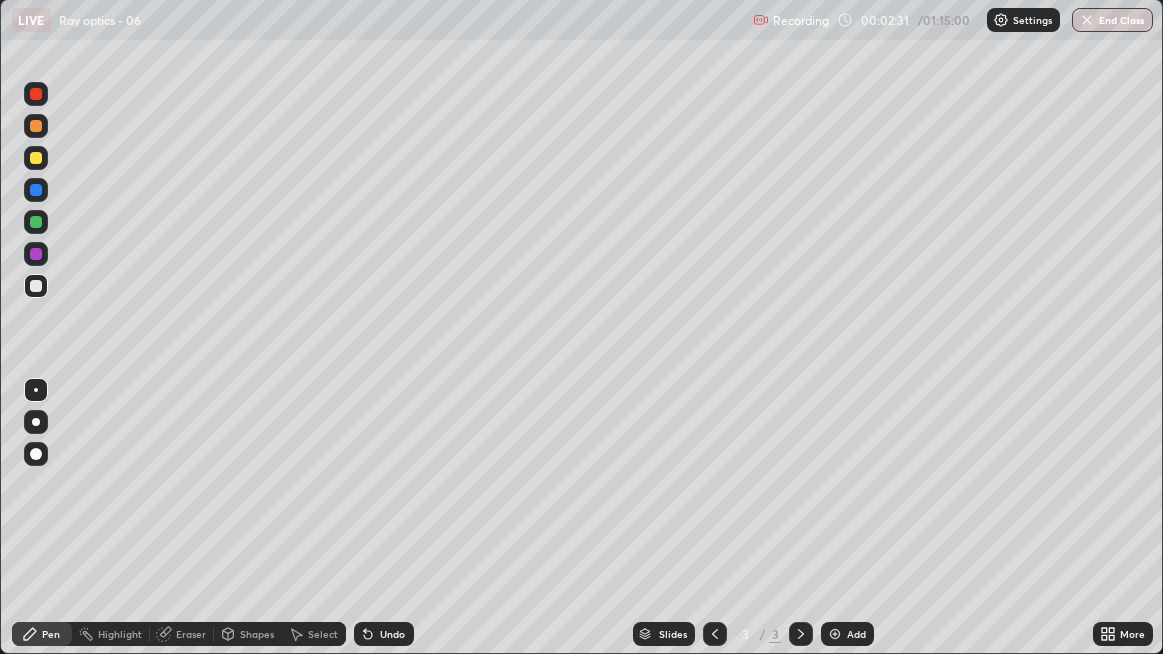 click on "Undo" at bounding box center [392, 634] 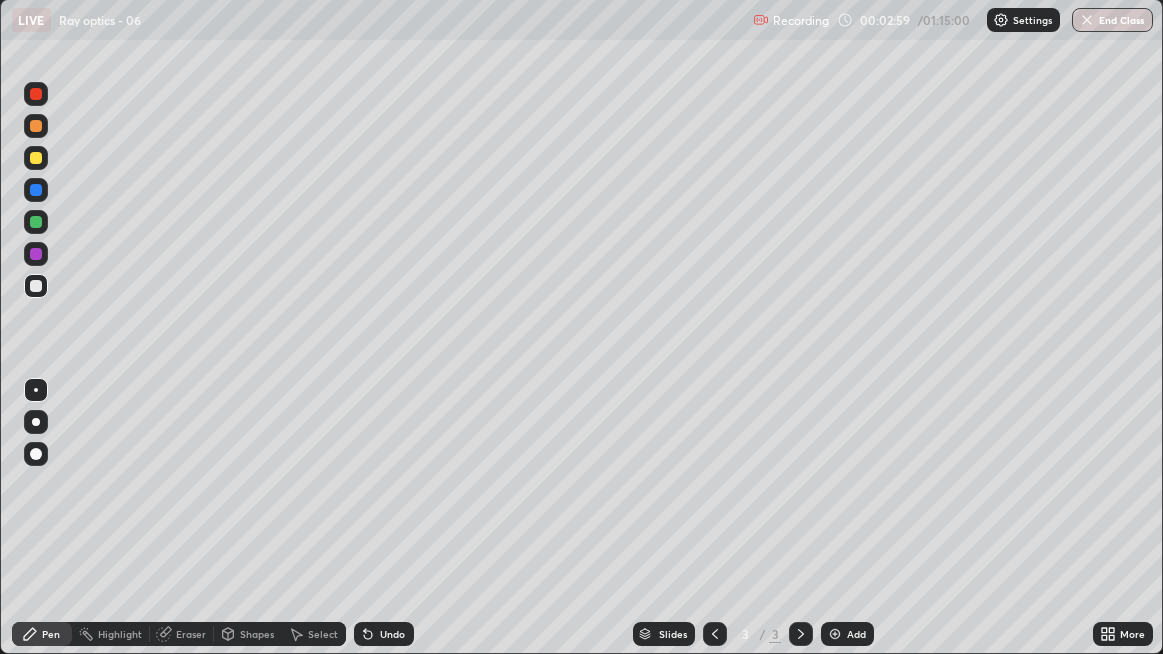 click on "Undo" at bounding box center (384, 634) 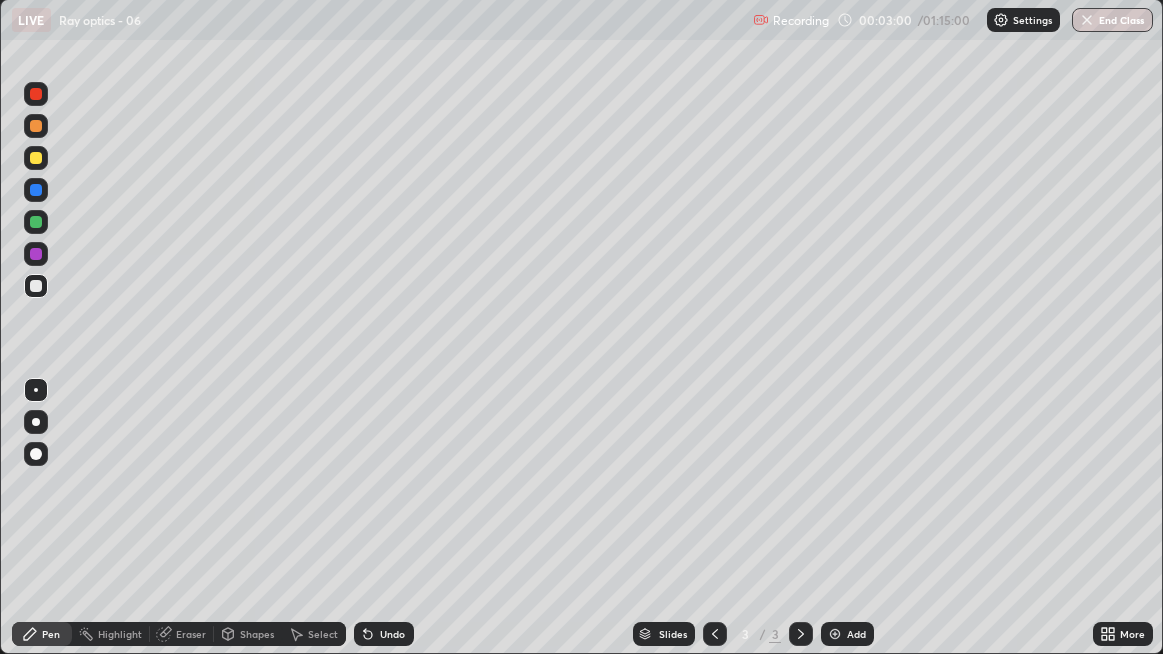 click on "Undo" at bounding box center (384, 634) 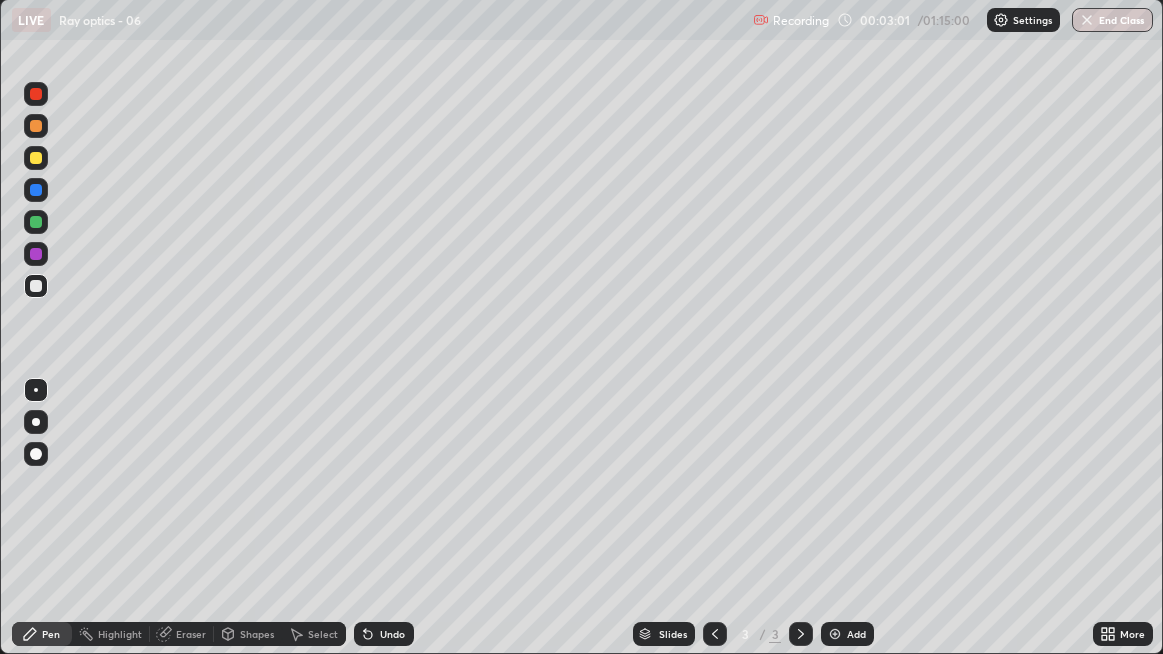 click on "Undo" at bounding box center [392, 634] 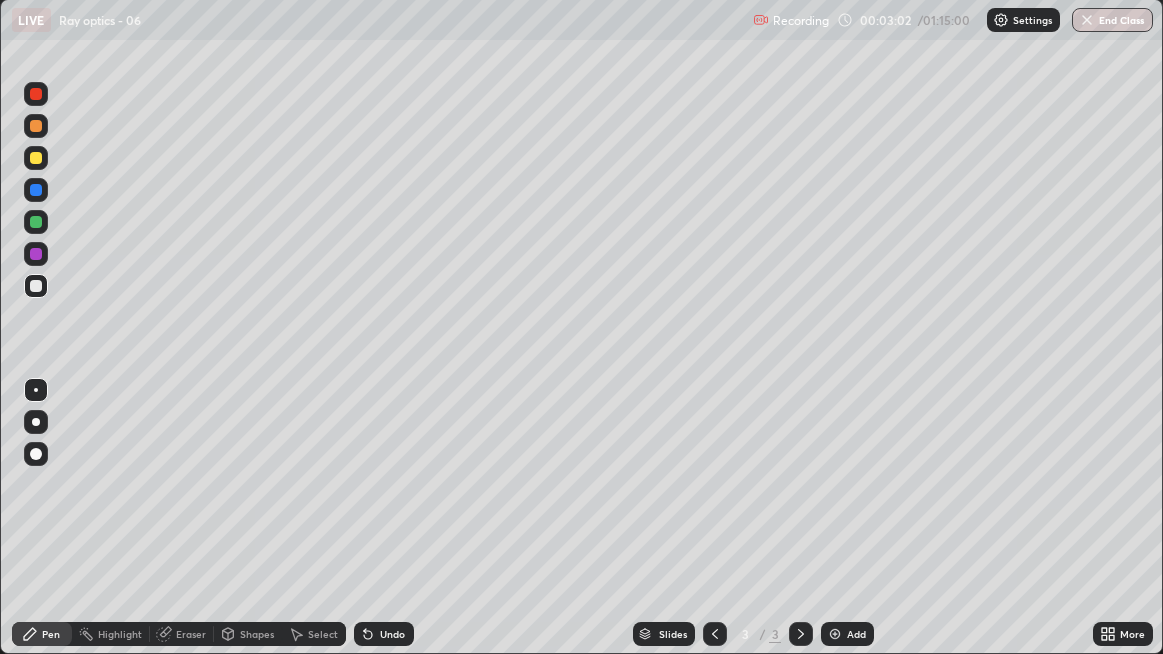 click 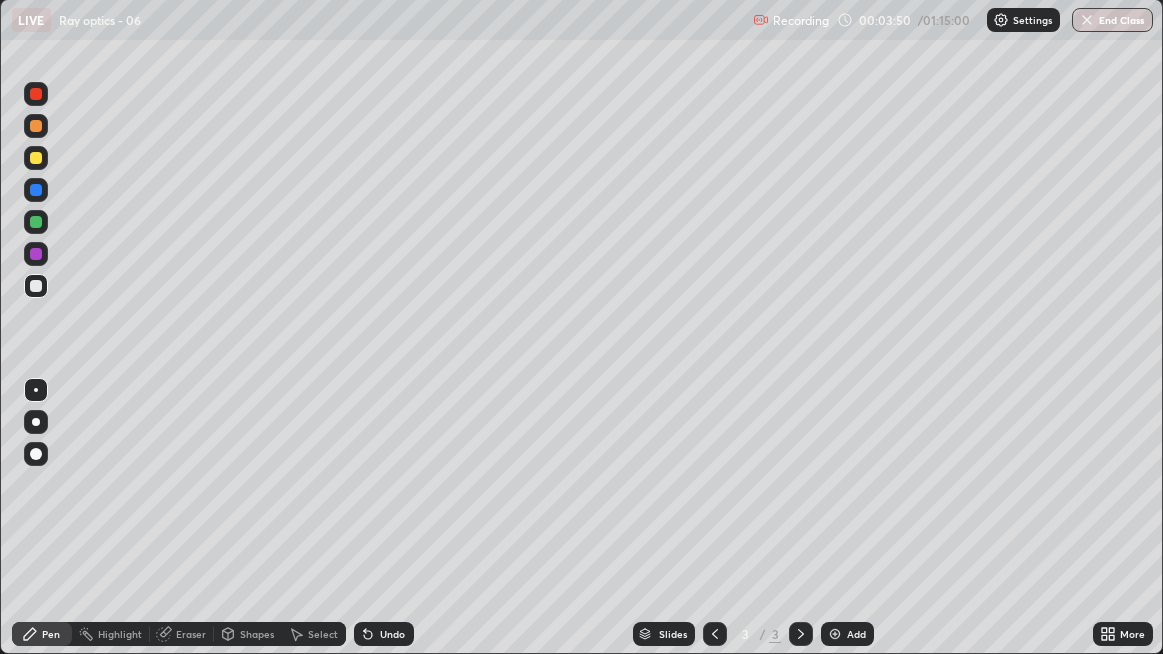 click on "Undo" at bounding box center (392, 634) 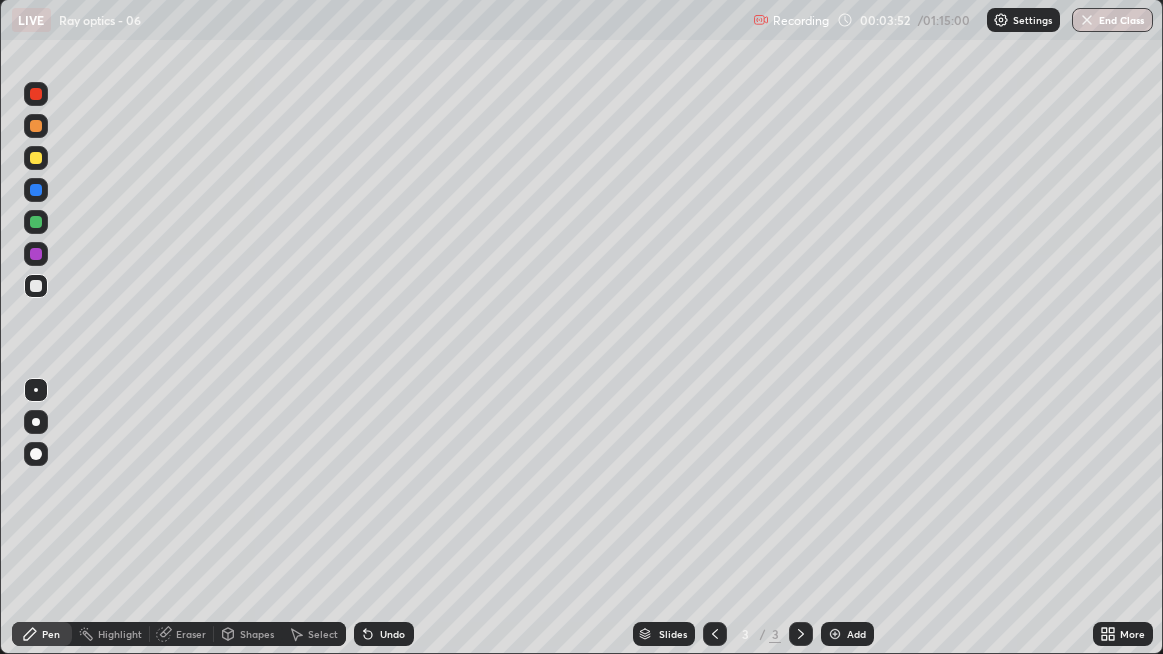 click on "Undo" at bounding box center (392, 634) 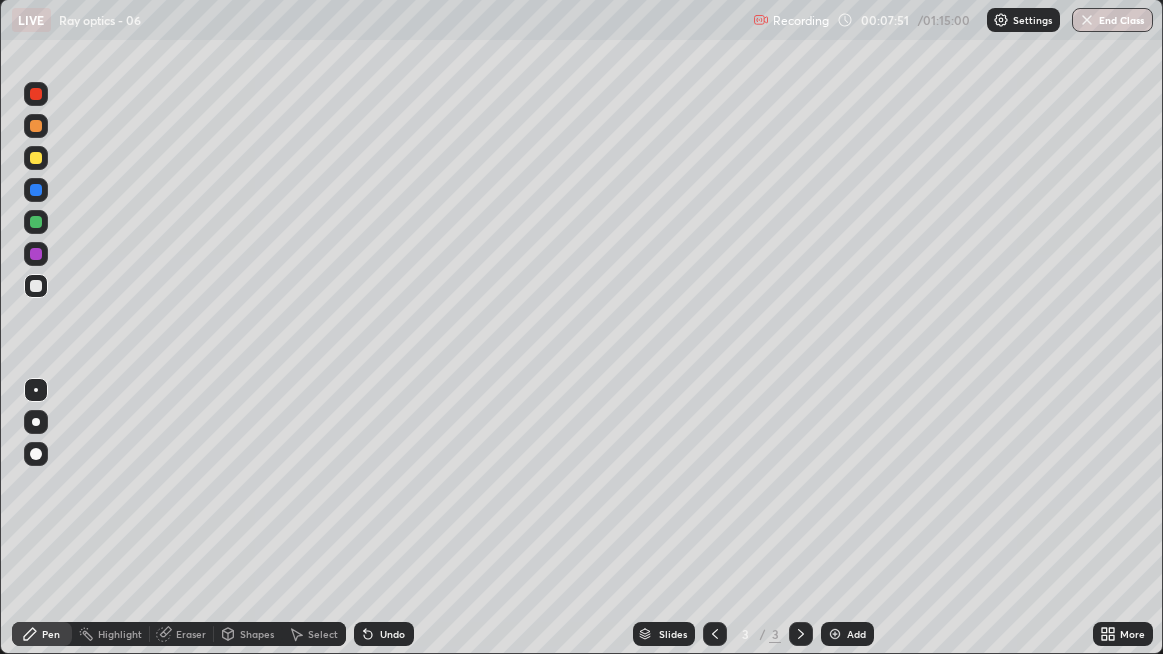 click at bounding box center (835, 634) 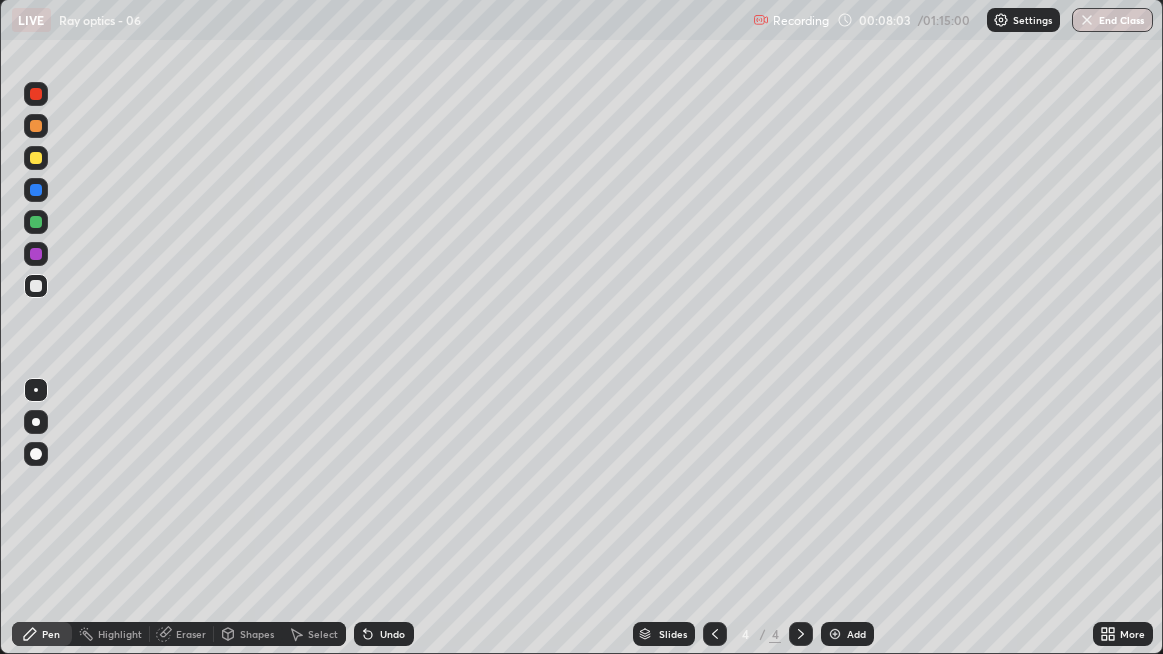 click on "Undo" at bounding box center (392, 634) 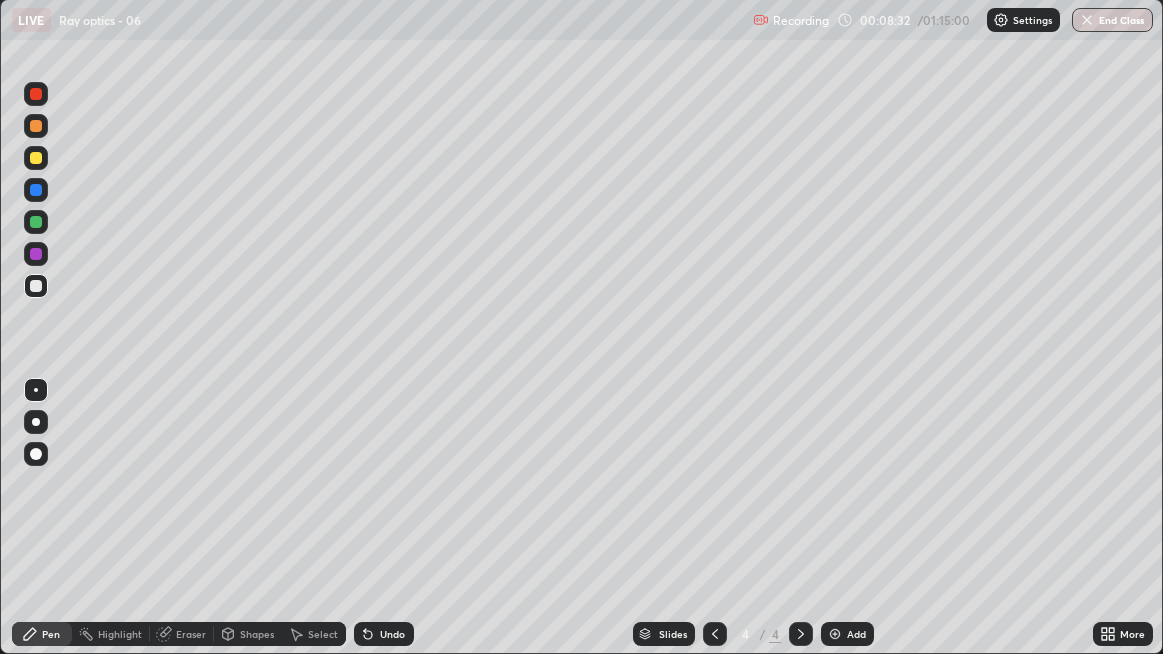 click at bounding box center [36, 222] 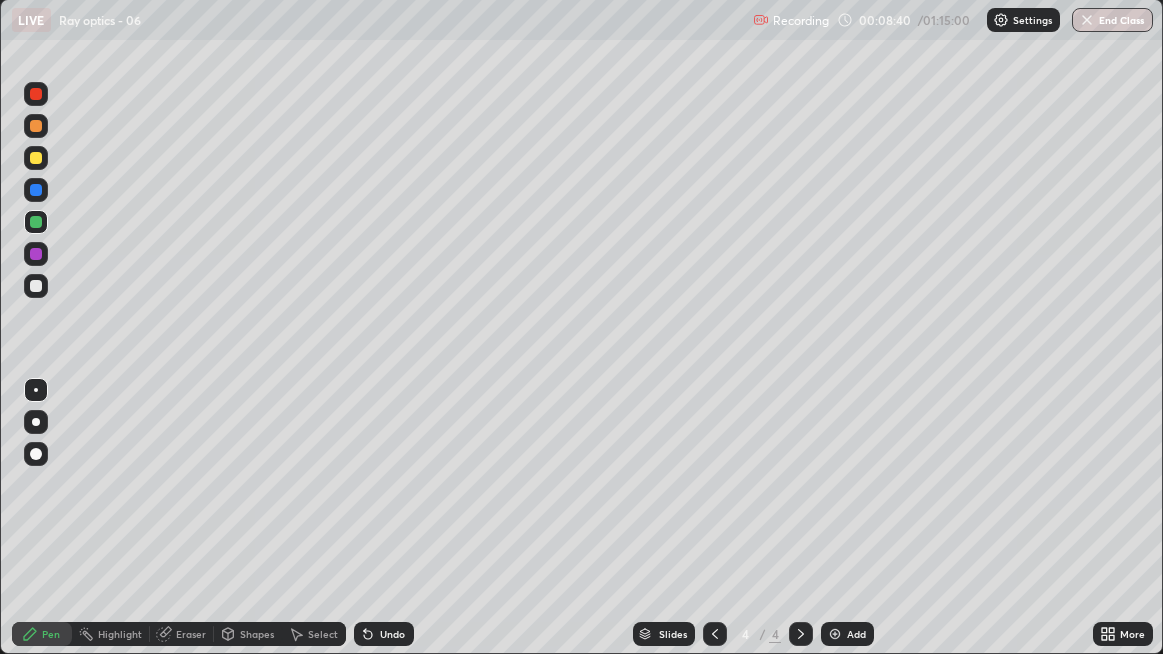 click at bounding box center [36, 286] 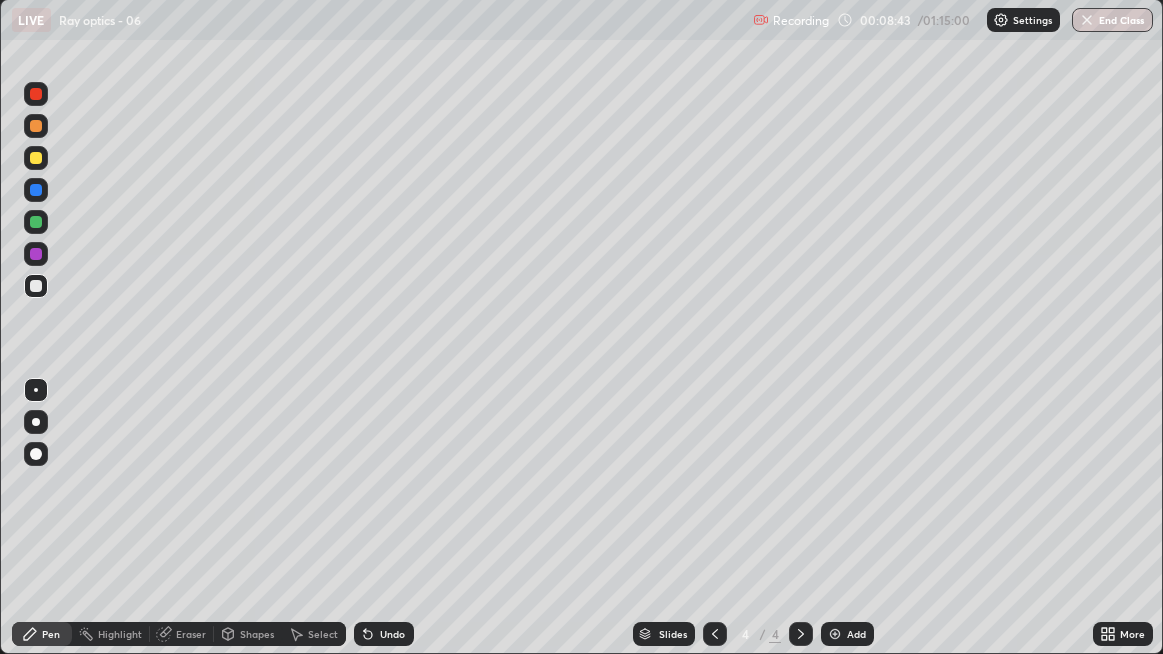 click on "Undo" at bounding box center [384, 634] 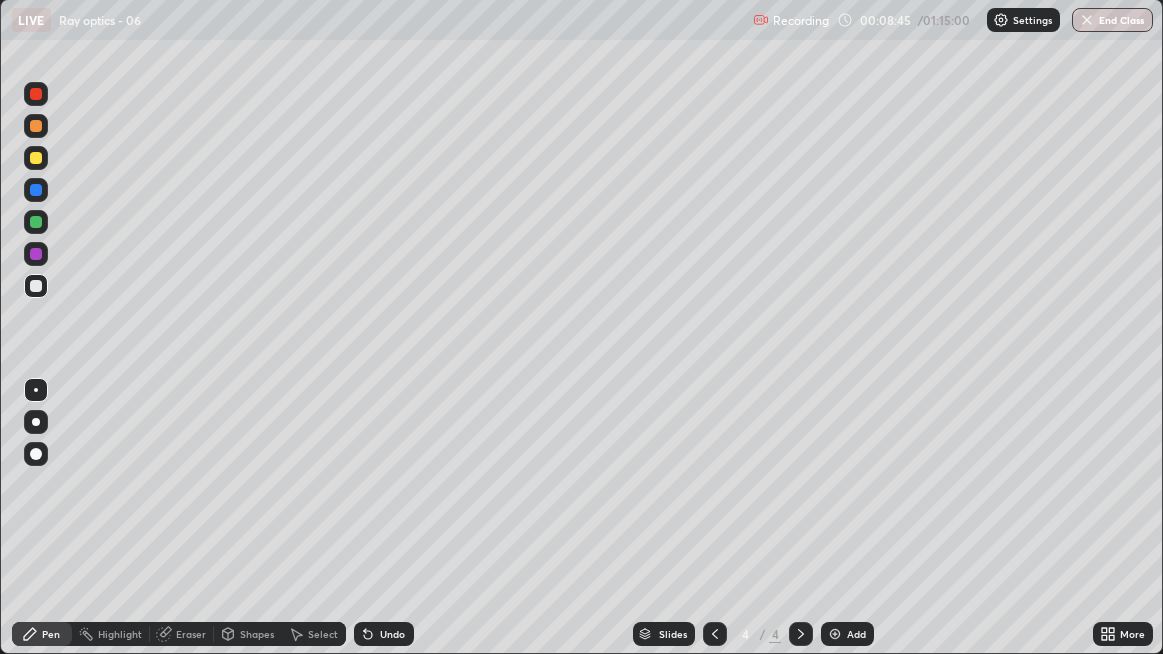 click 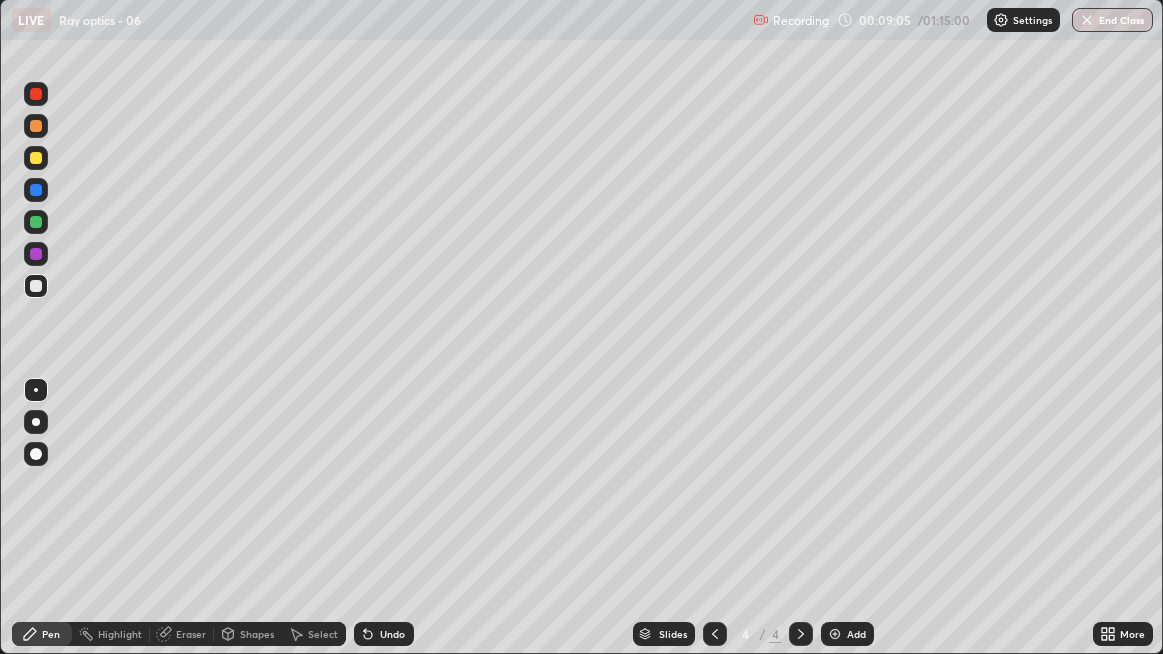 click at bounding box center (36, 222) 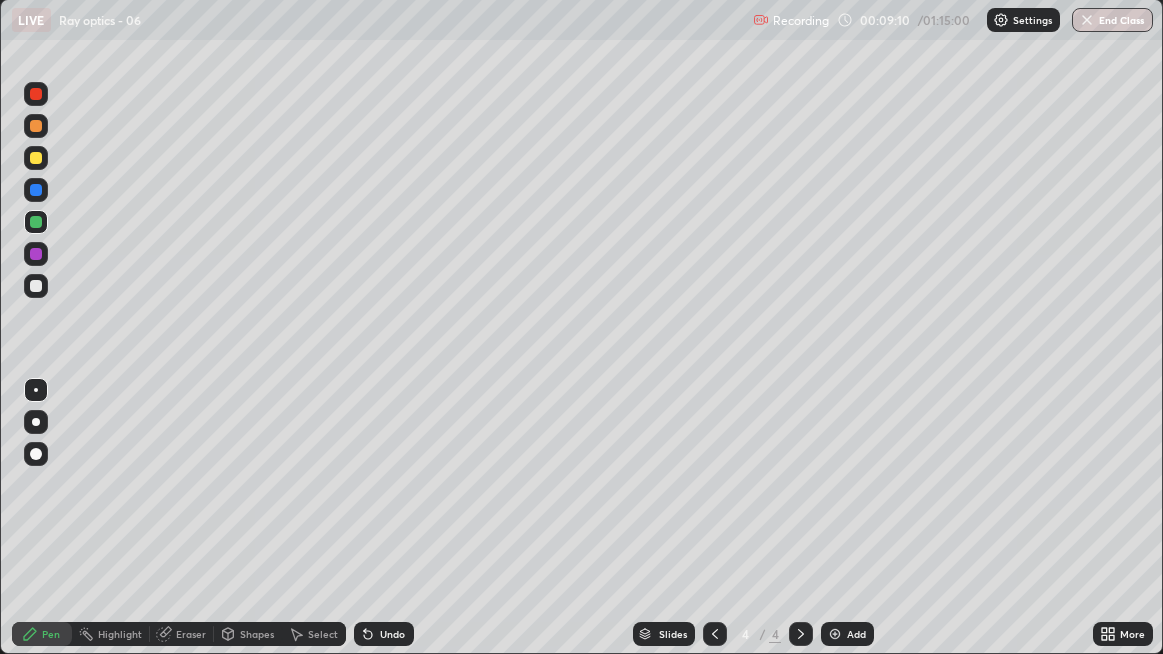 click at bounding box center [36, 286] 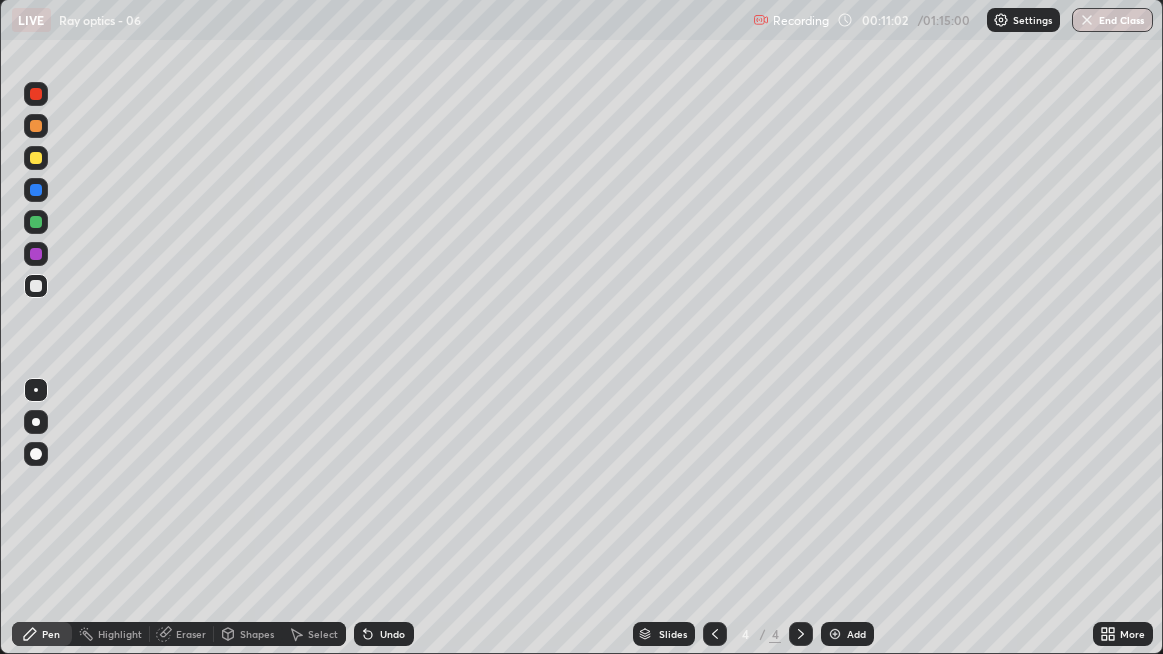 click at bounding box center (36, 158) 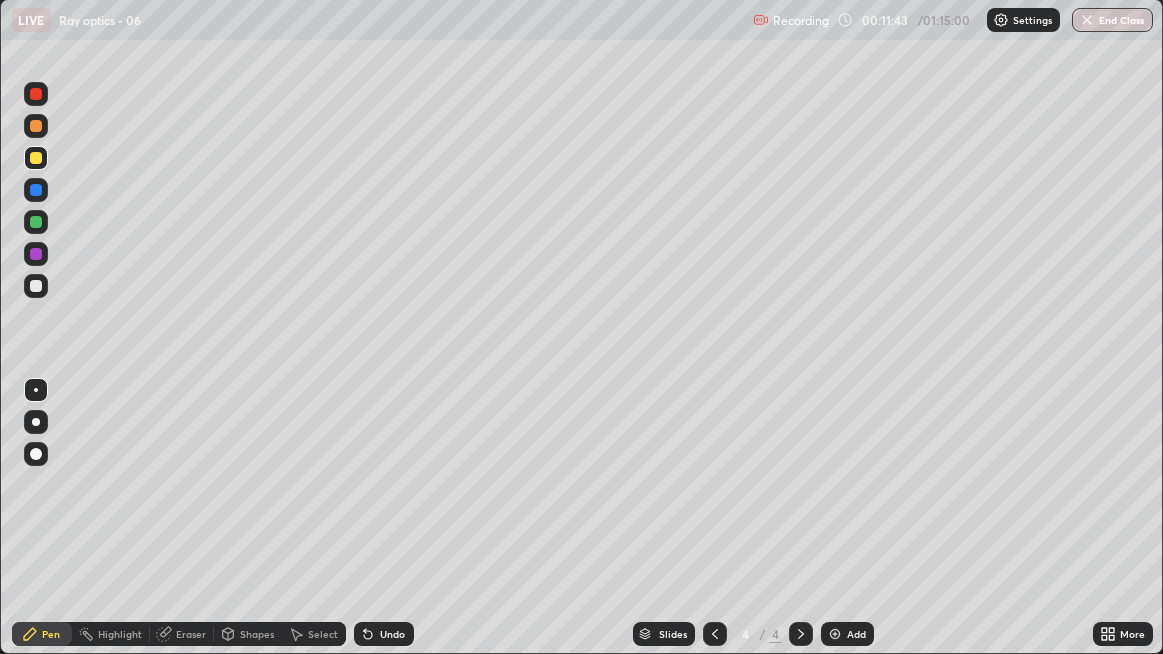 click at bounding box center (36, 126) 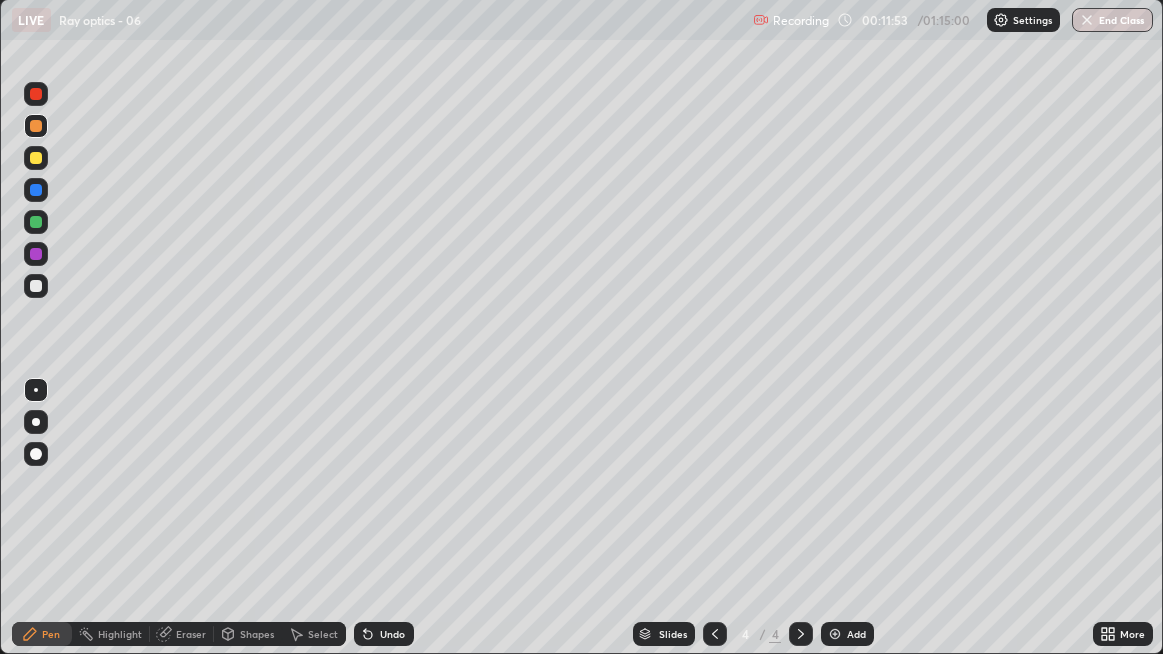 click at bounding box center (36, 94) 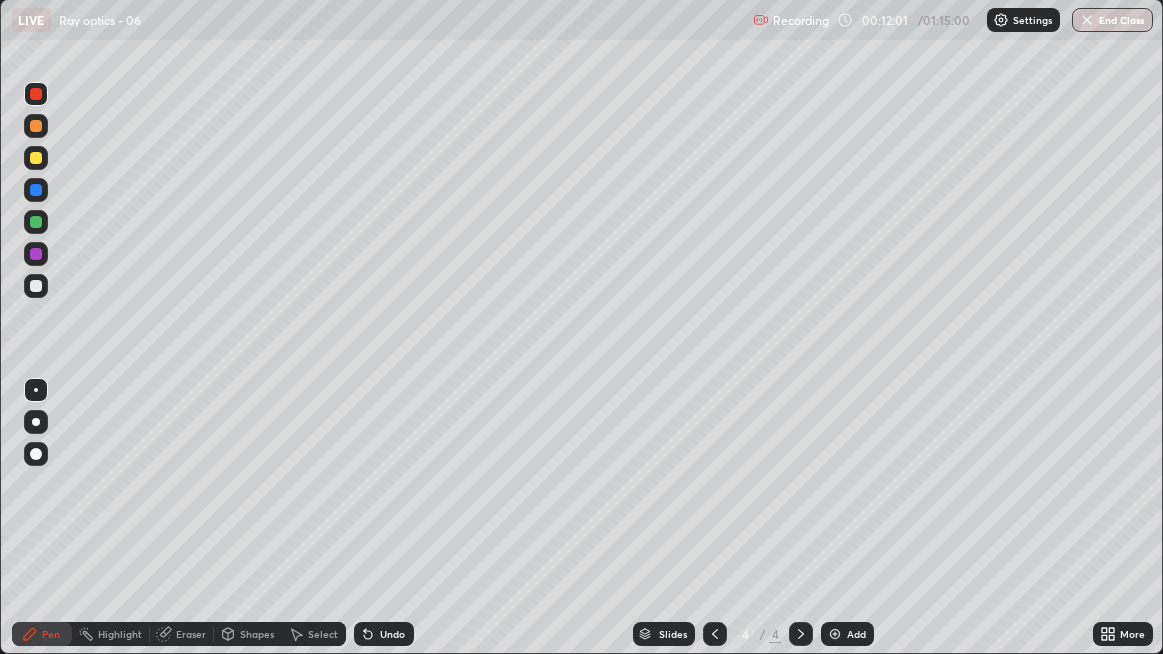 click at bounding box center (36, 126) 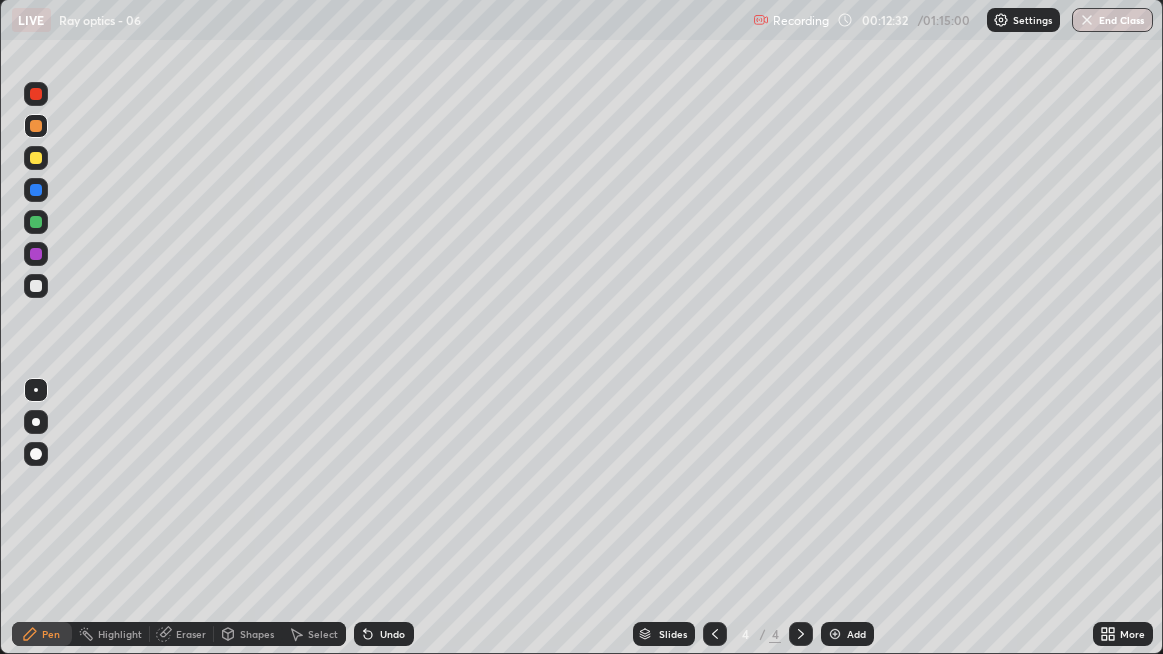 click on "Undo" at bounding box center [384, 634] 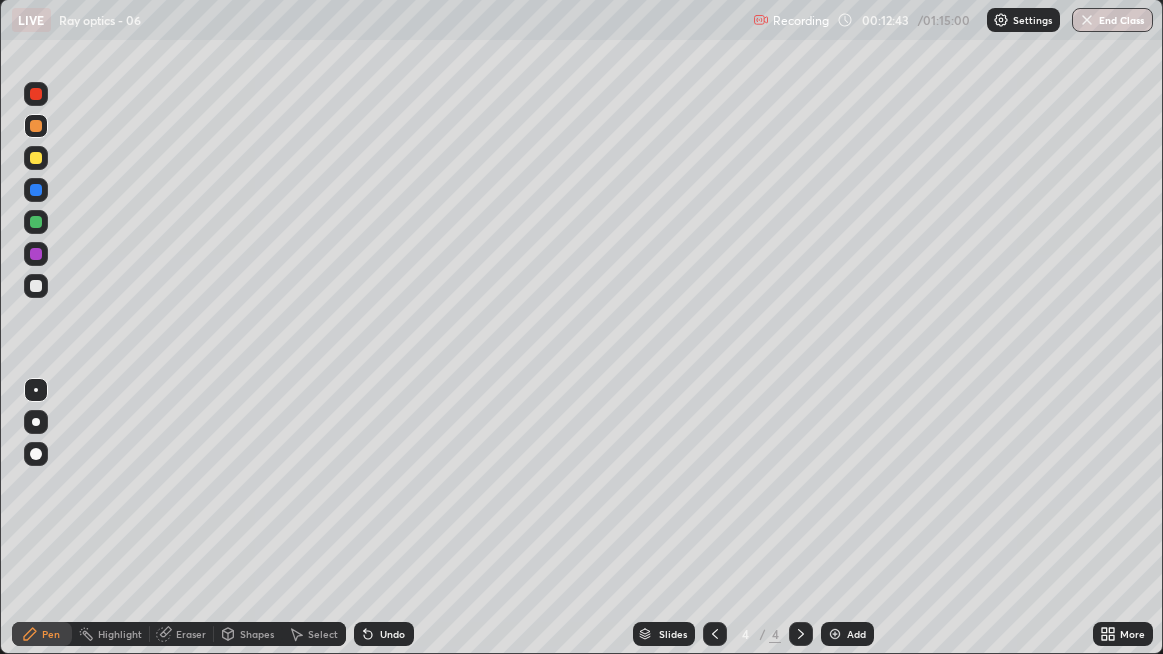 click 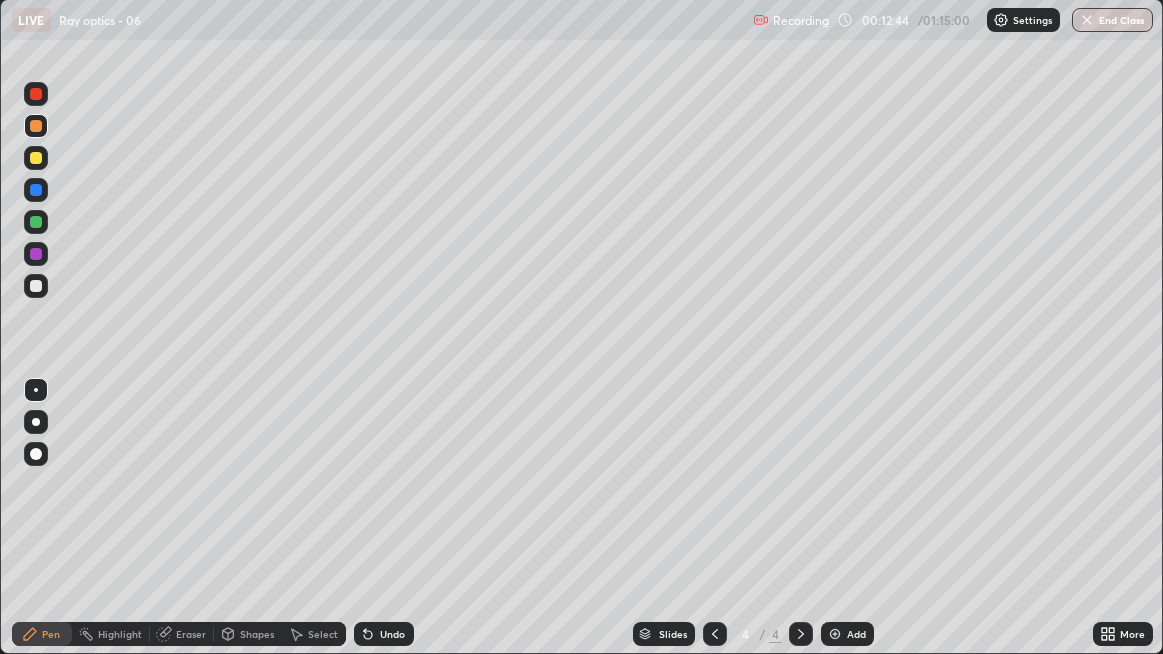 click 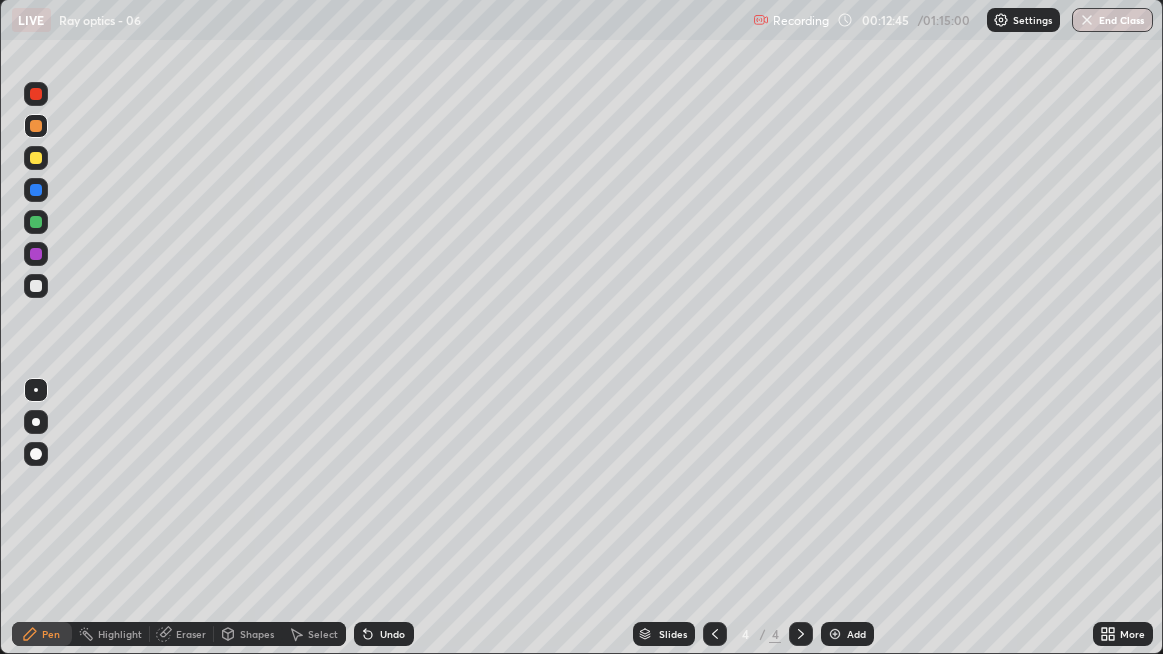 click 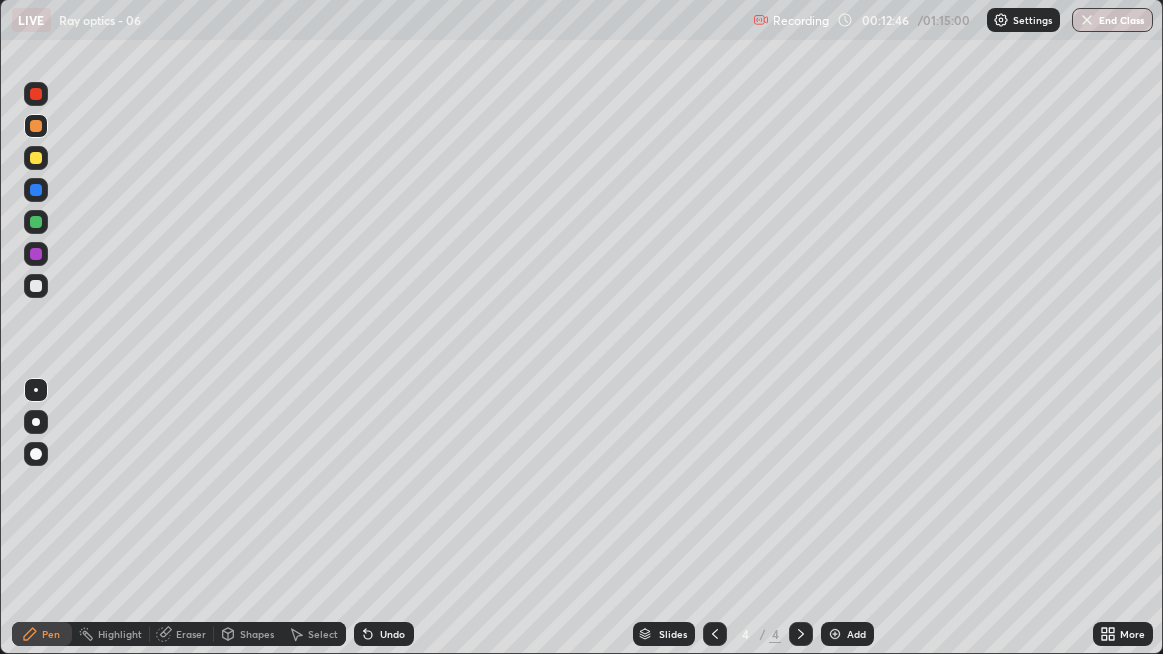 click 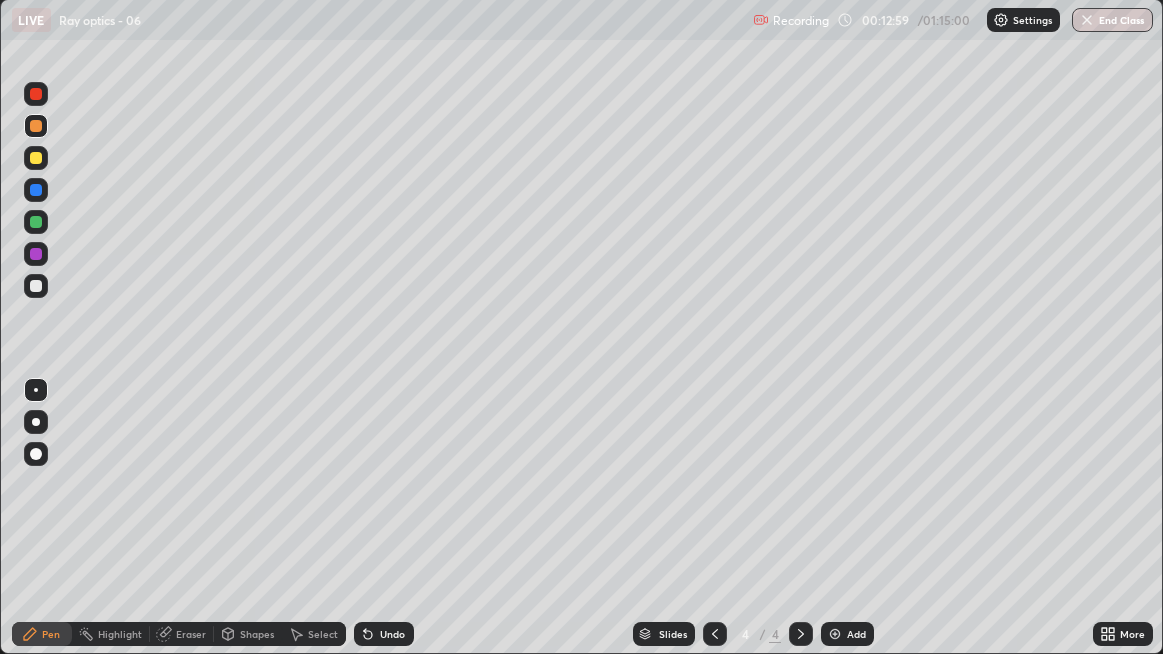 click on "Add" at bounding box center [856, 634] 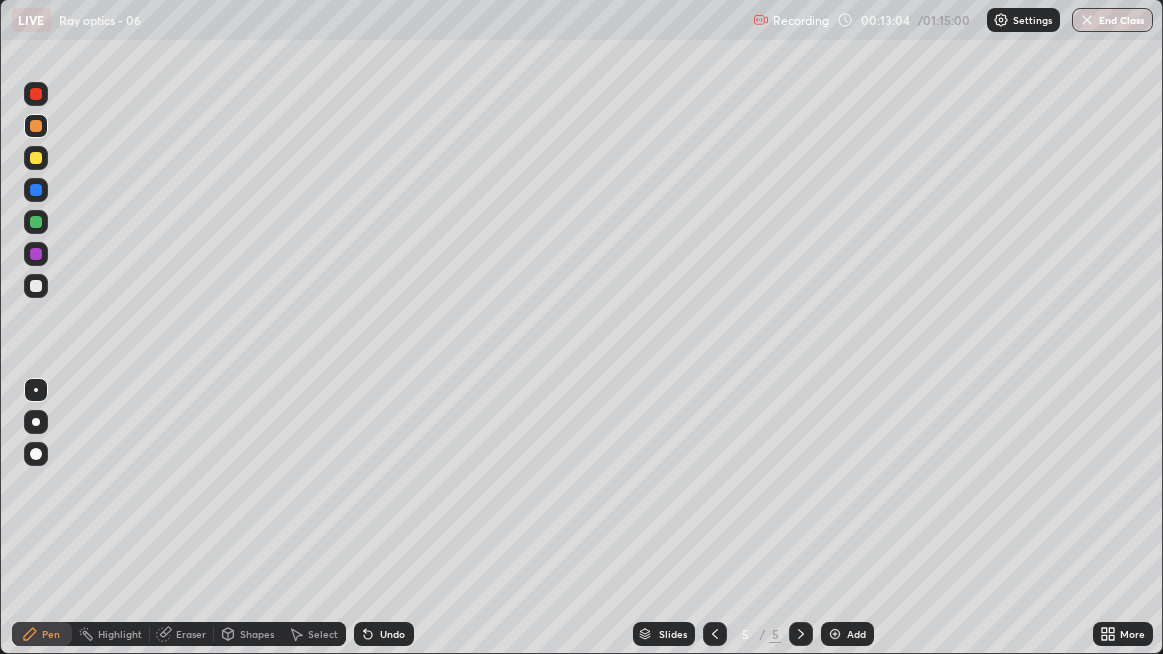 click 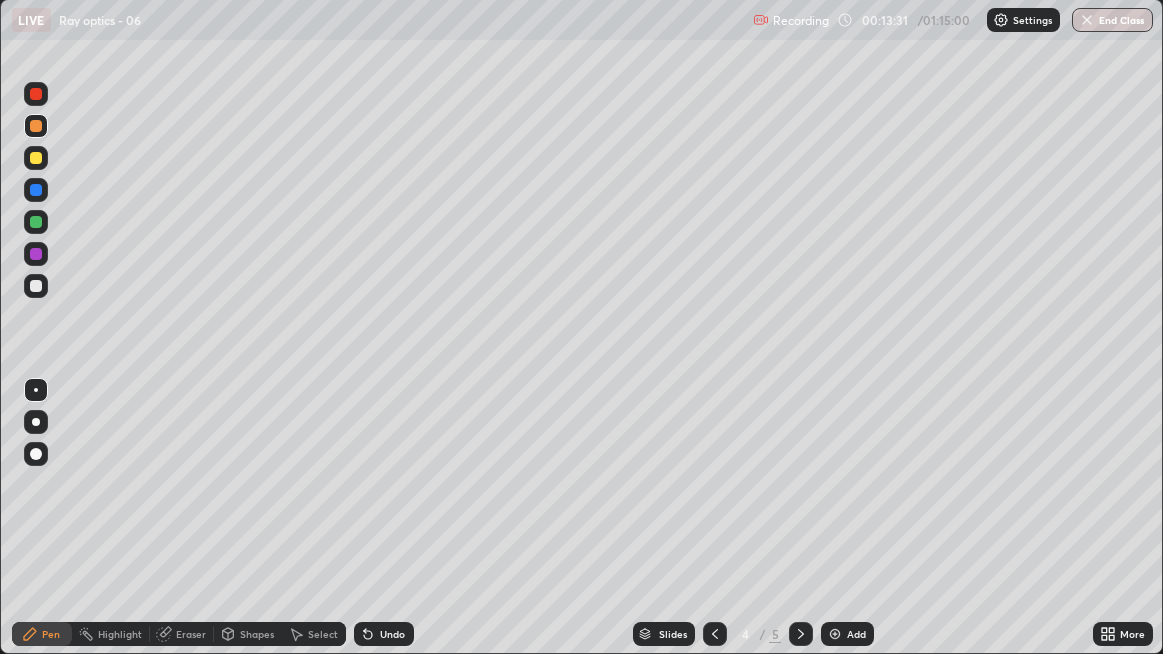 click 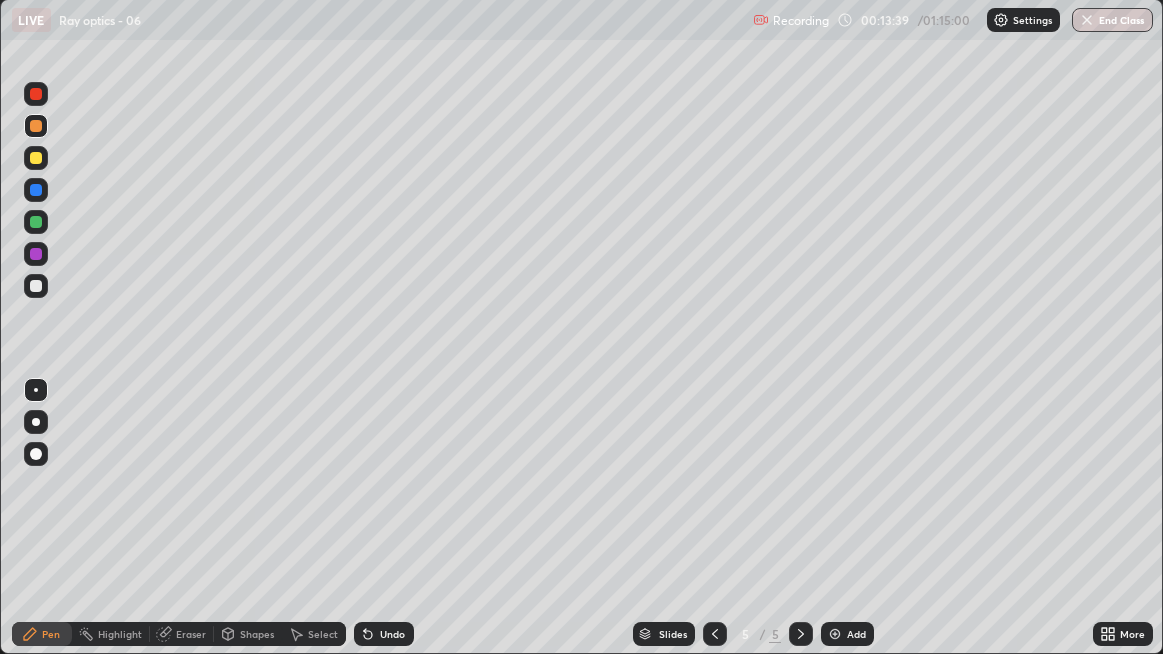 click 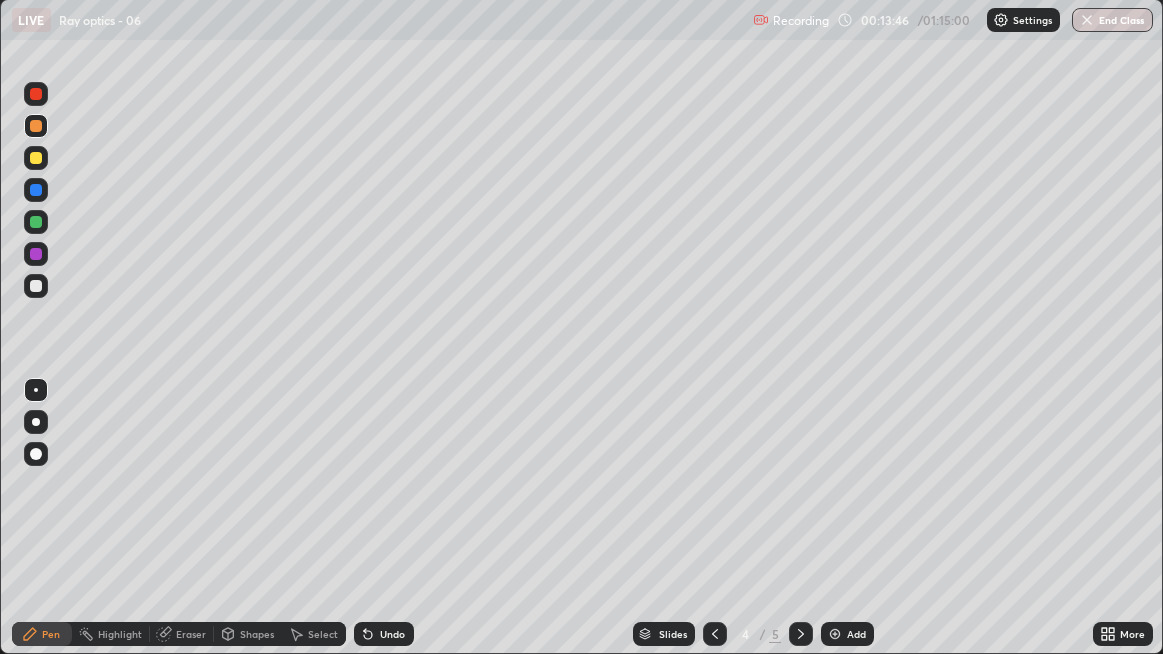 click 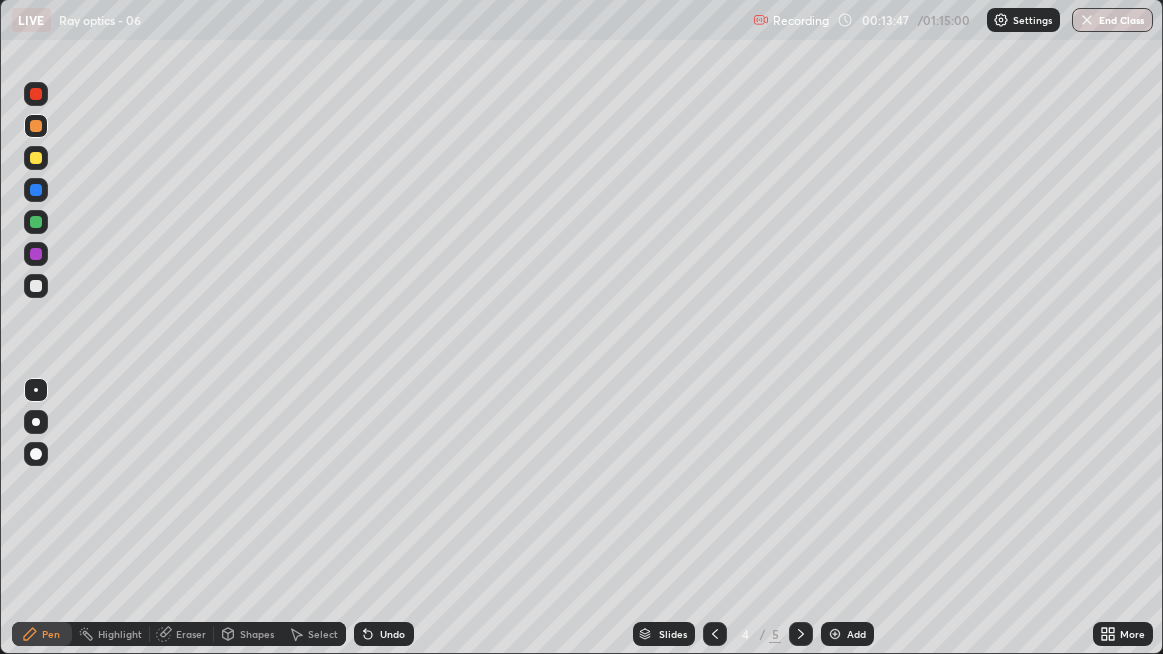 click on "Undo" at bounding box center [392, 634] 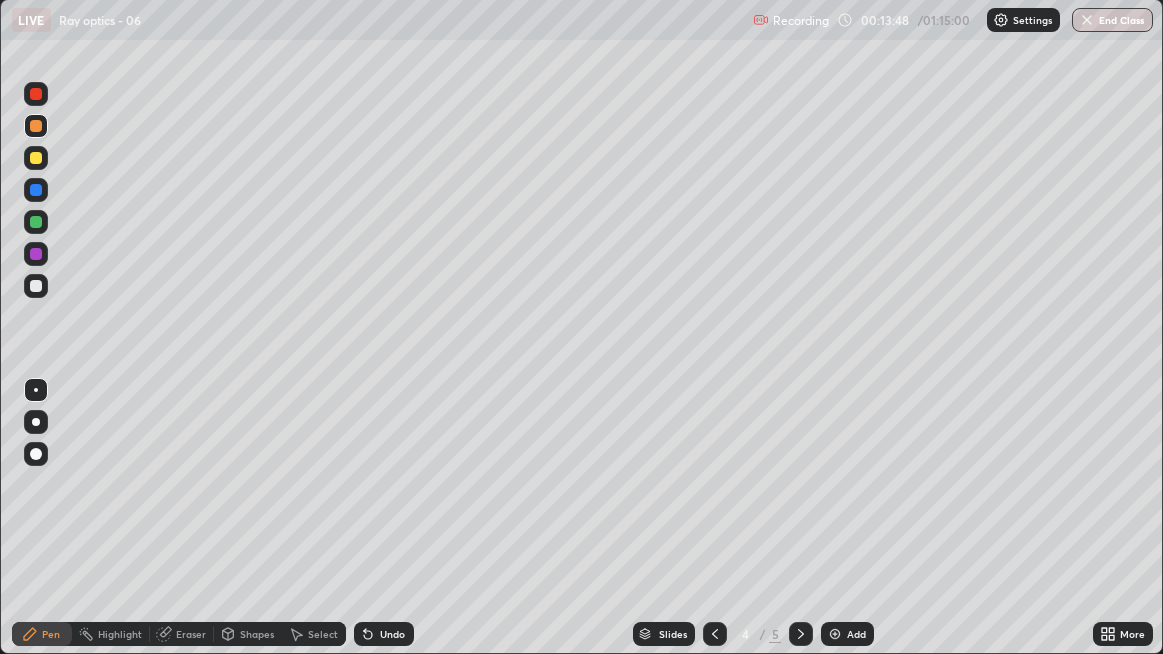 click on "Undo" at bounding box center (392, 634) 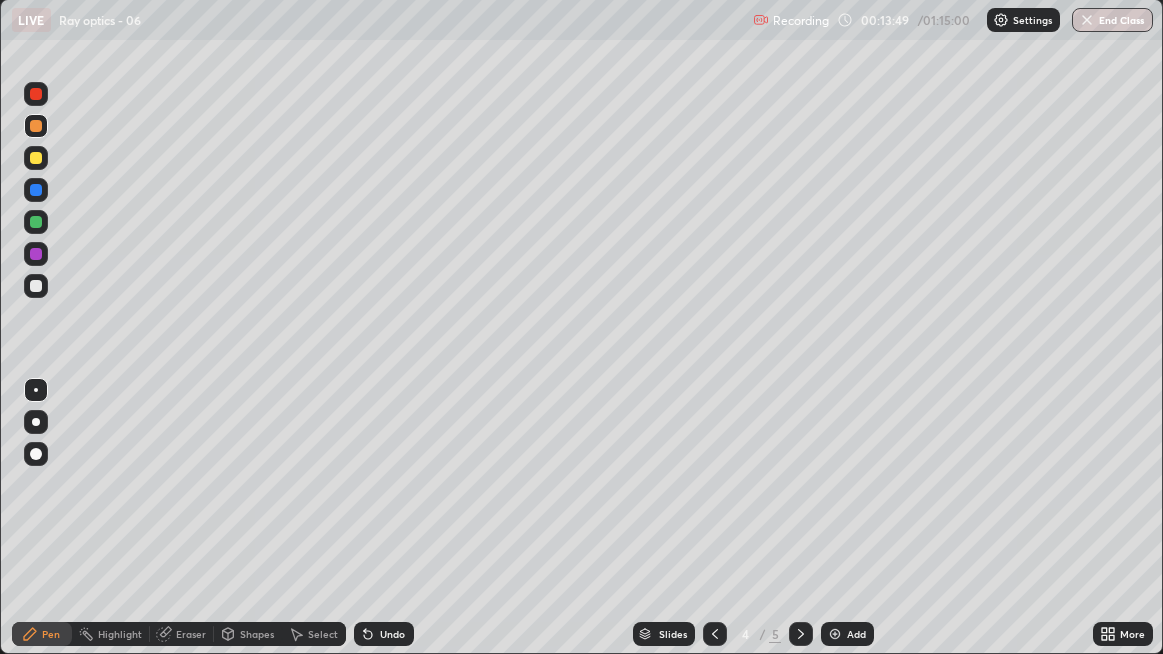 click on "Undo" at bounding box center [384, 634] 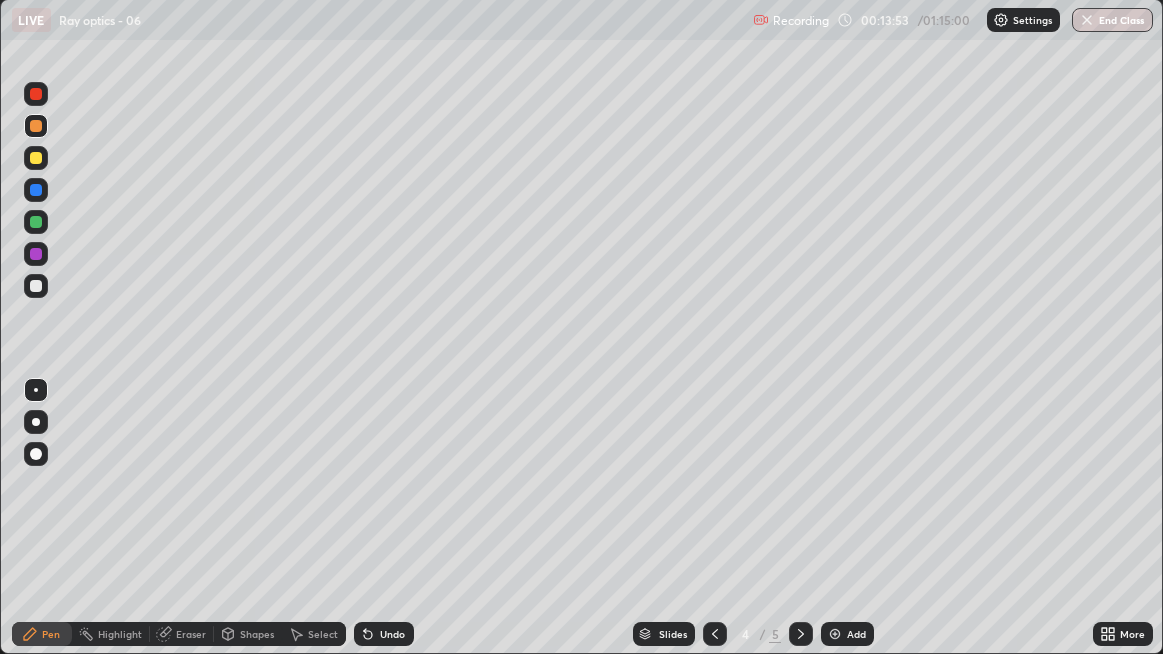 click 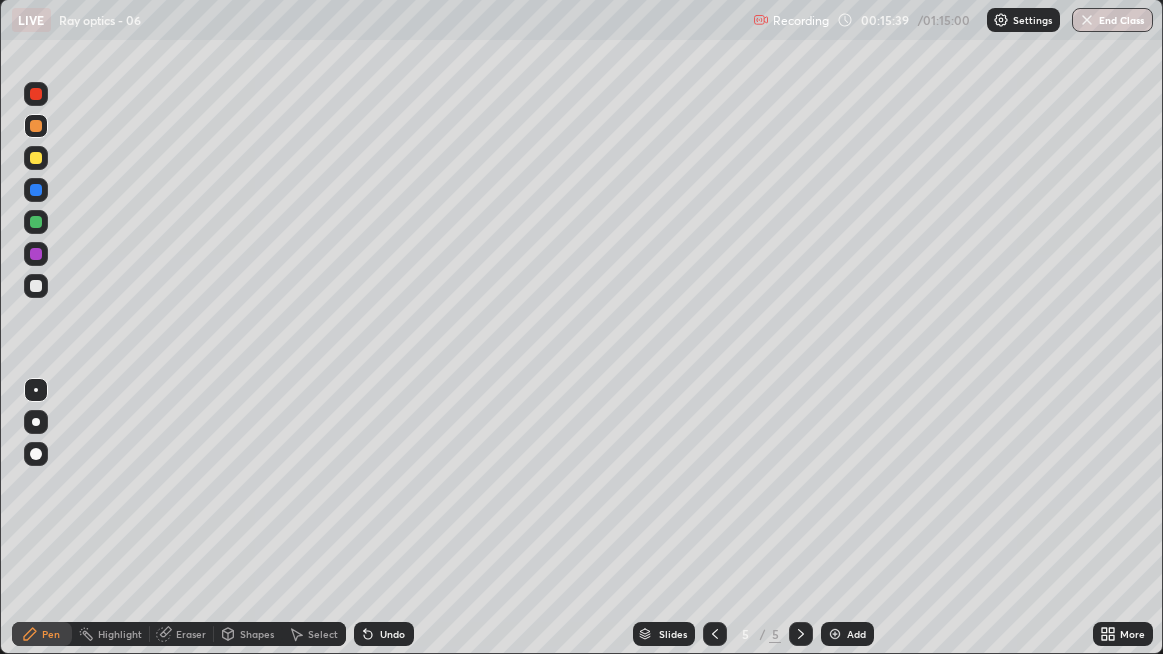 click at bounding box center (36, 222) 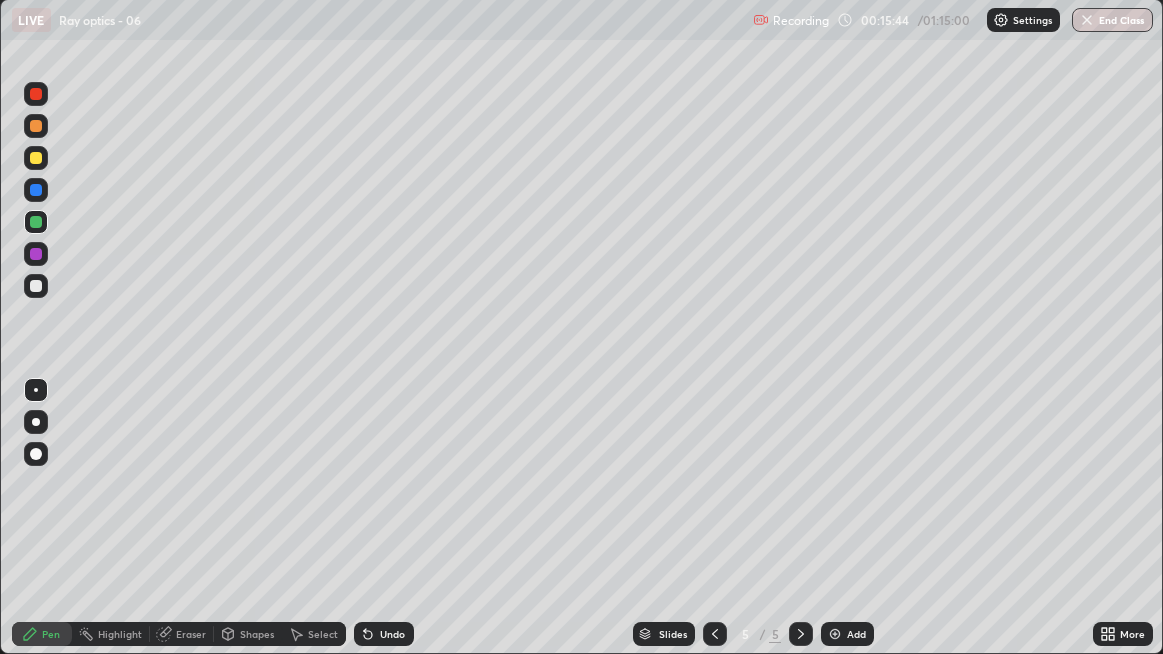 click at bounding box center (36, 286) 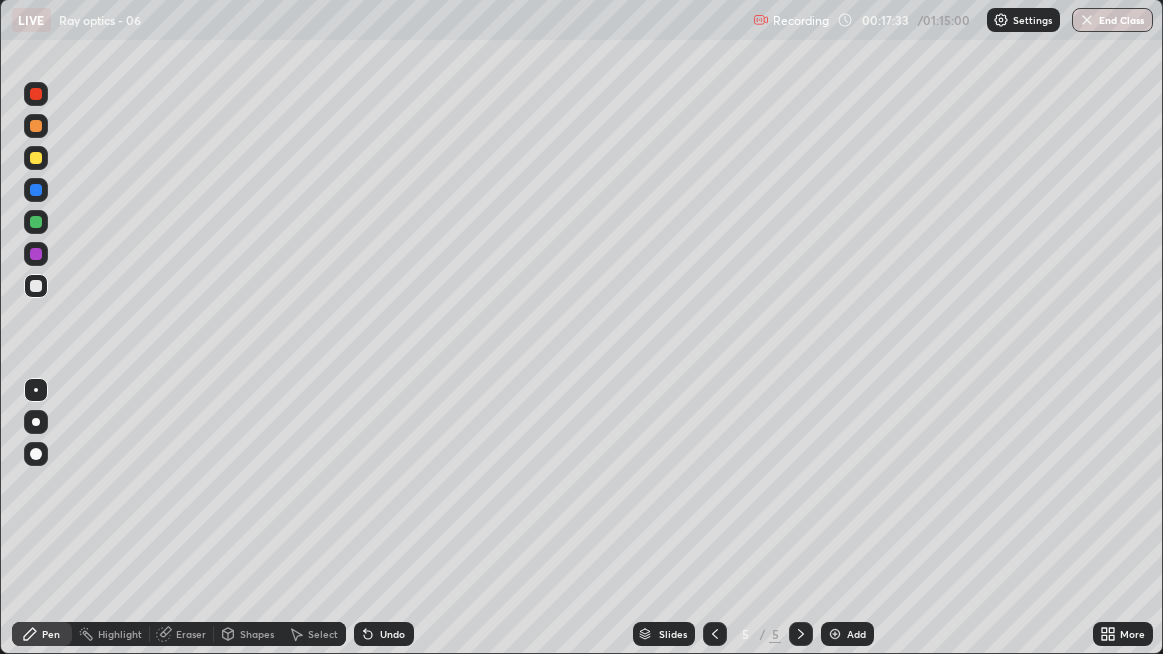 click at bounding box center [36, 158] 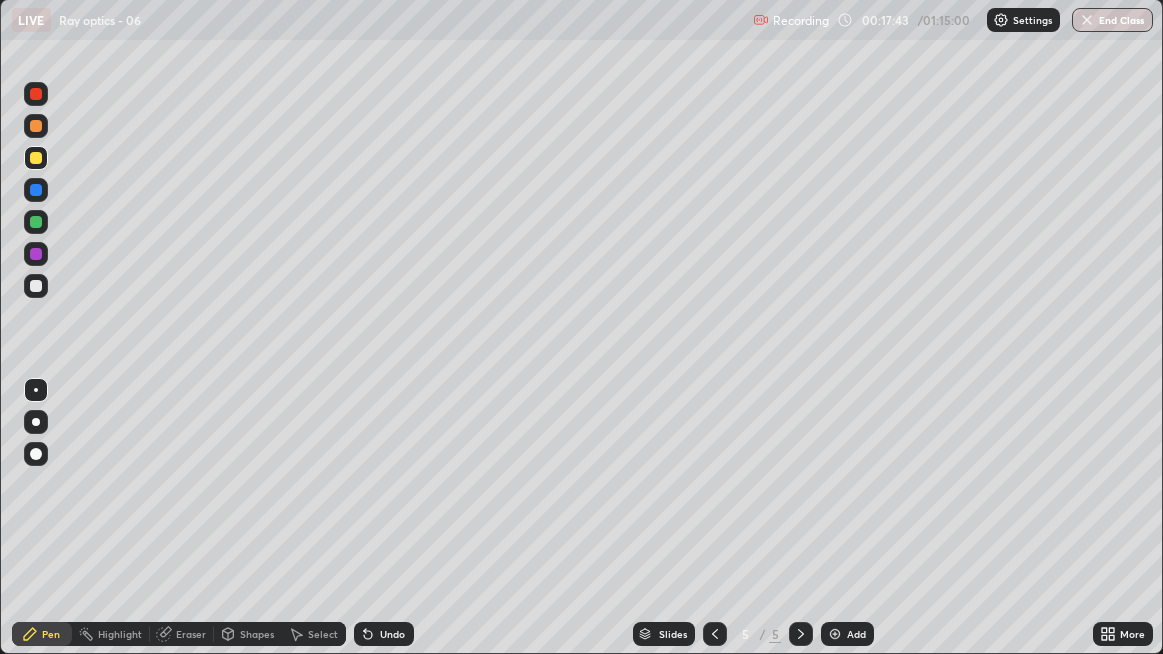 click 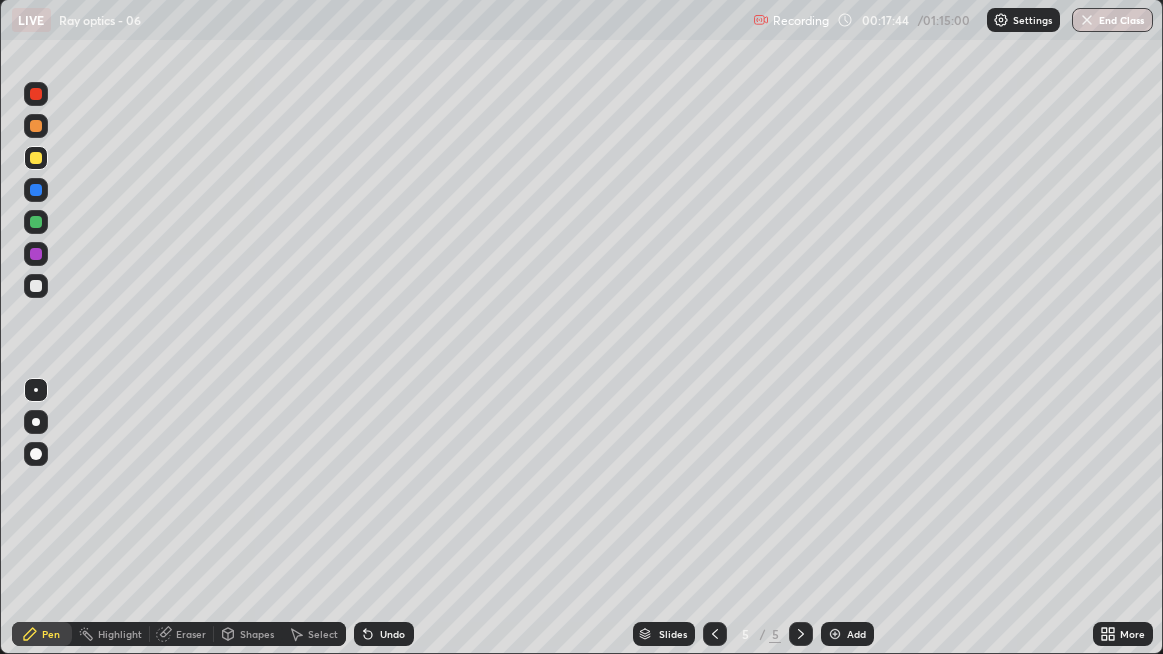 click at bounding box center [36, 286] 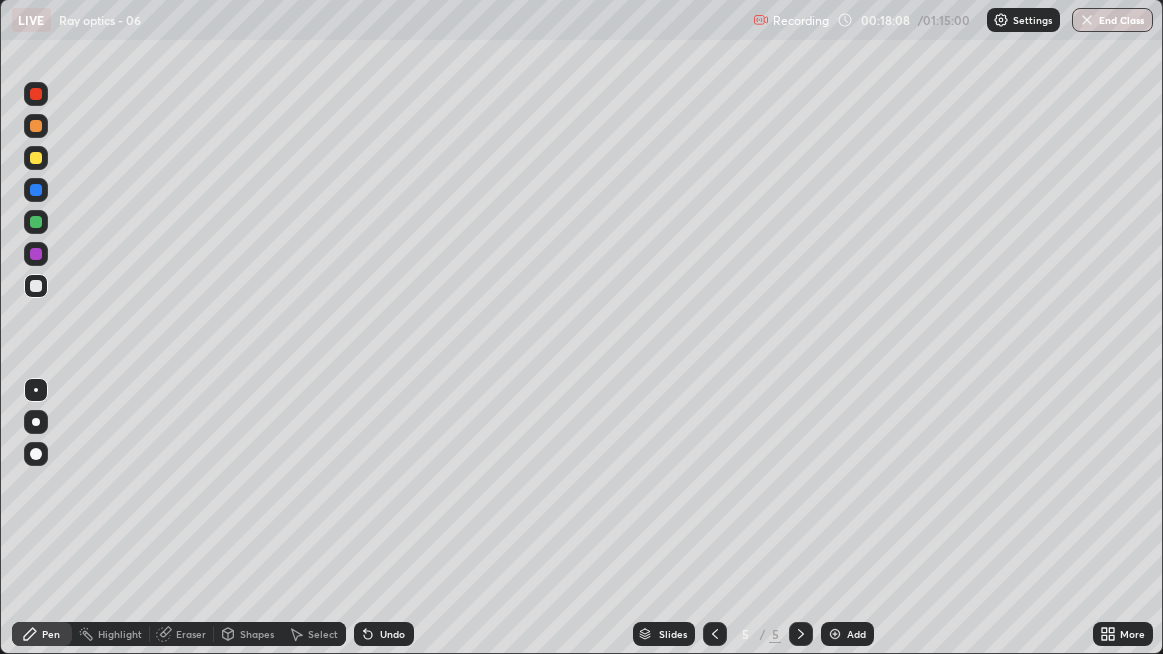 click at bounding box center [36, 158] 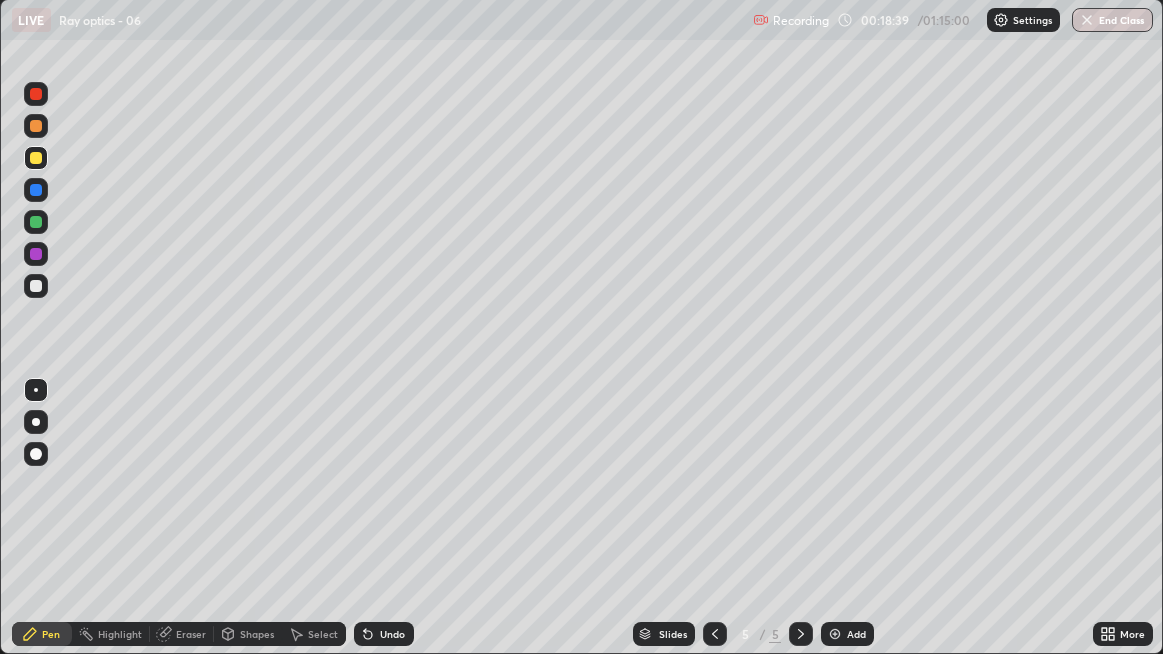 click at bounding box center [36, 286] 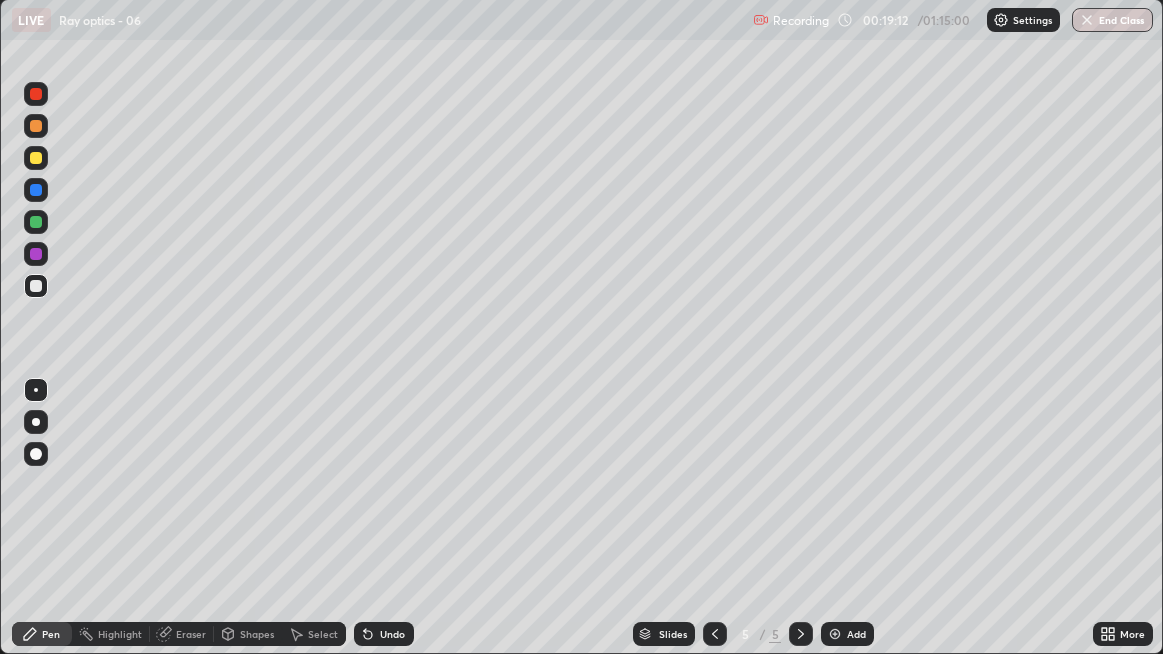 click at bounding box center (36, 158) 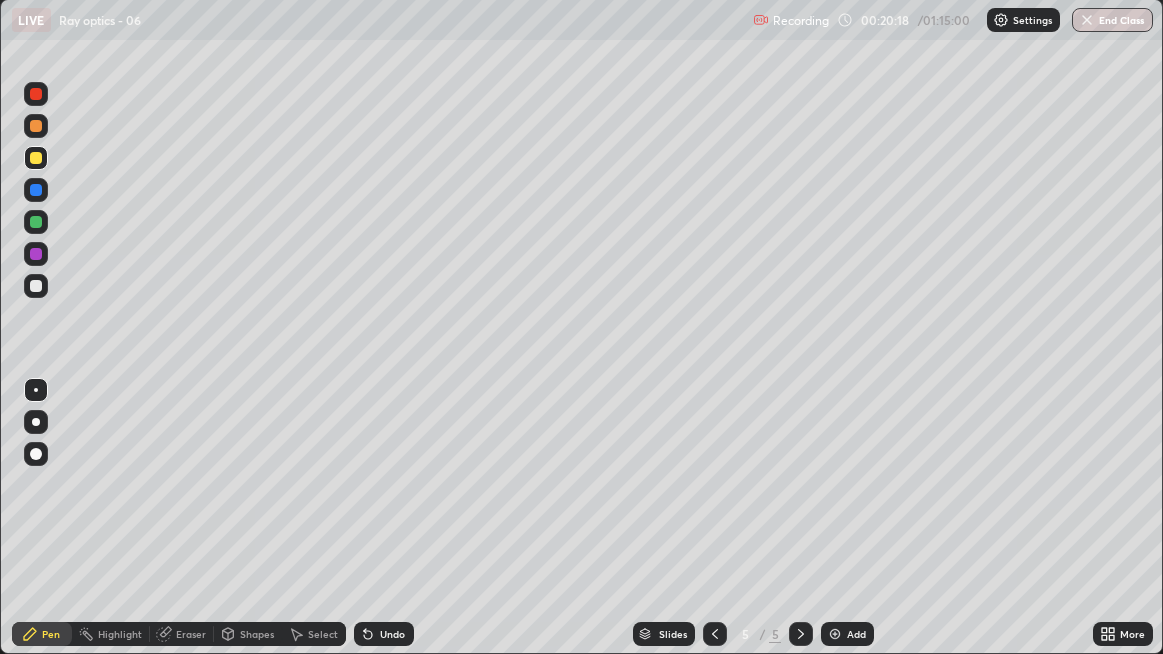 click at bounding box center (36, 286) 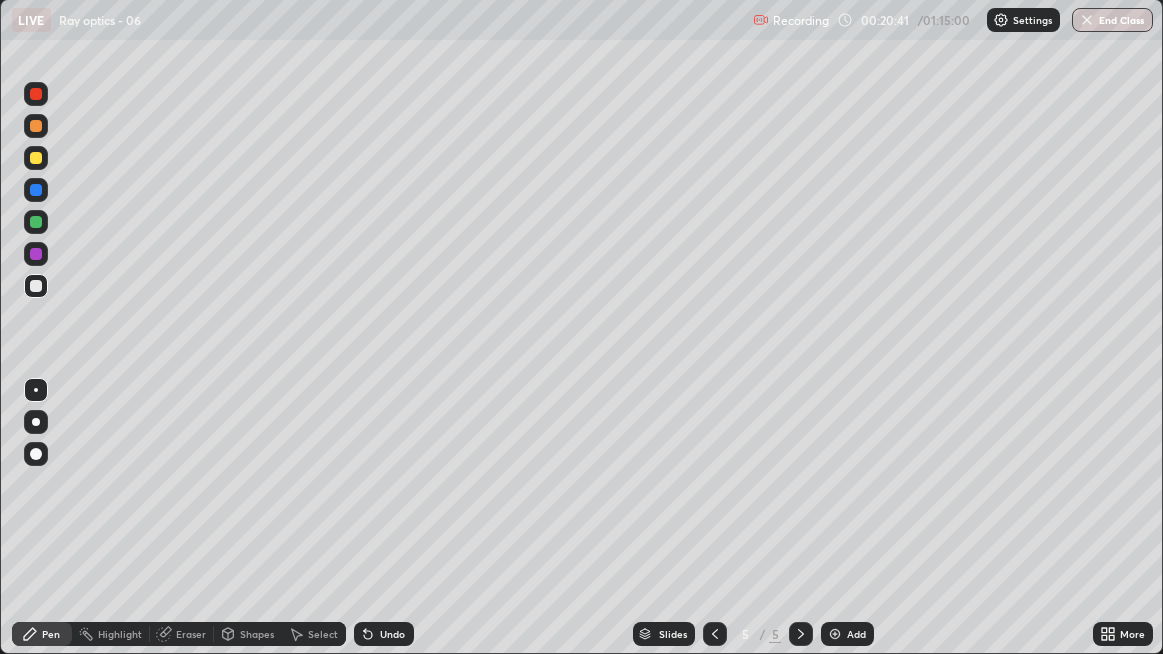 click at bounding box center (36, 222) 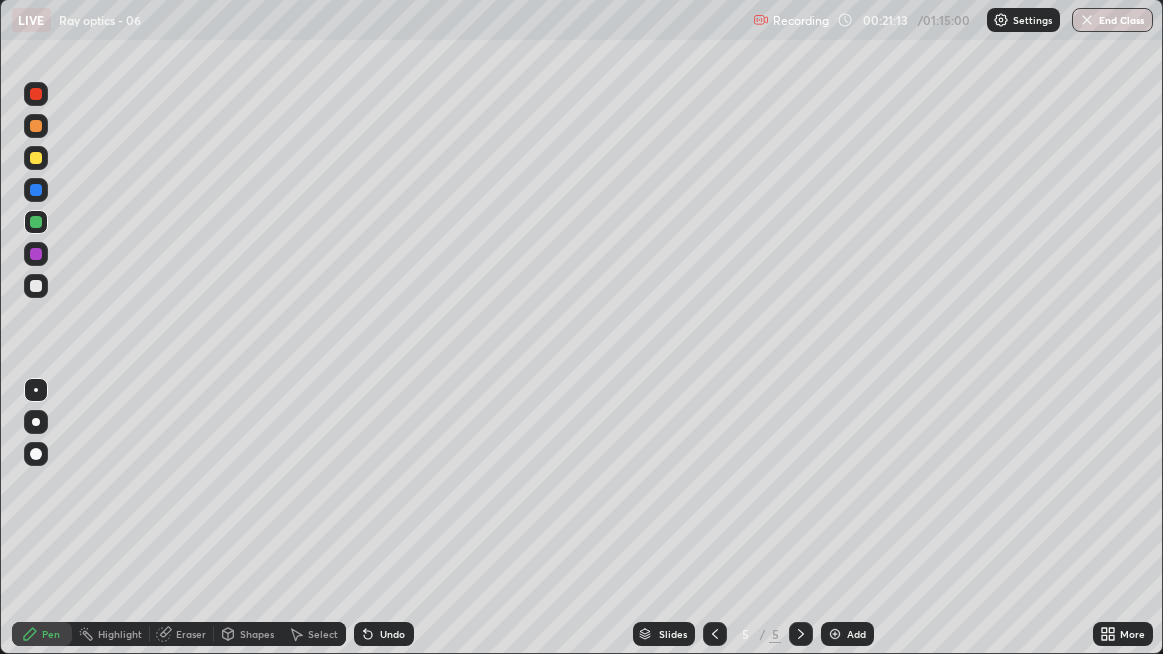 click on "Undo" at bounding box center (392, 634) 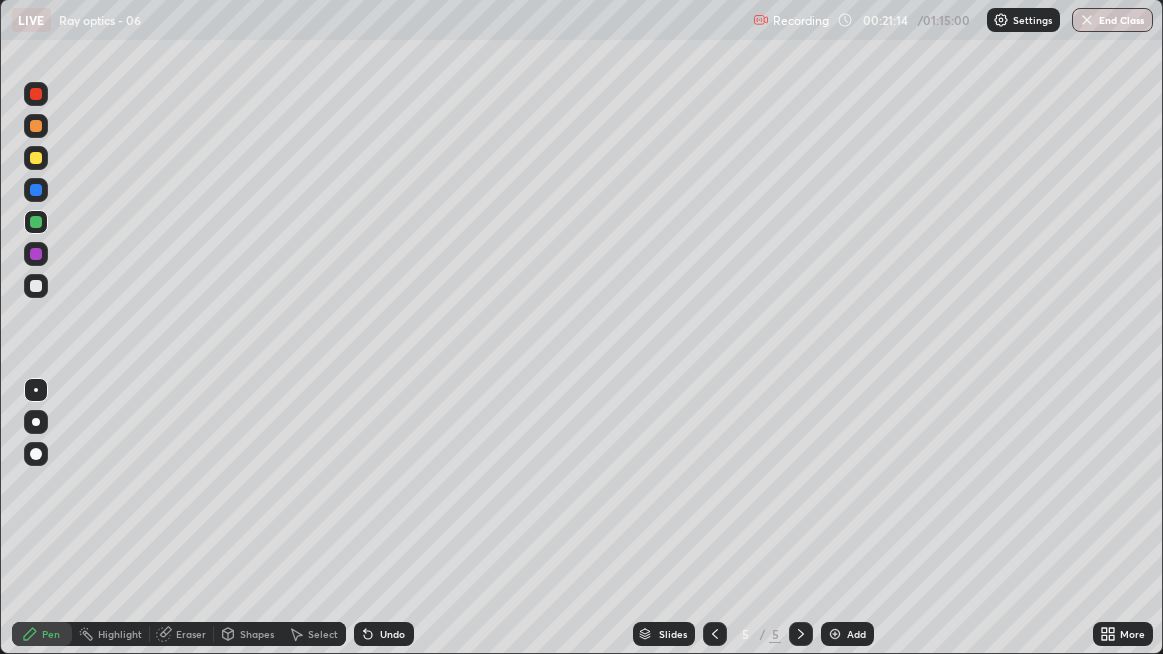 click 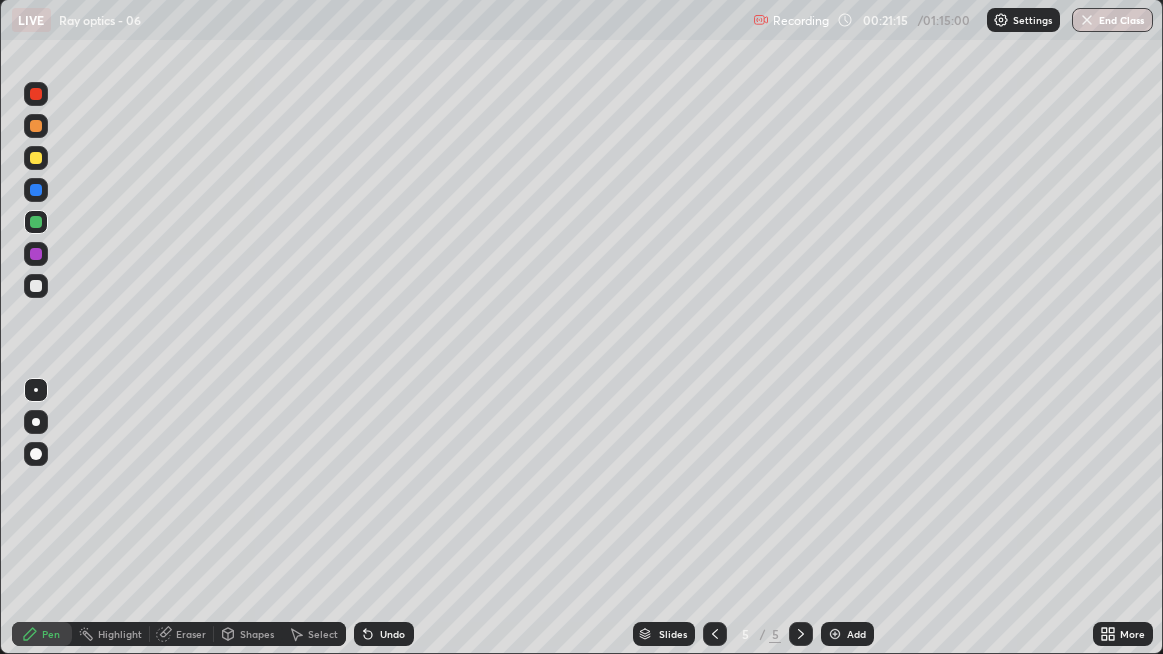 click on "Undo" at bounding box center [392, 634] 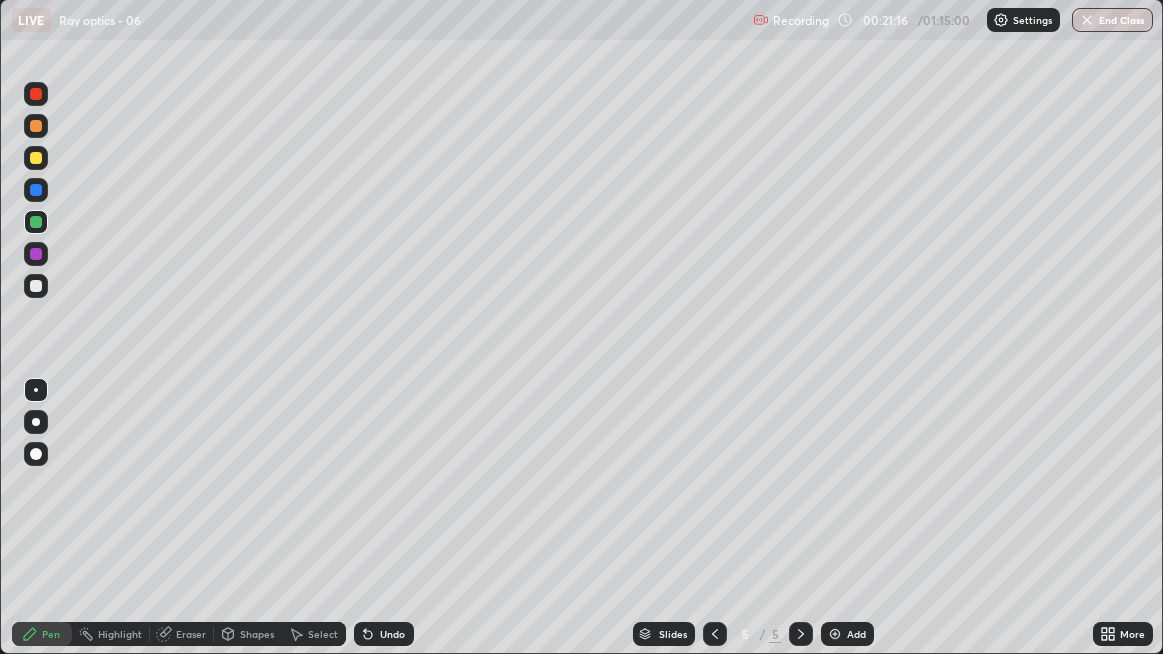 click on "Undo" at bounding box center (392, 634) 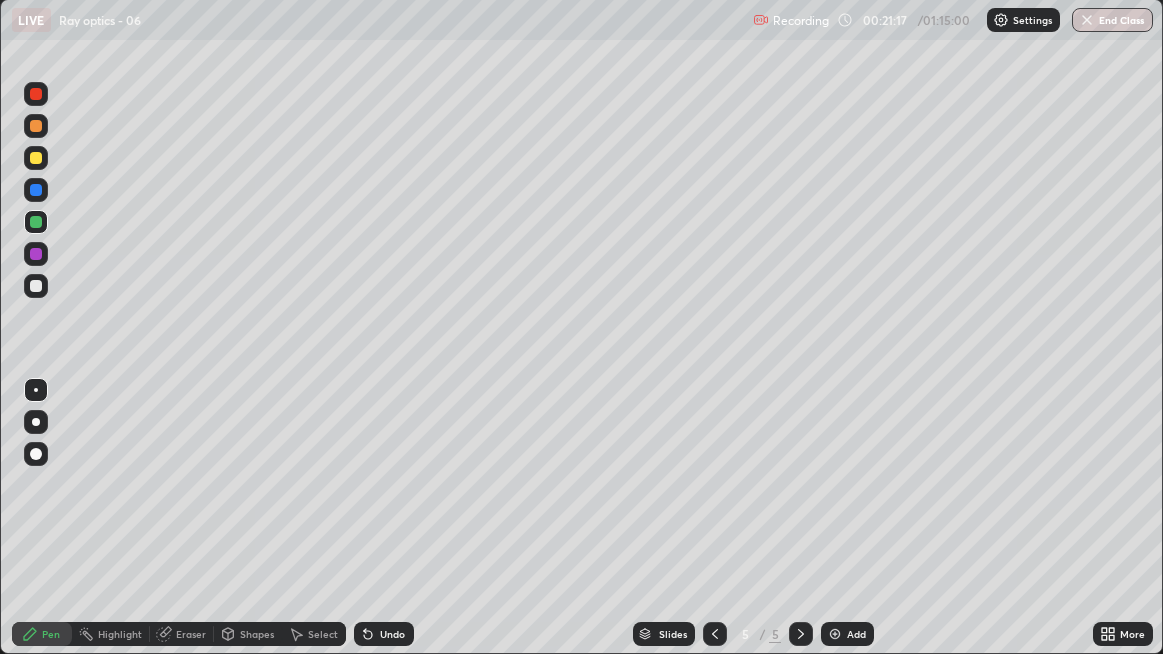 click on "Undo" at bounding box center (392, 634) 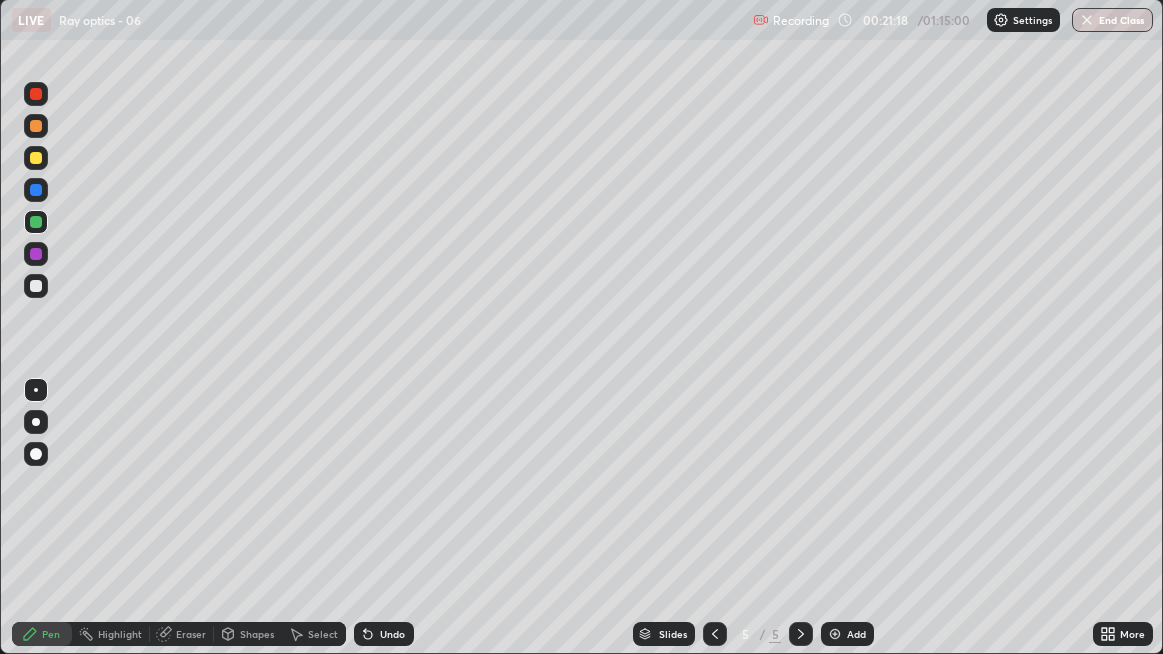 click on "Undo" at bounding box center (392, 634) 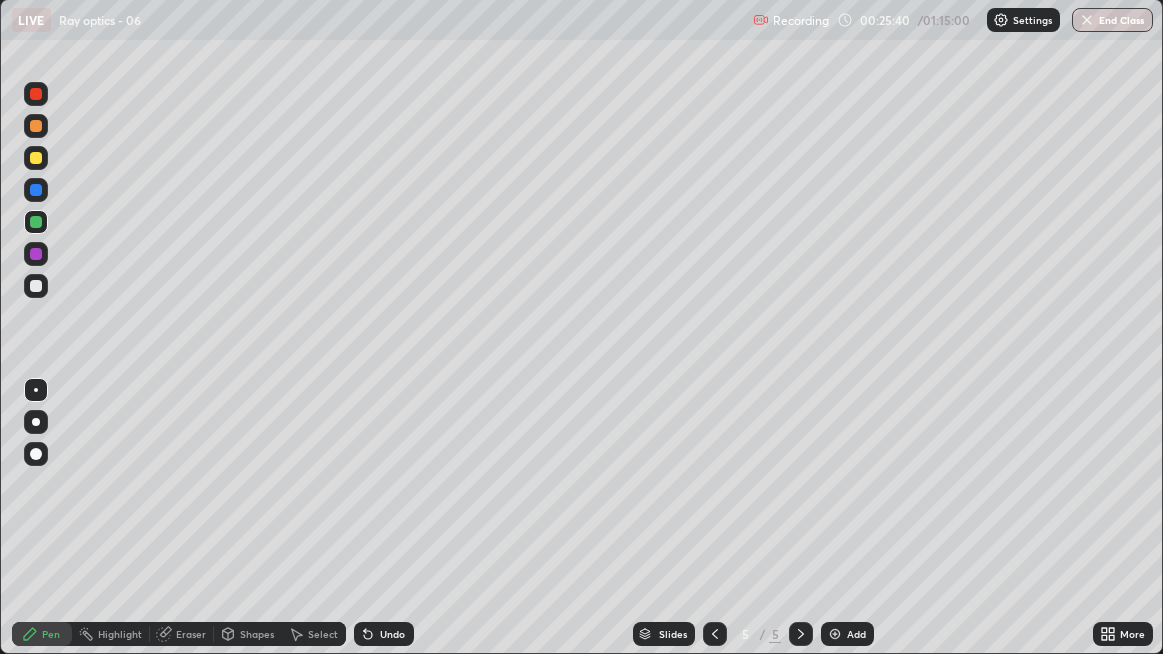 click 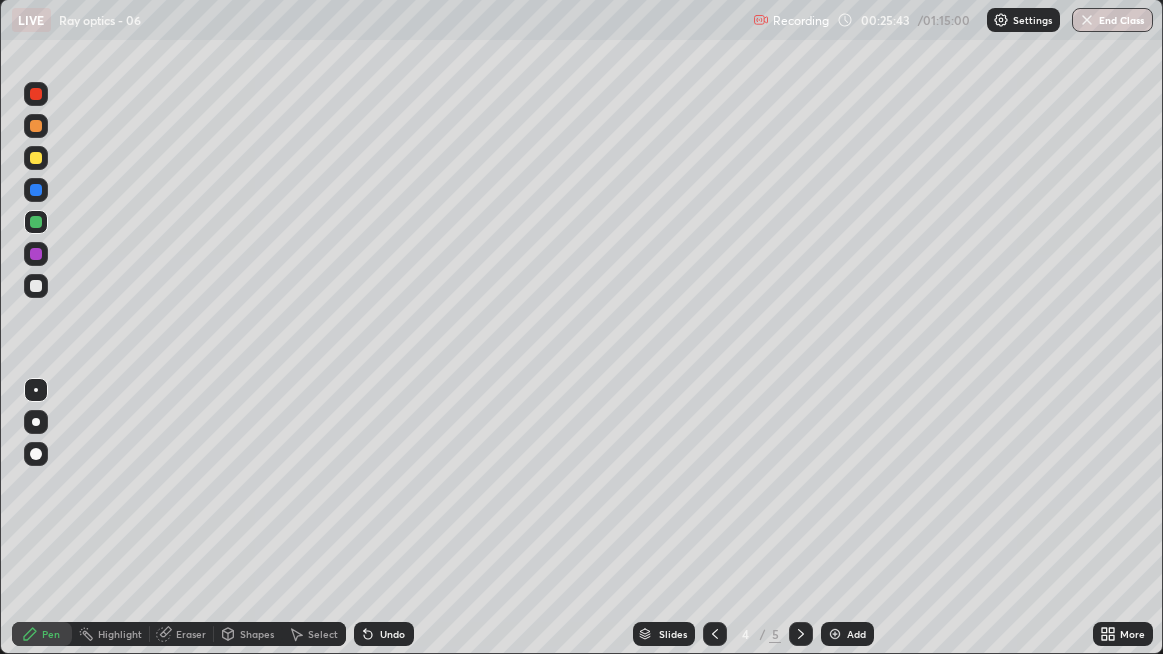 click 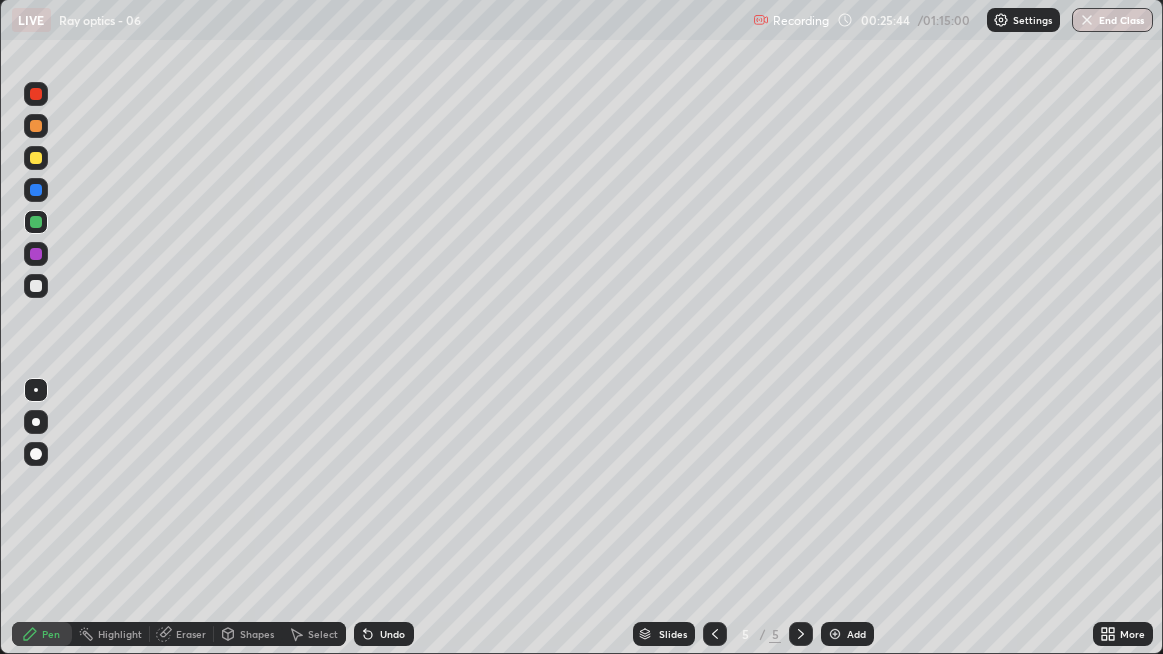 click at bounding box center [835, 634] 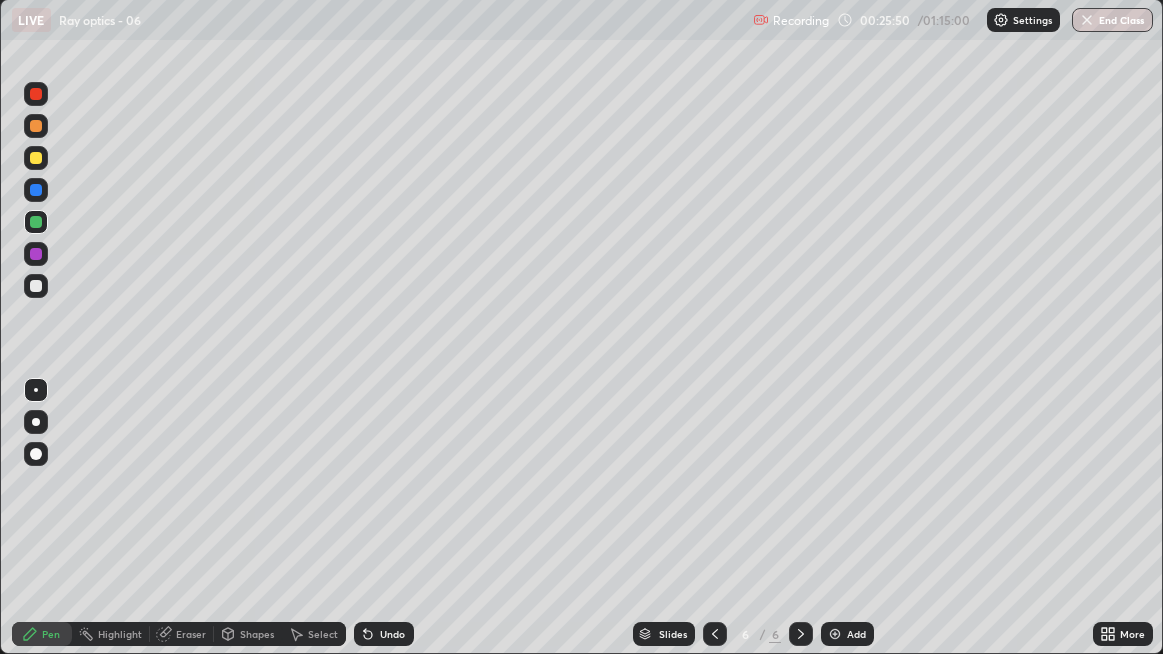 click 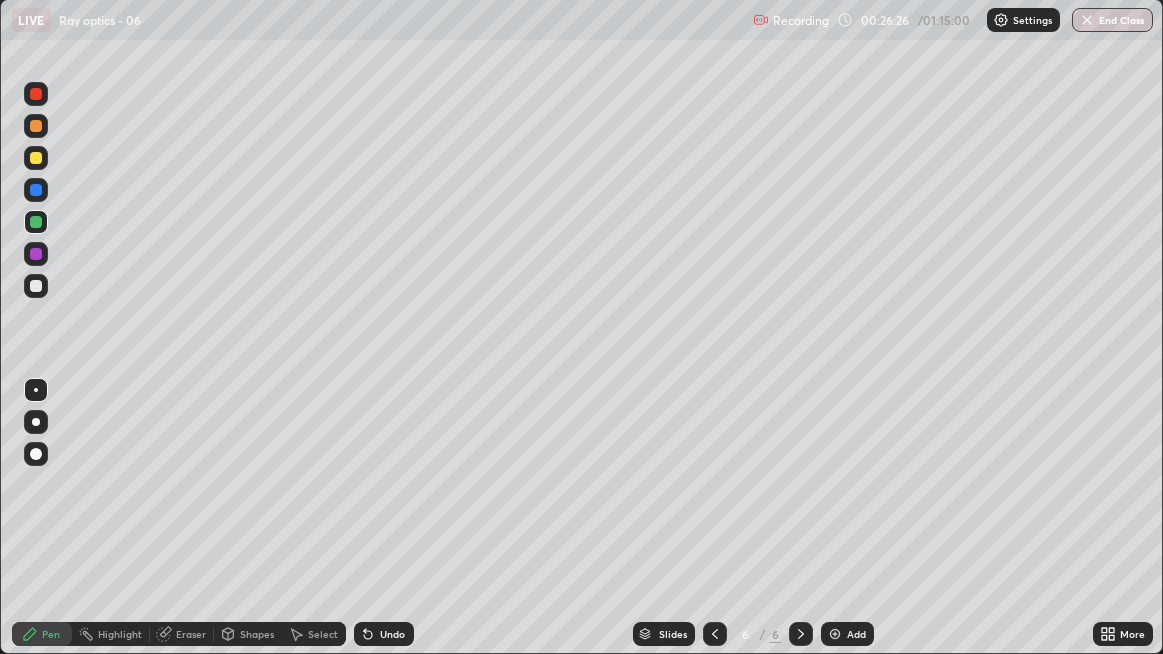 click on "Undo" at bounding box center [392, 634] 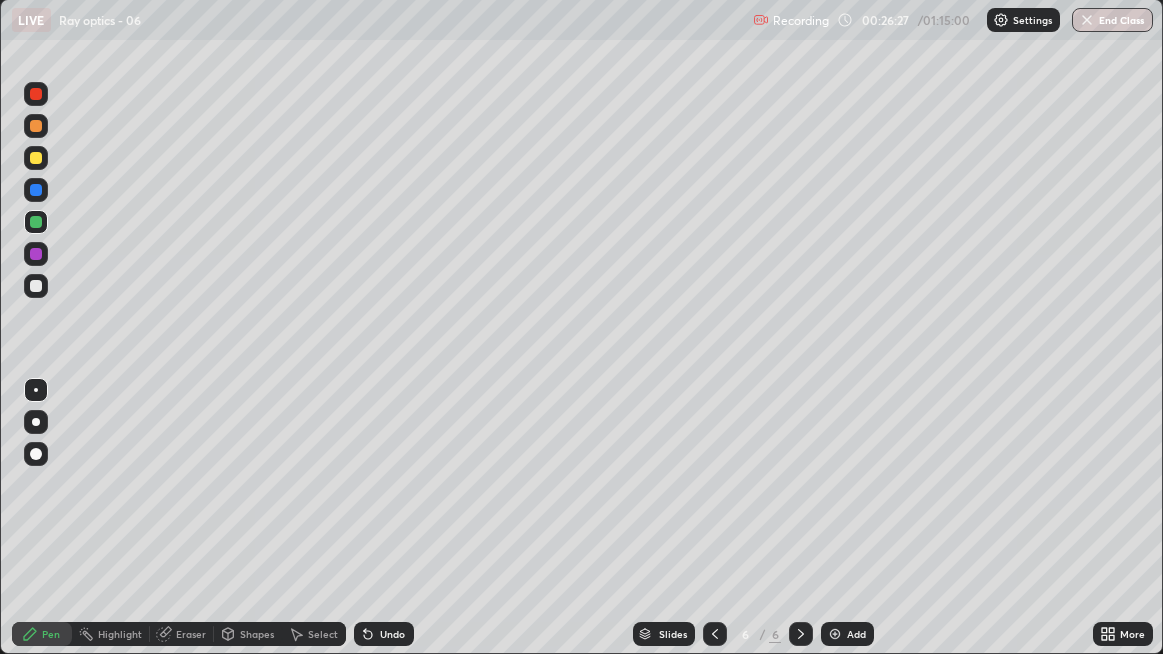 click on "Undo" at bounding box center [392, 634] 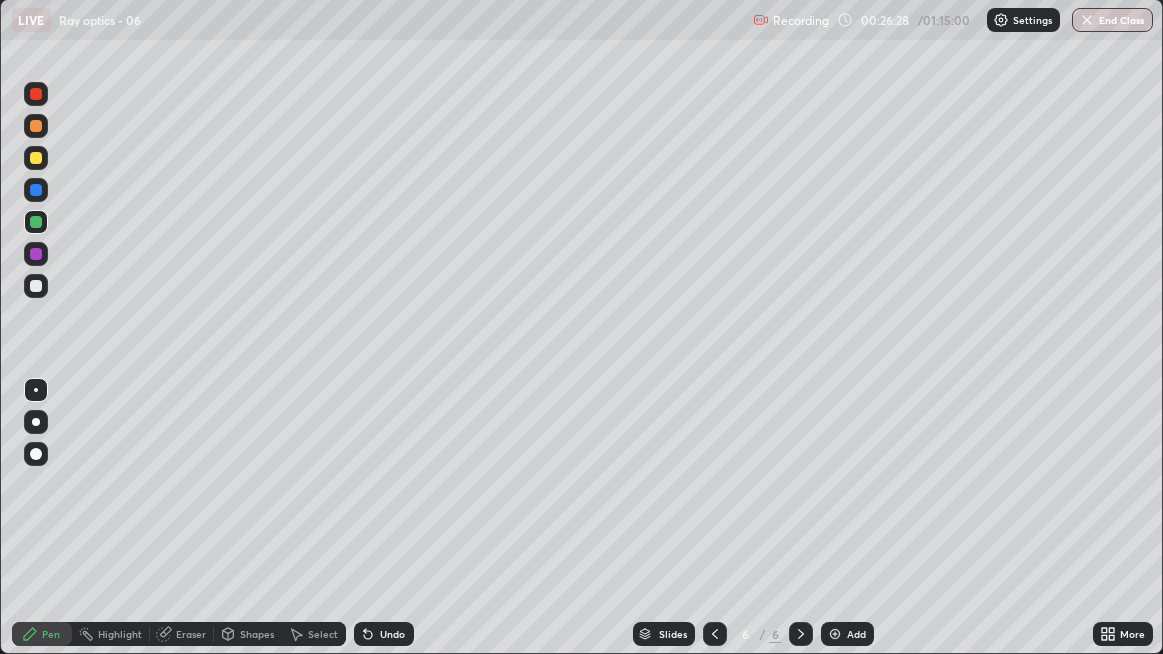 click on "Undo" at bounding box center [392, 634] 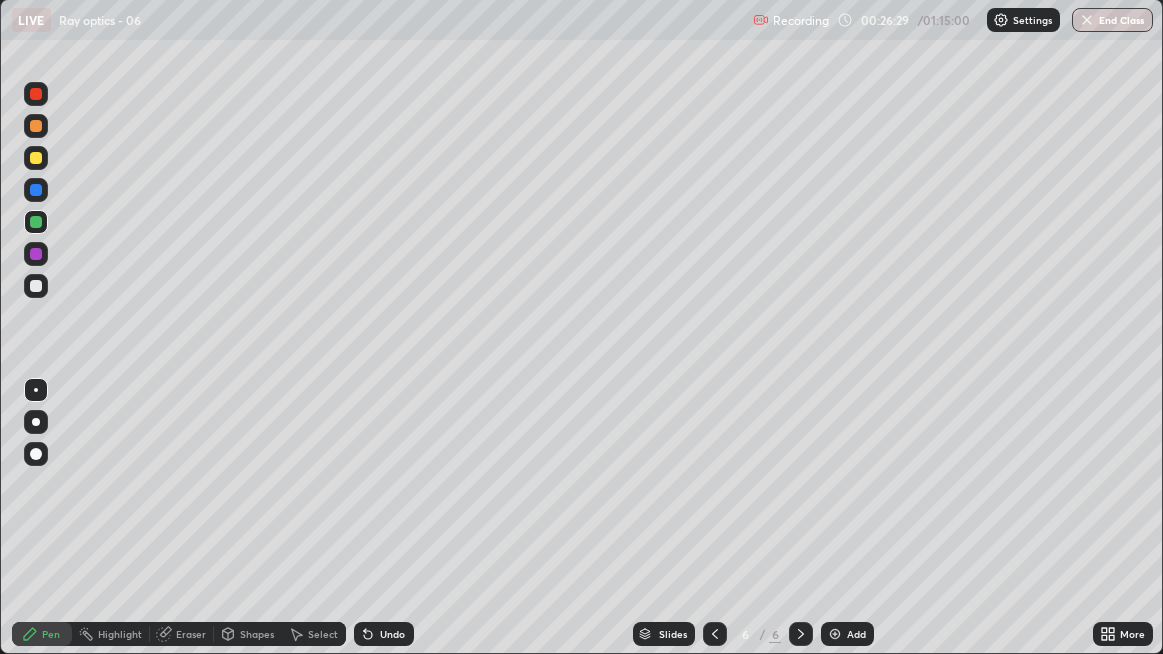 click on "Undo" at bounding box center (384, 634) 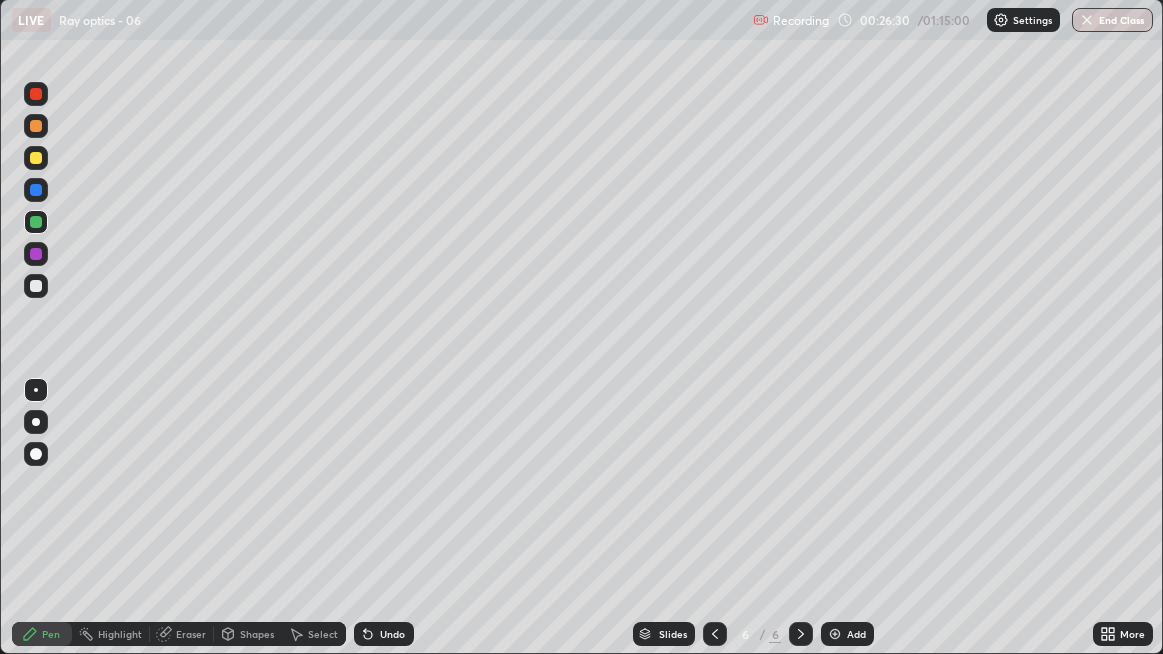 click 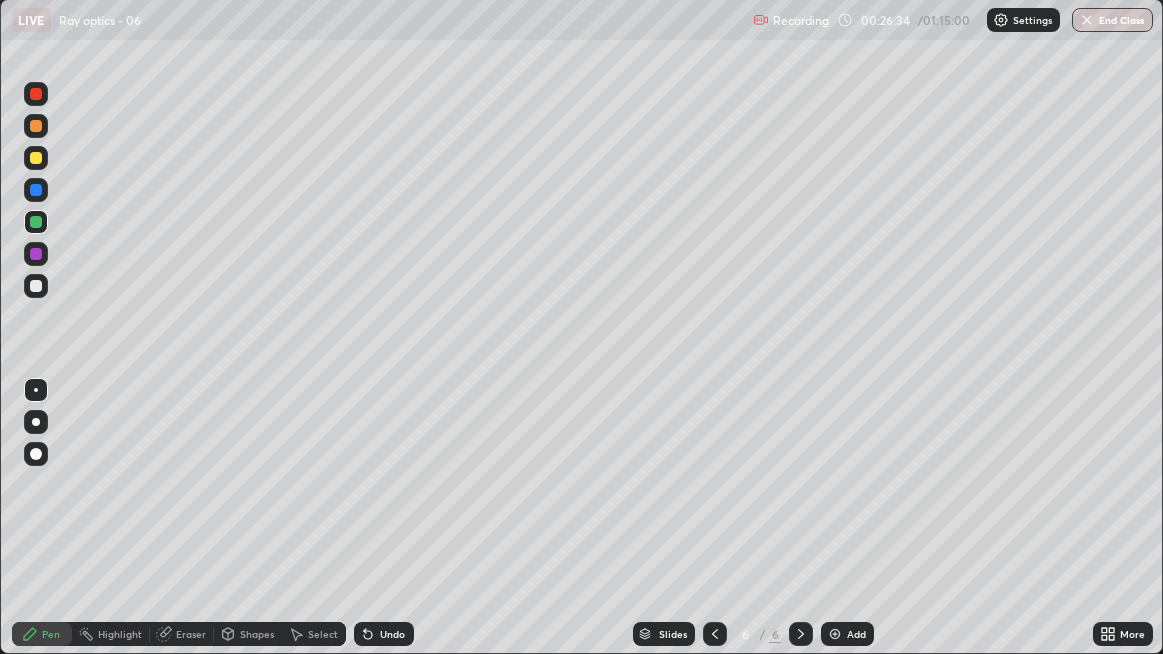 click at bounding box center [36, 286] 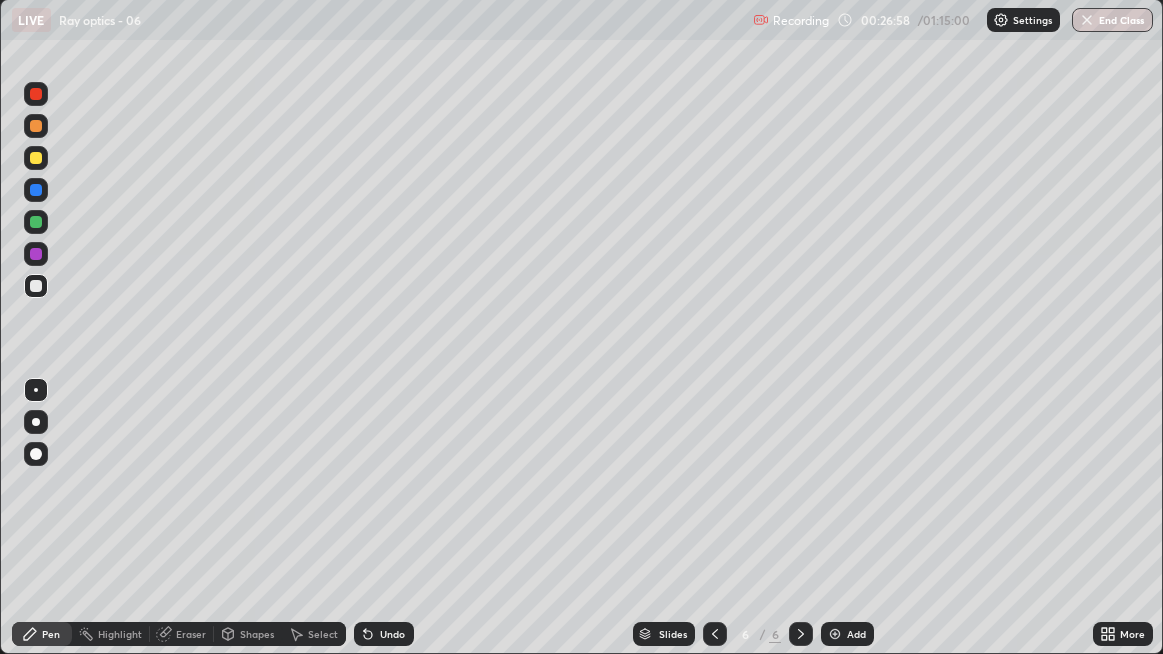 click at bounding box center [36, 158] 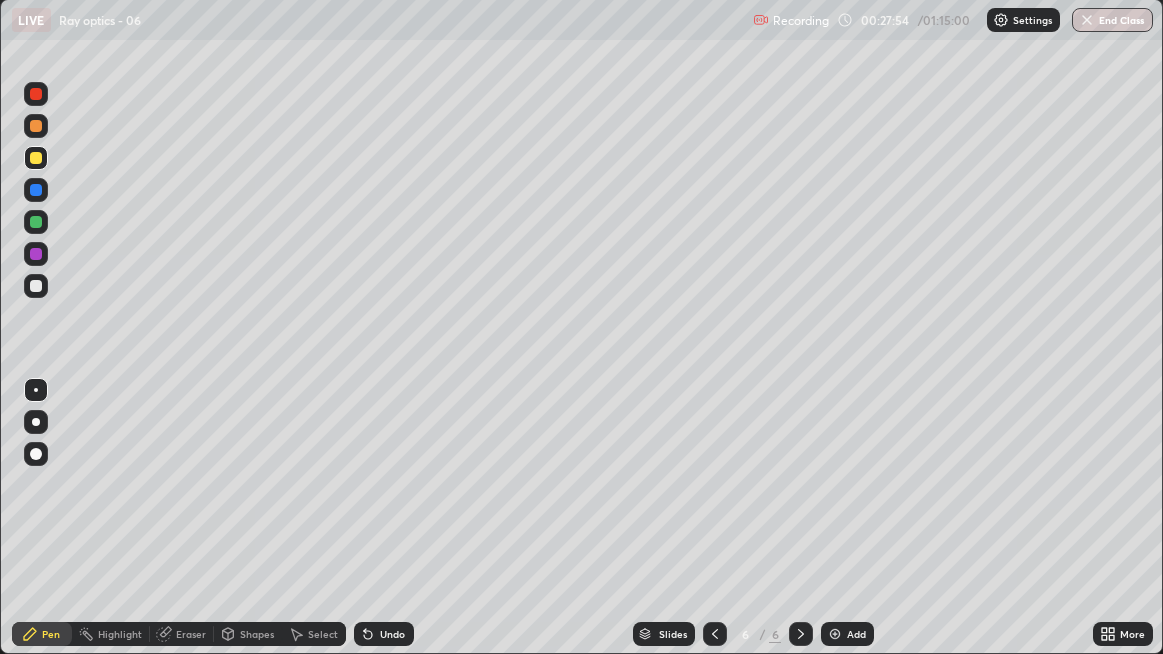 click at bounding box center [36, 126] 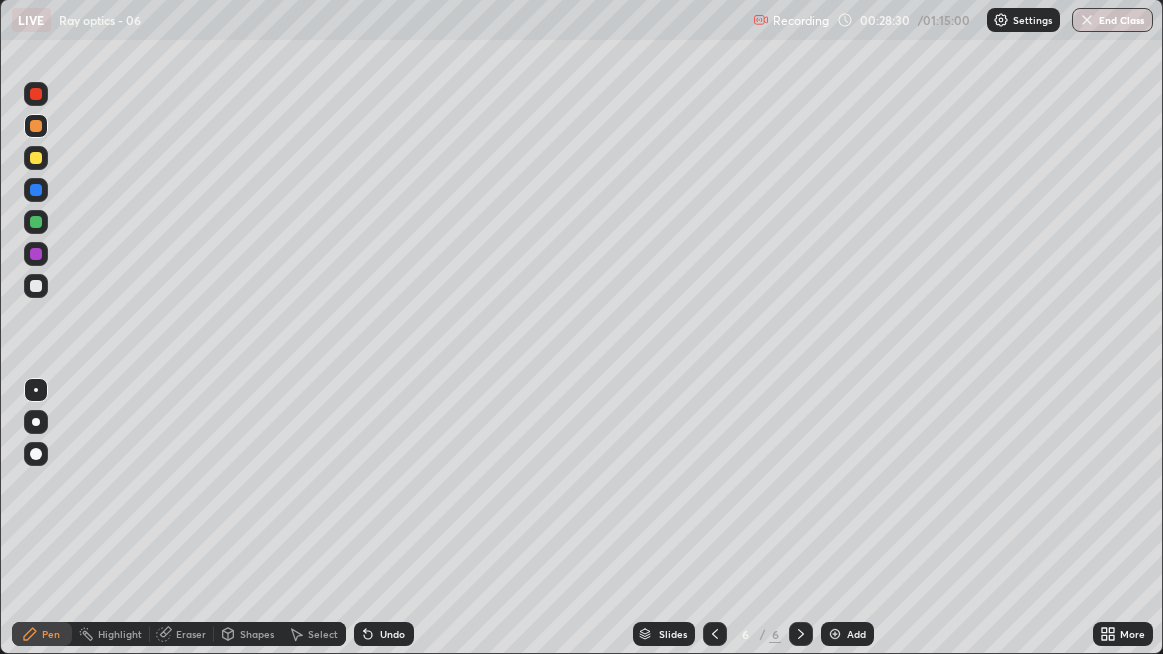 click on "Undo" at bounding box center [392, 634] 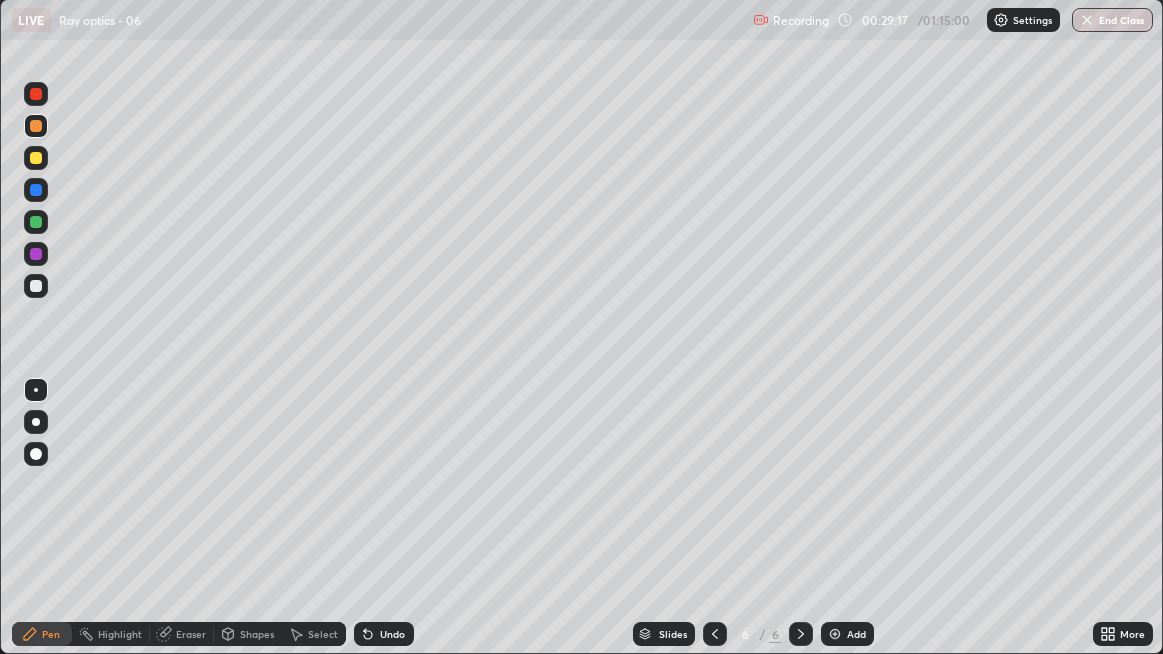 click 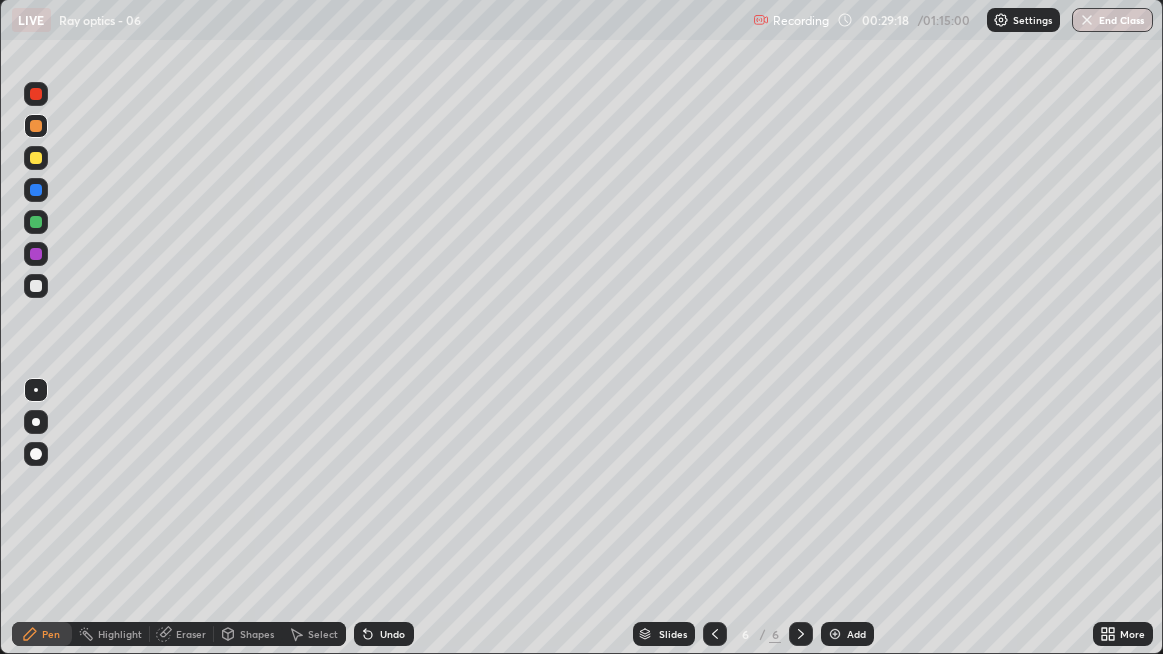 click on "Undo" at bounding box center (392, 634) 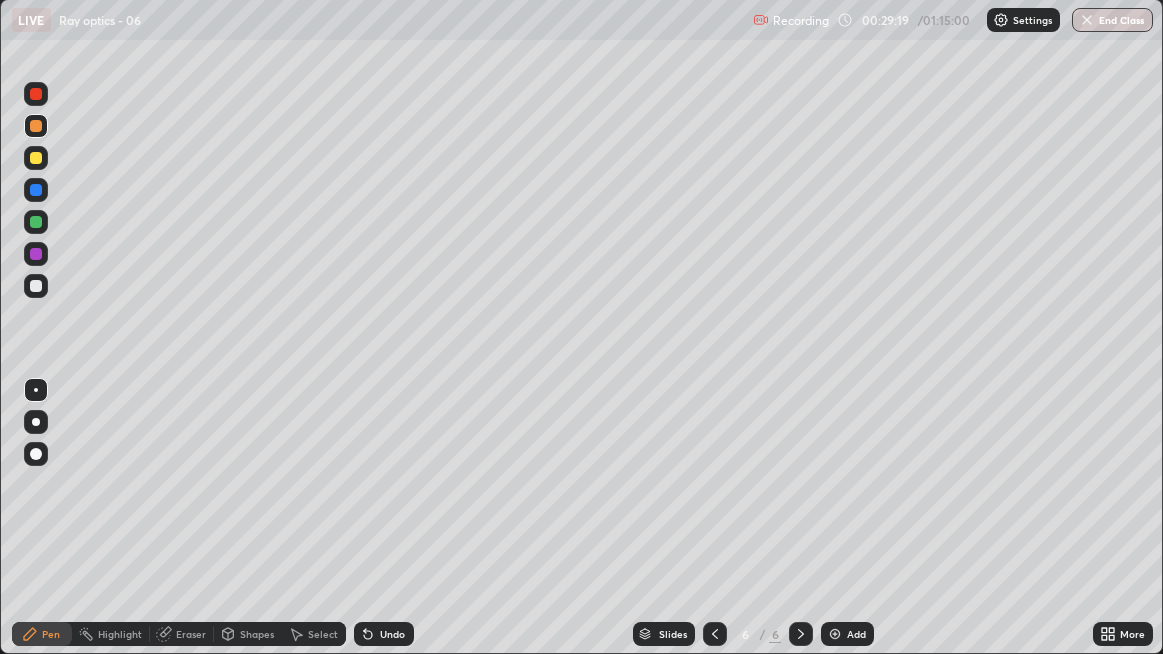 click on "Undo" at bounding box center (392, 634) 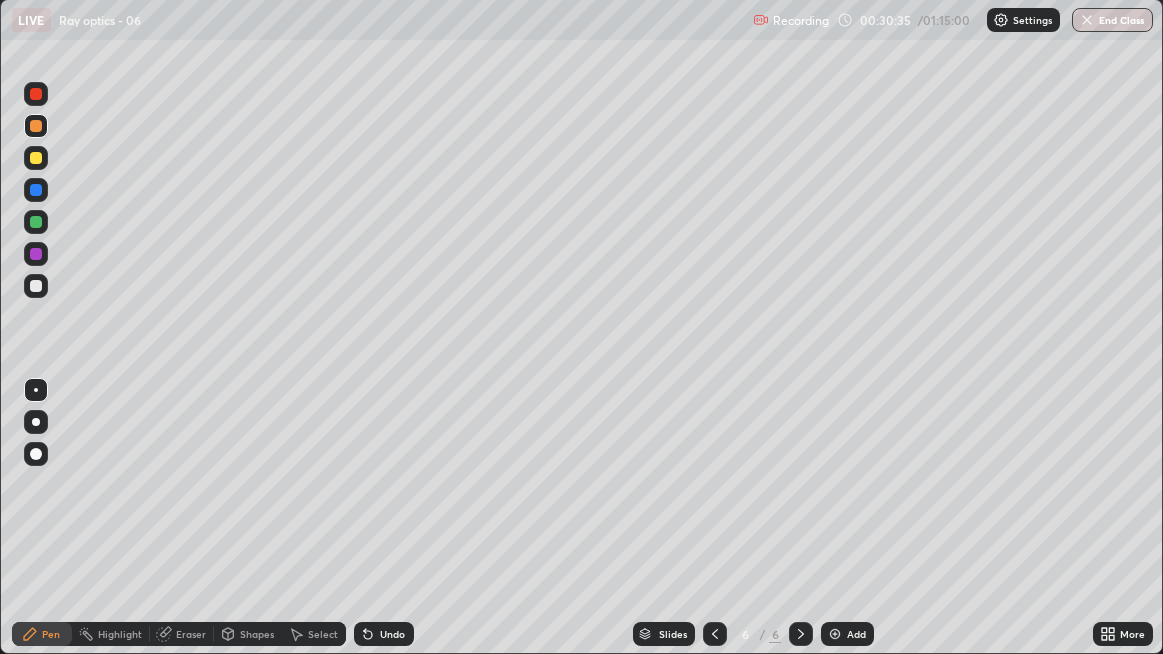 click on "Undo" at bounding box center (384, 634) 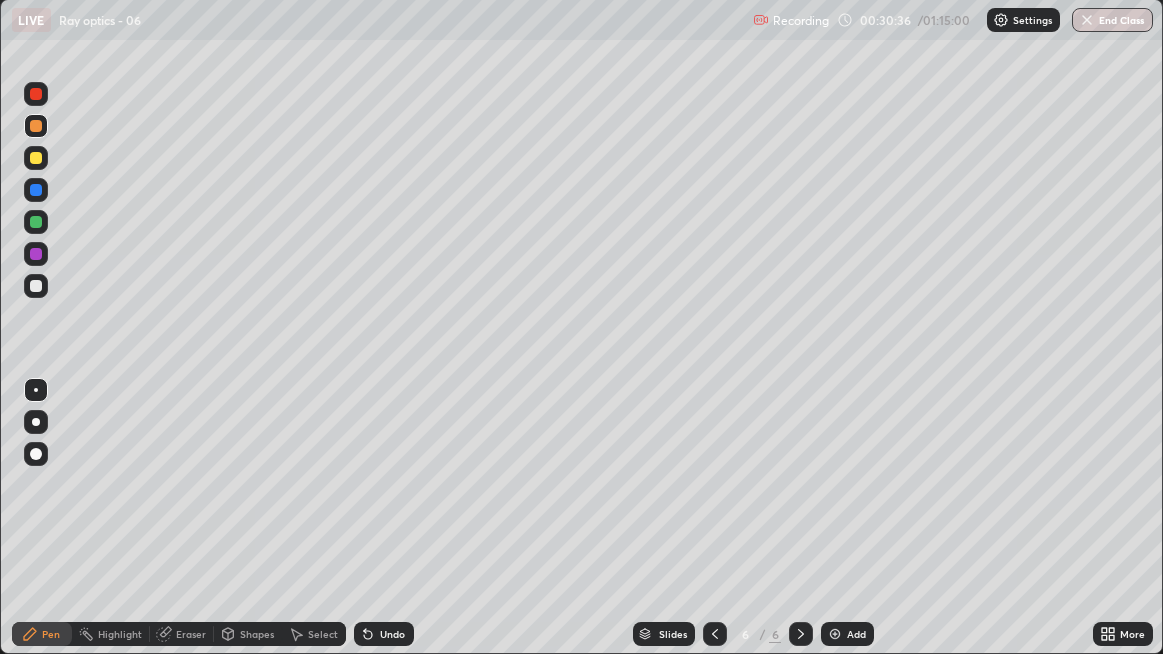 click on "Undo" at bounding box center [384, 634] 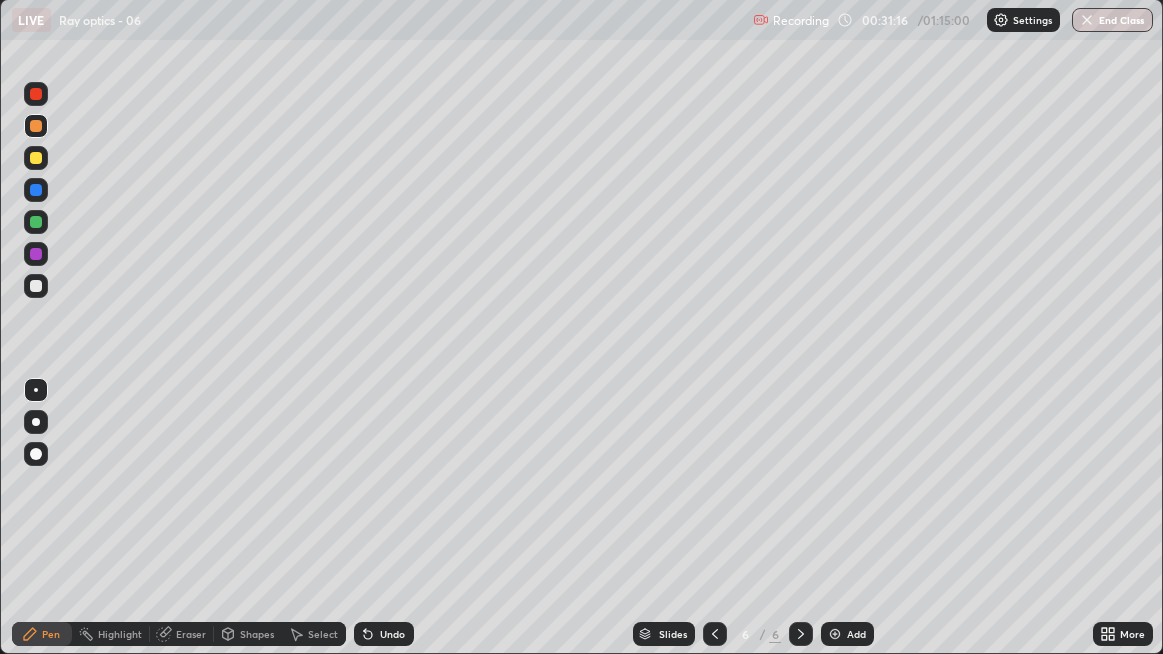 click on "Undo" at bounding box center [384, 634] 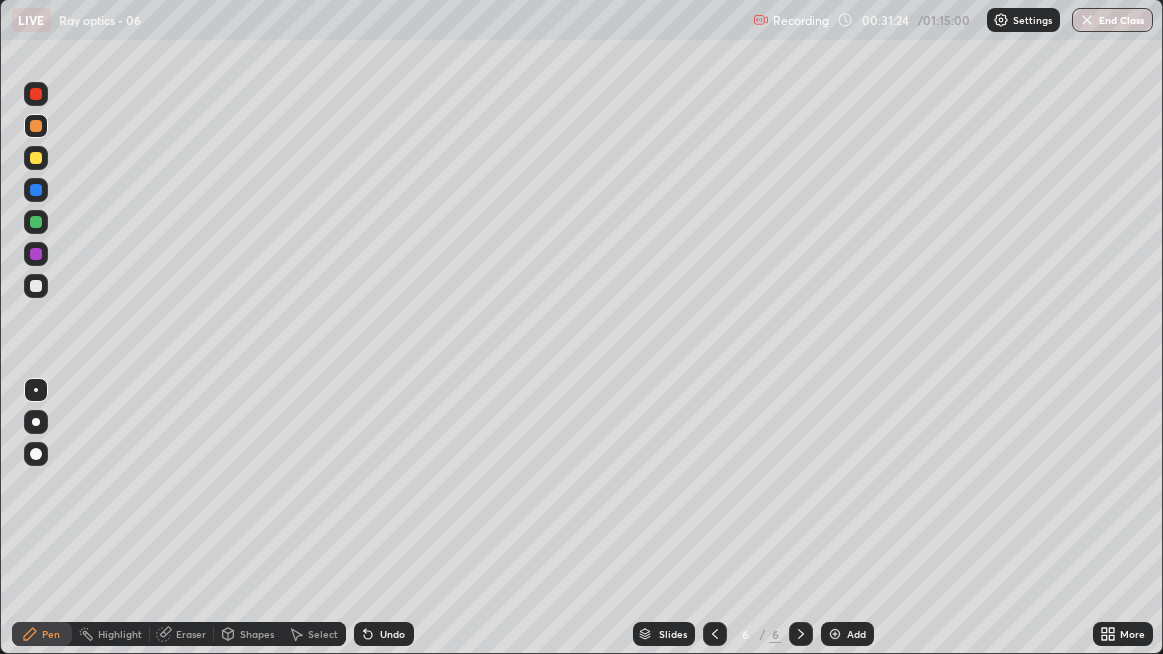 click on "Undo" at bounding box center [384, 634] 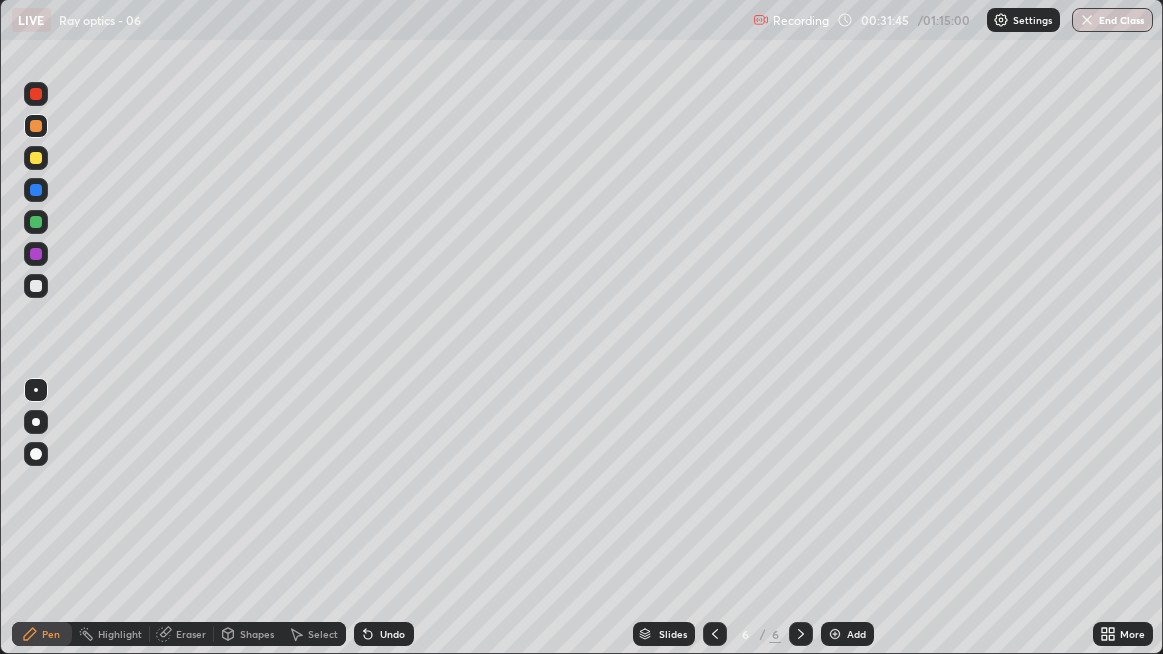 click 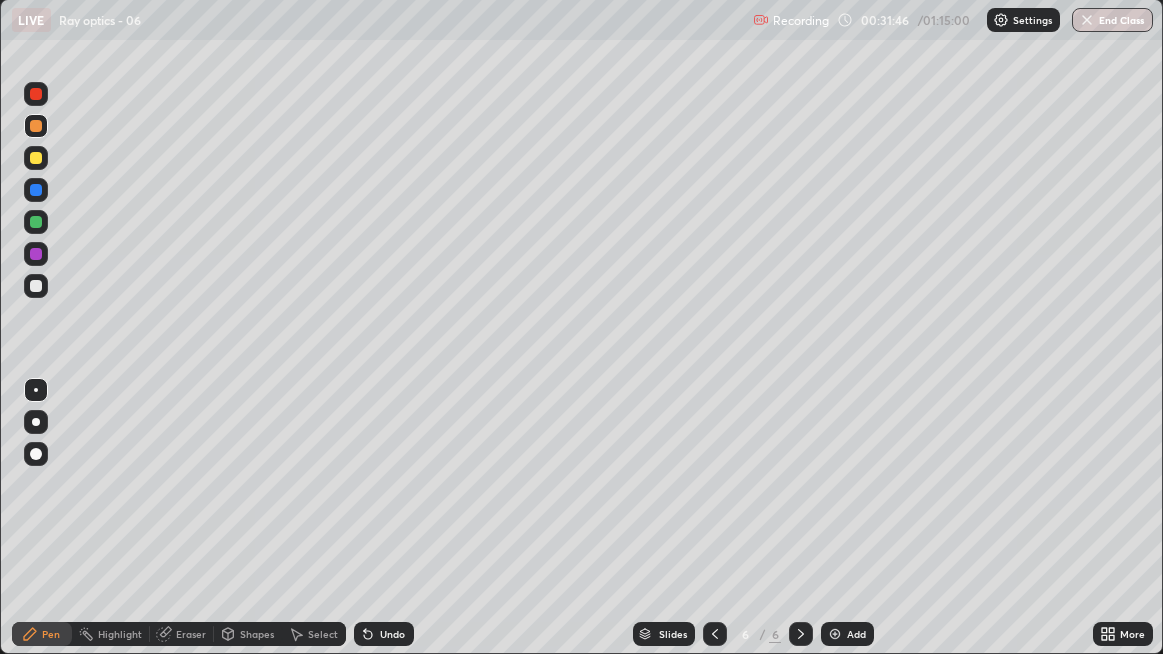 click on "Undo" at bounding box center (384, 634) 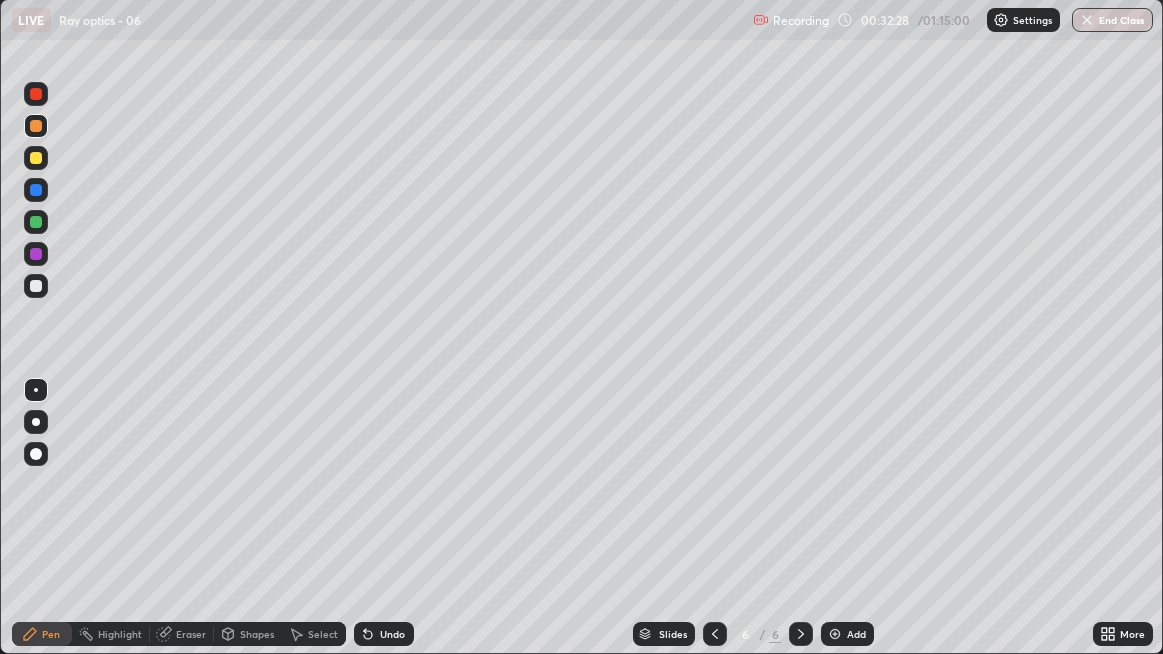 click at bounding box center [36, 158] 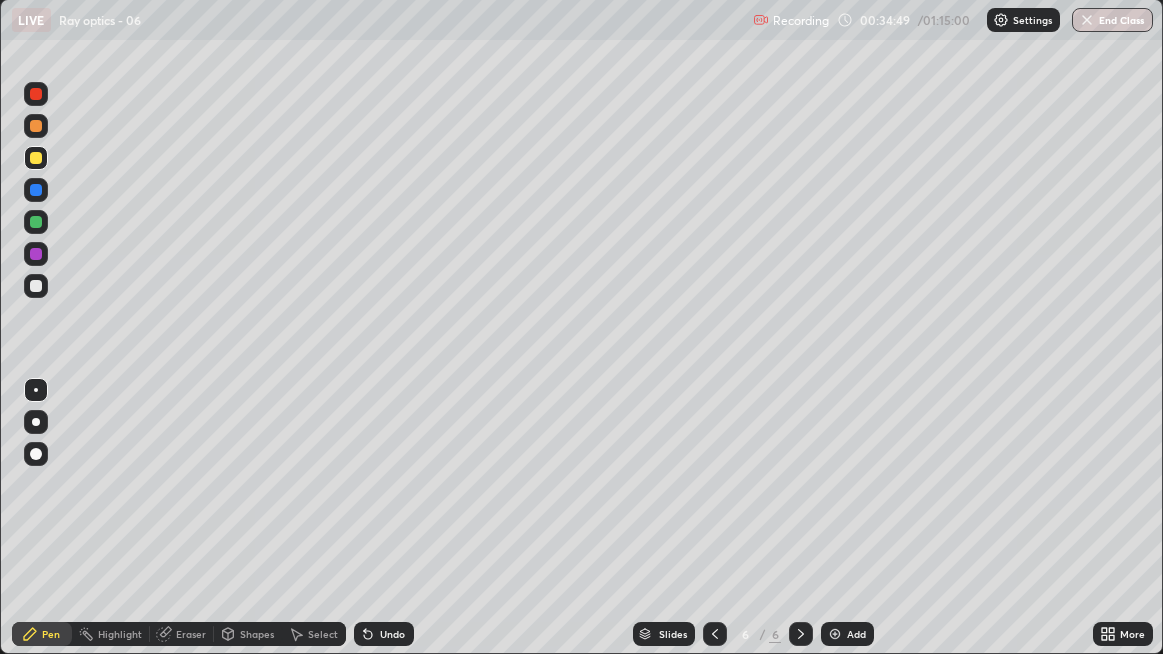 click 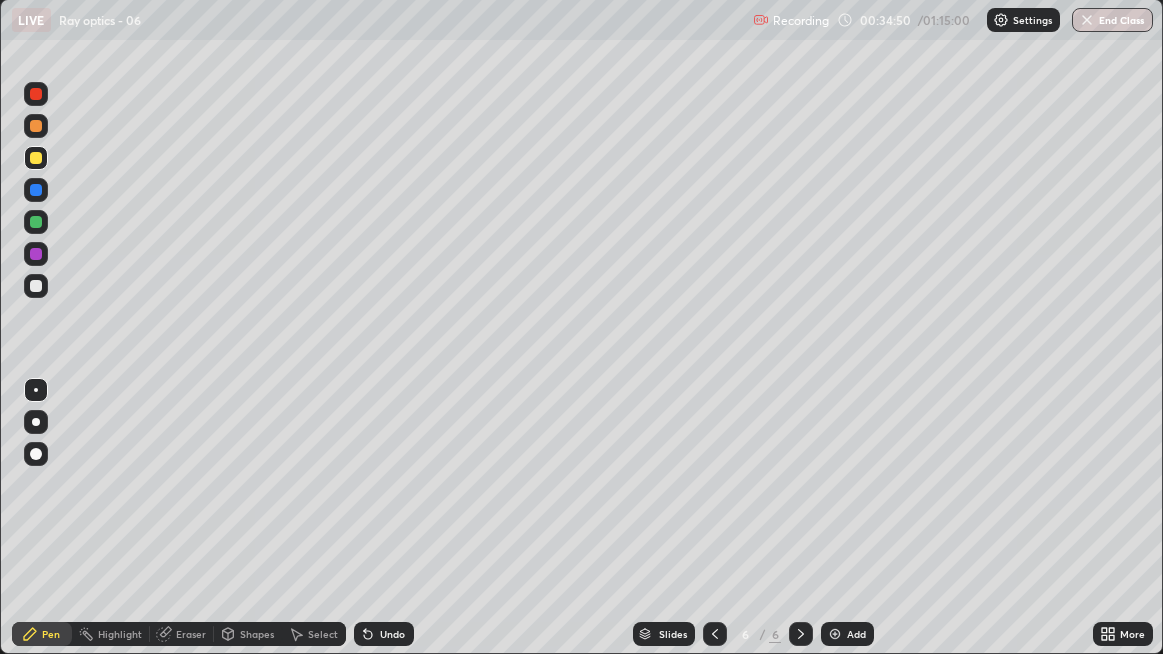 click on "Add" at bounding box center [847, 634] 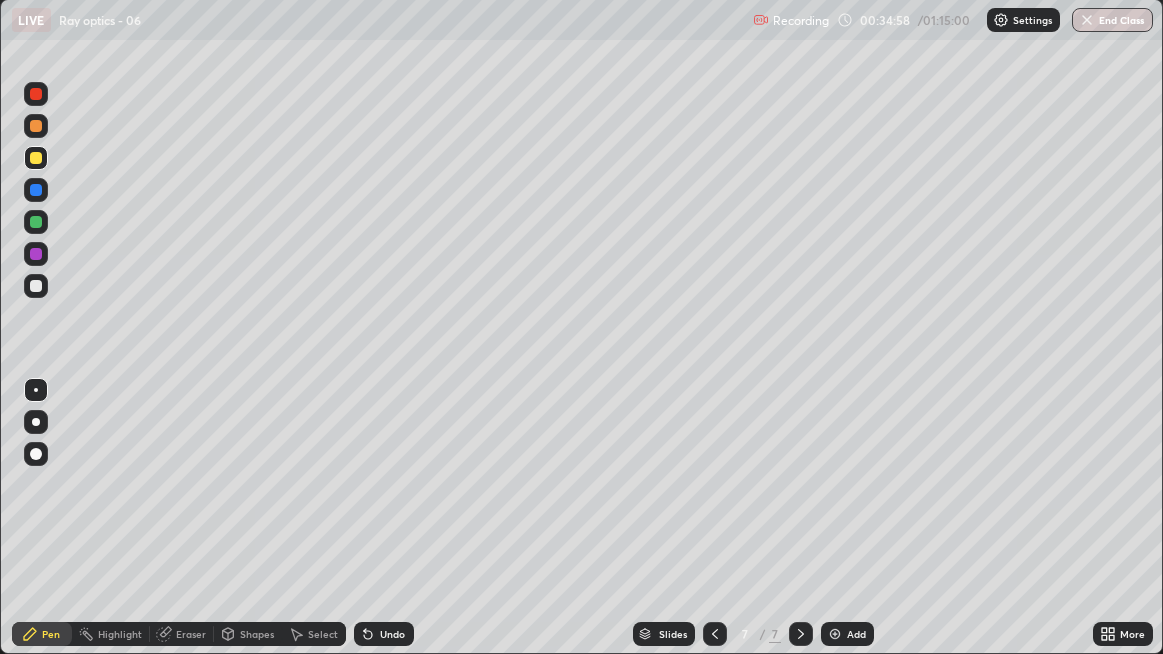 click at bounding box center (36, 158) 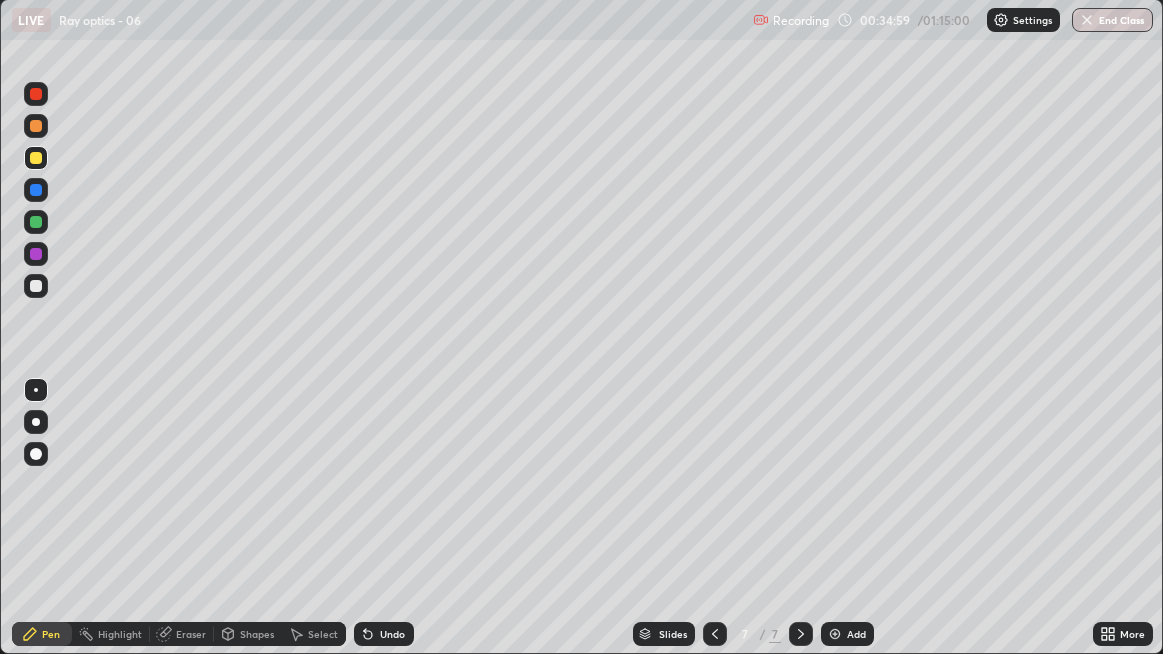 click at bounding box center [36, 222] 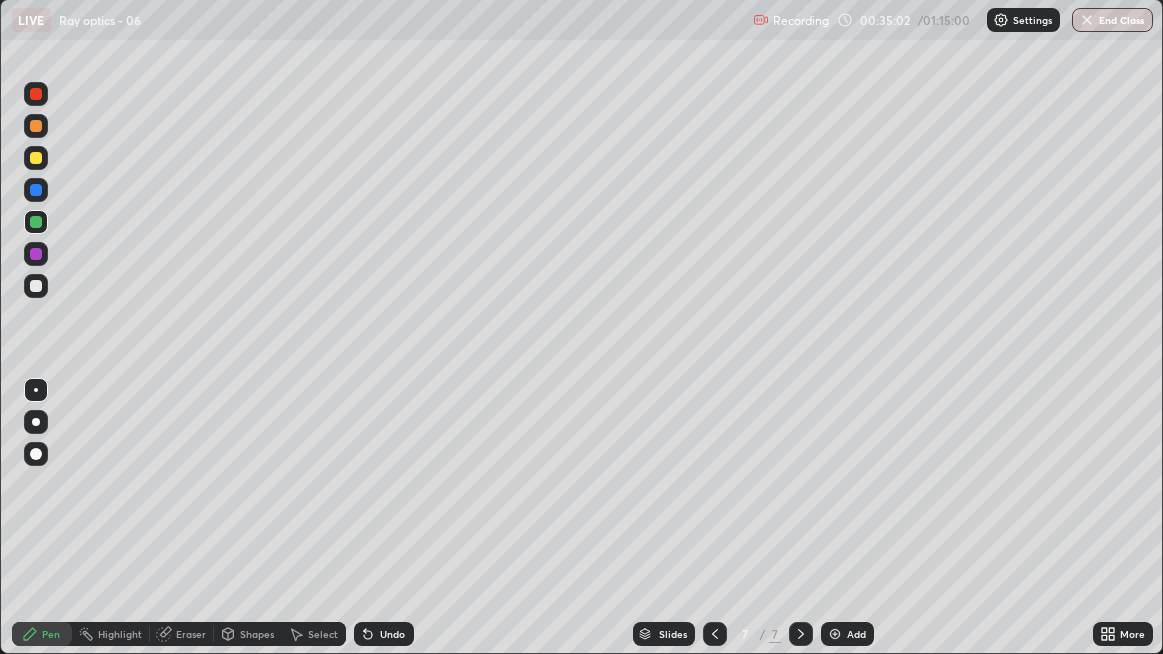 click at bounding box center [36, 254] 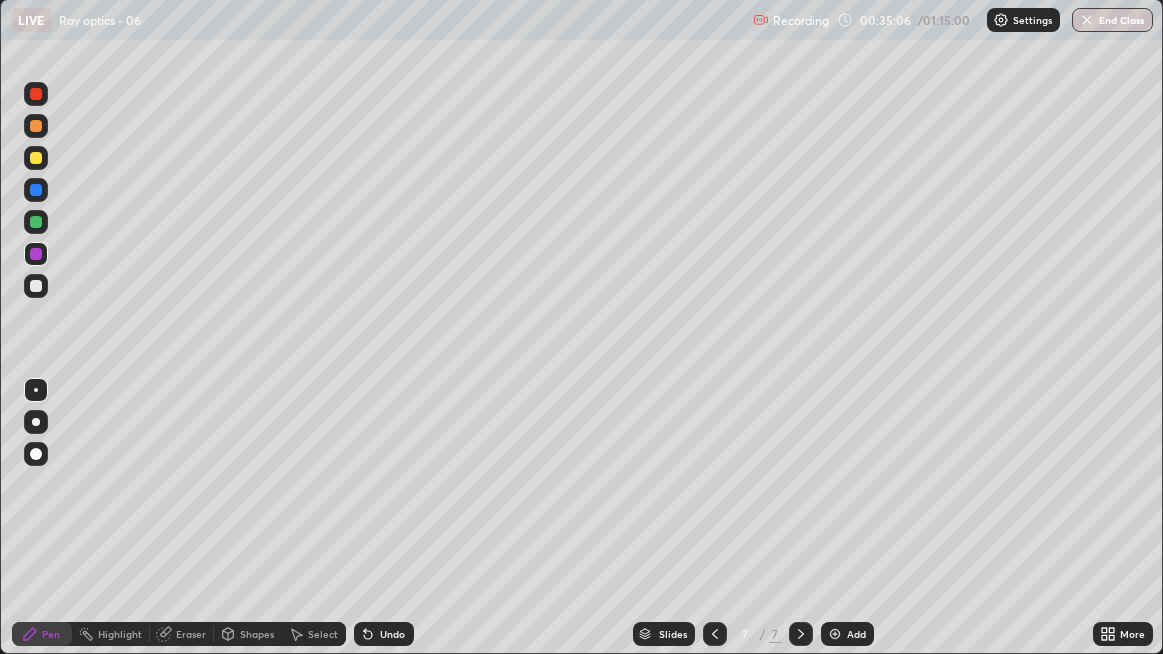 click at bounding box center [36, 126] 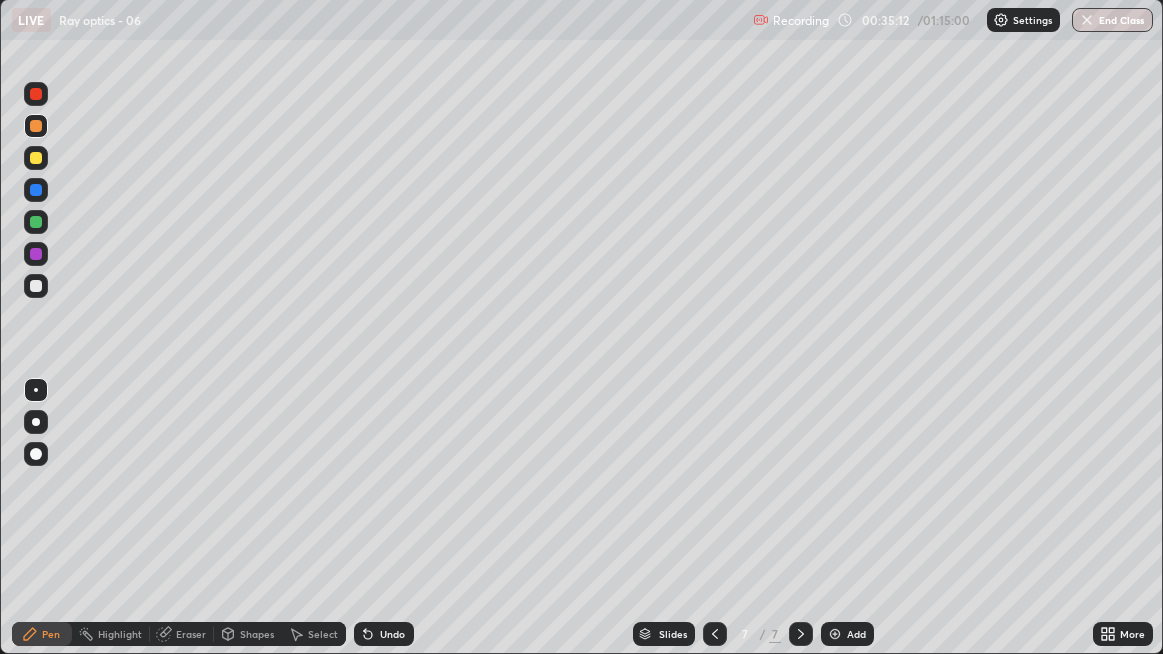 click at bounding box center [36, 94] 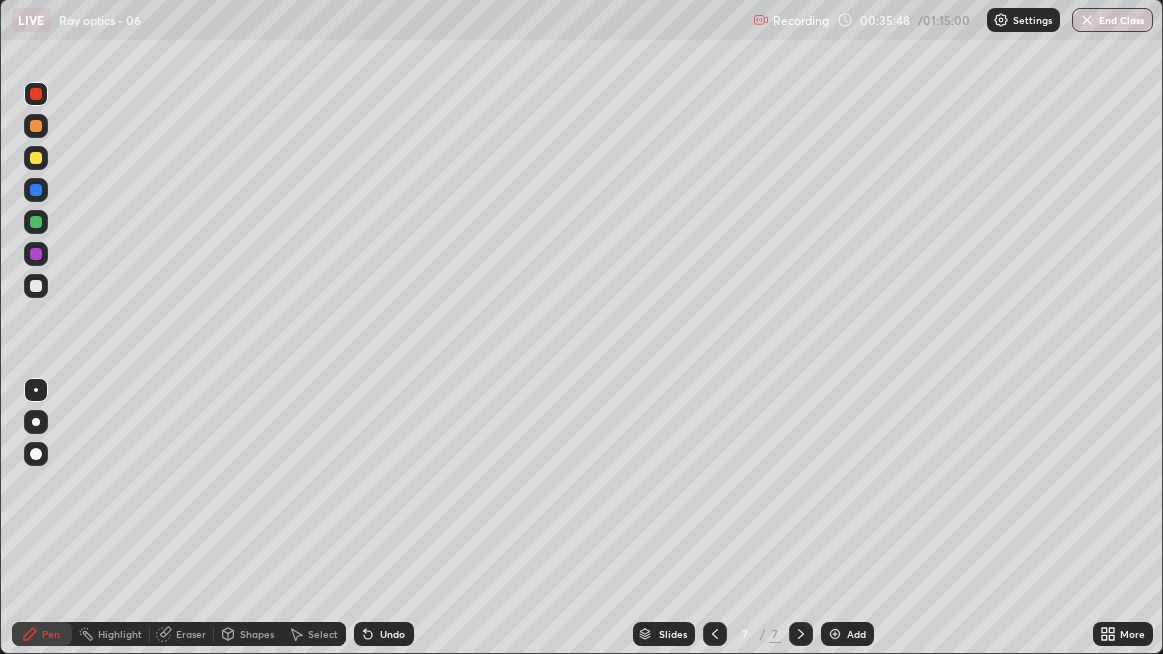 click at bounding box center [36, 254] 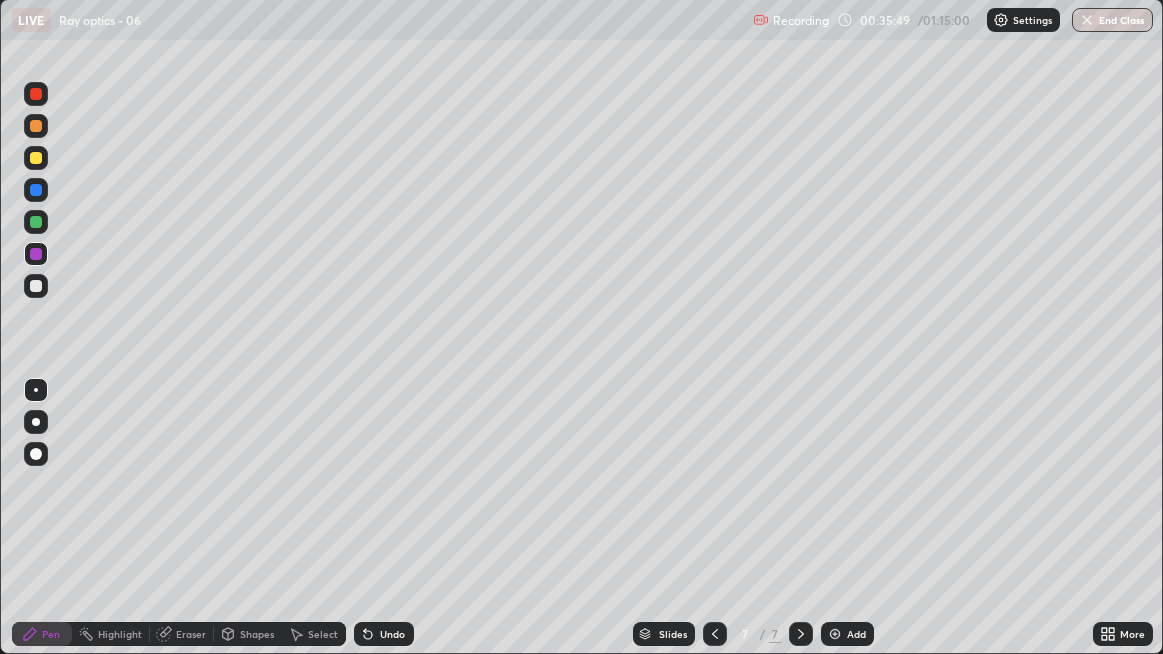click at bounding box center (36, 222) 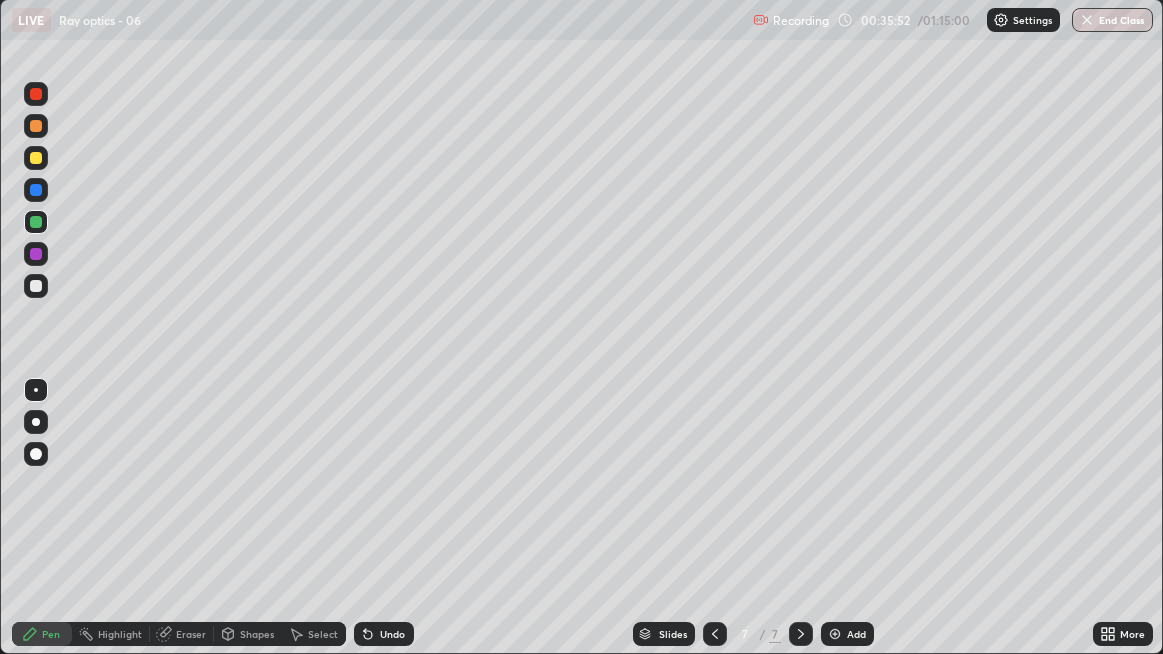click at bounding box center [36, 126] 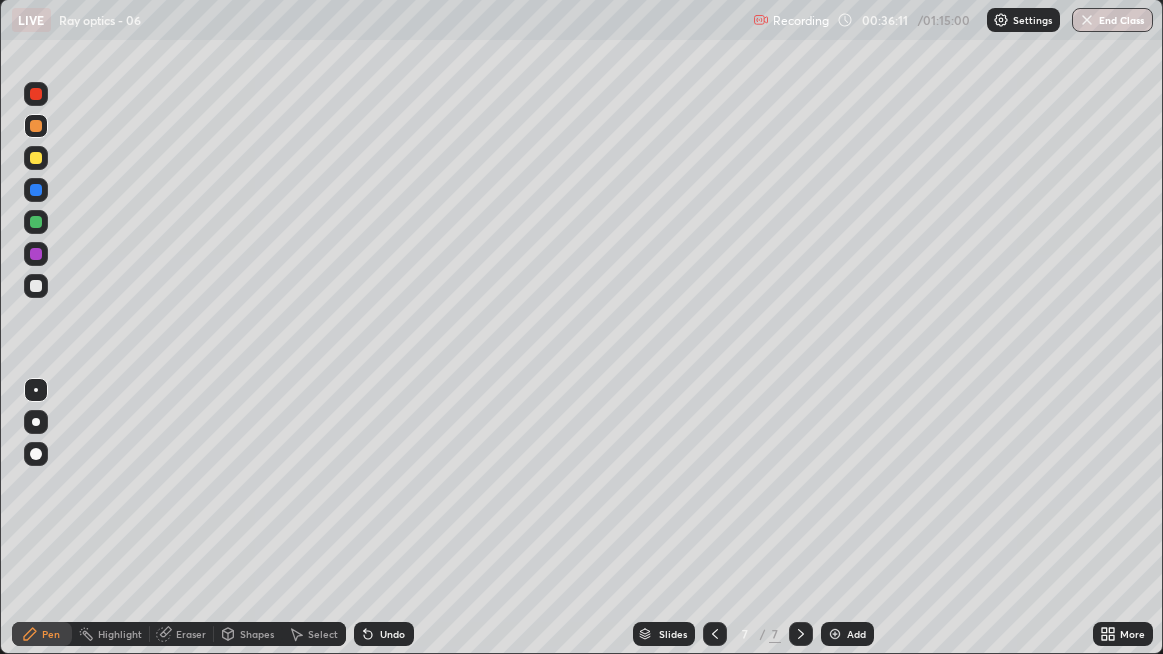 click at bounding box center [36, 94] 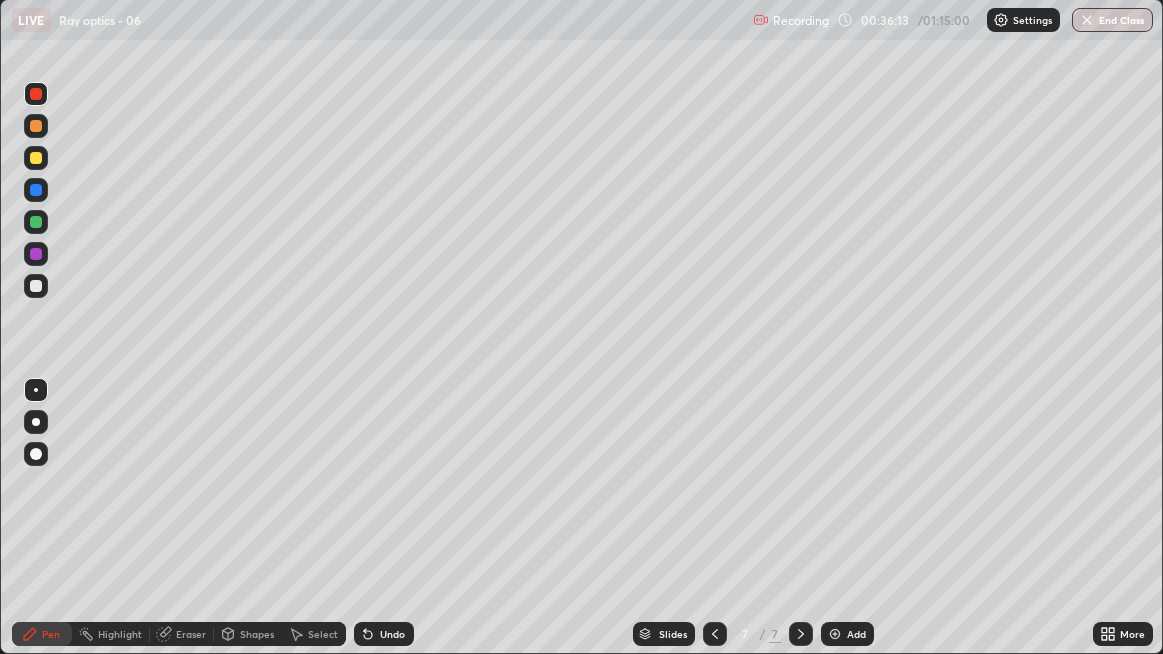 click at bounding box center (36, 126) 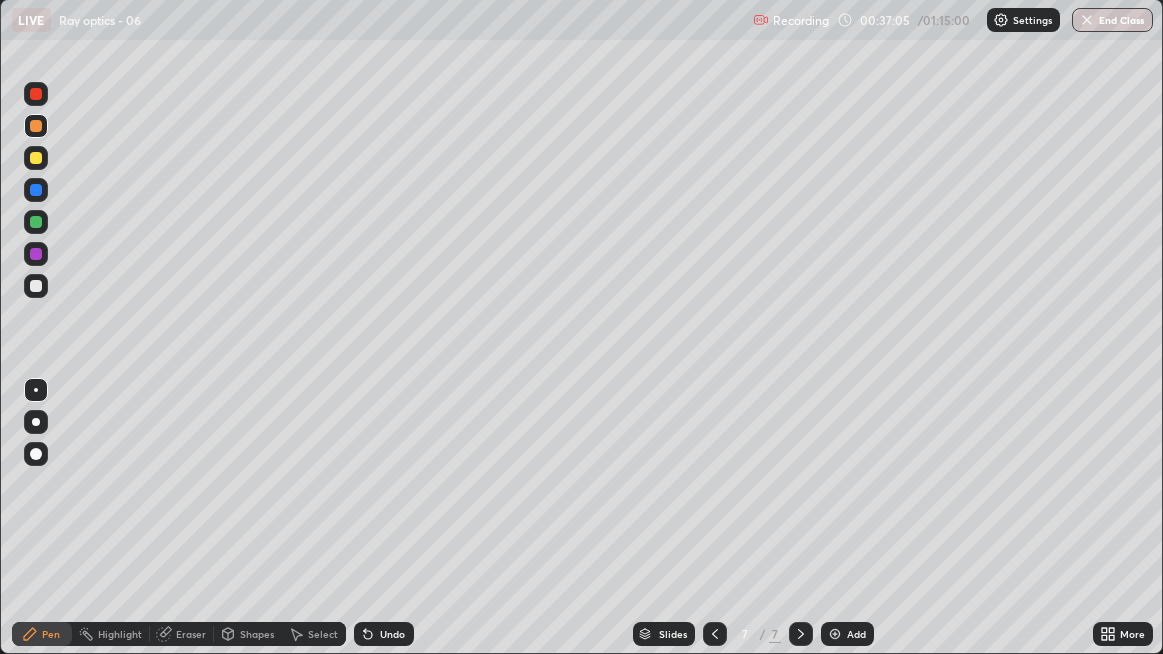 click at bounding box center [36, 286] 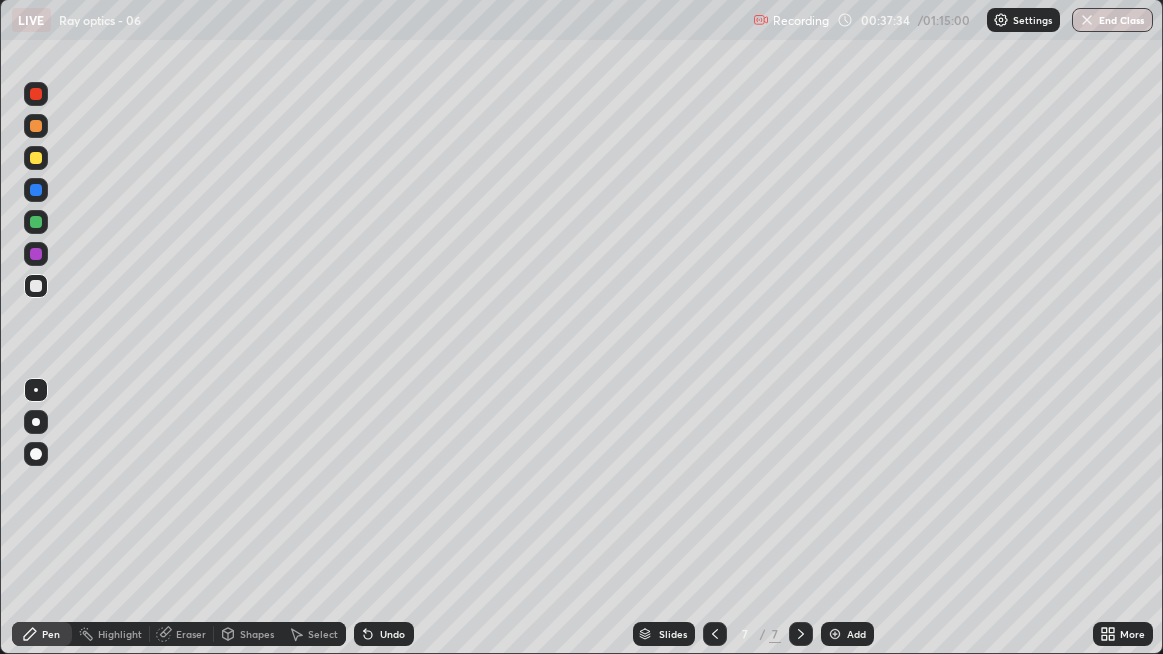 click at bounding box center (36, 222) 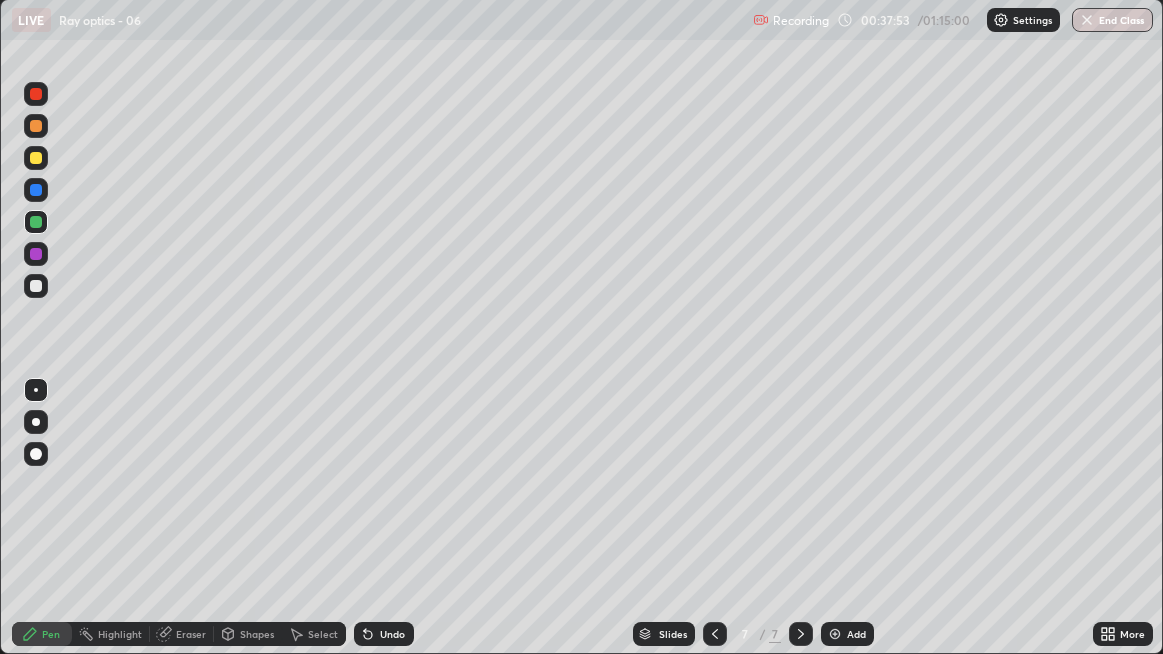 click on "Eraser" at bounding box center (191, 634) 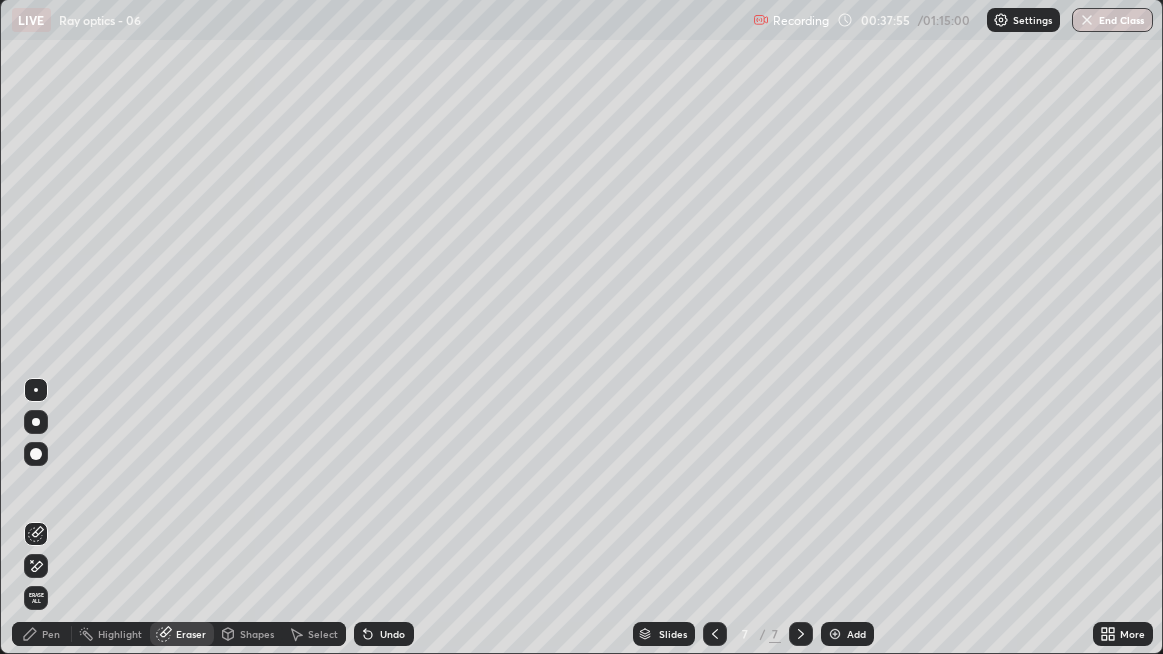 click on "Pen" at bounding box center [51, 634] 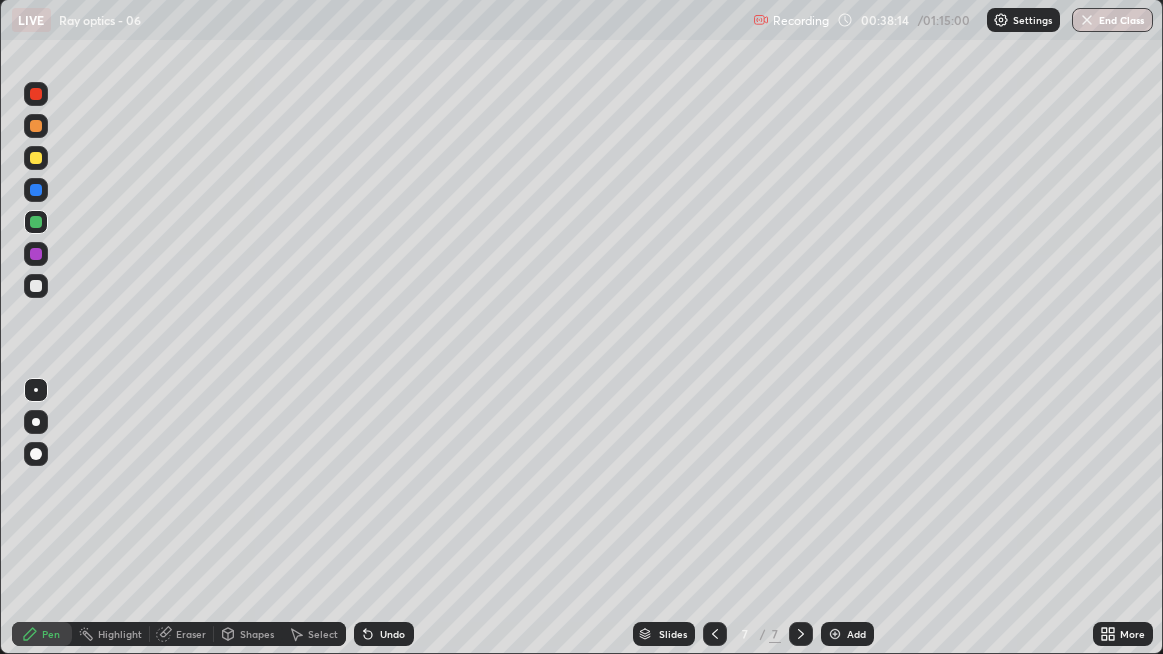 click 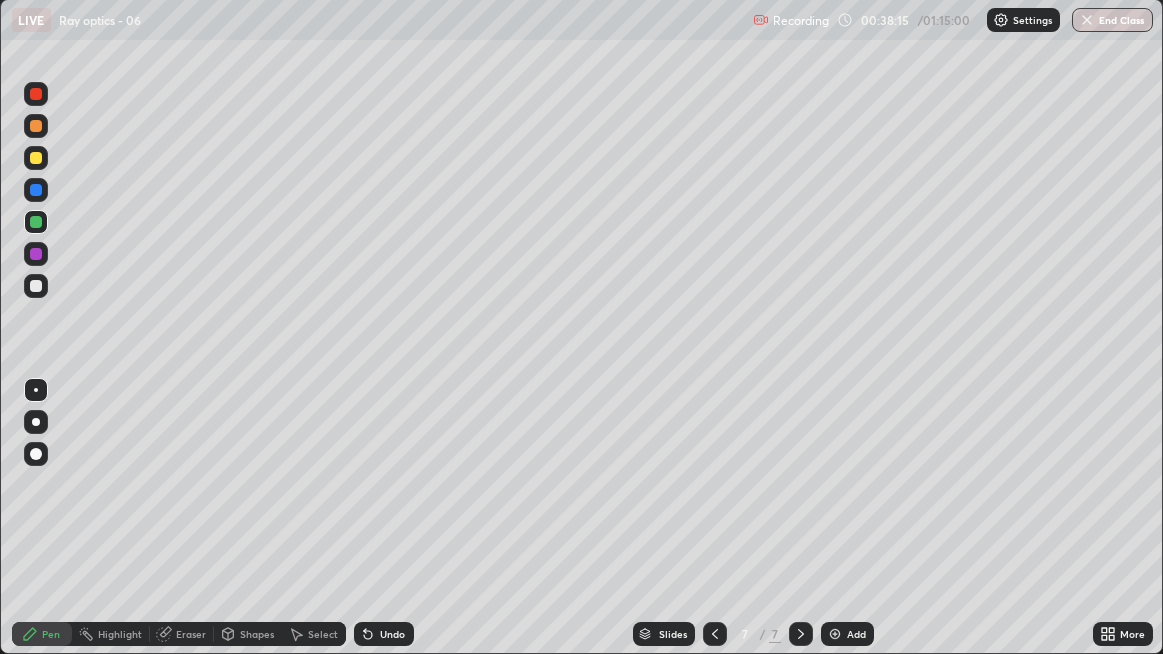 click on "Undo" at bounding box center [392, 634] 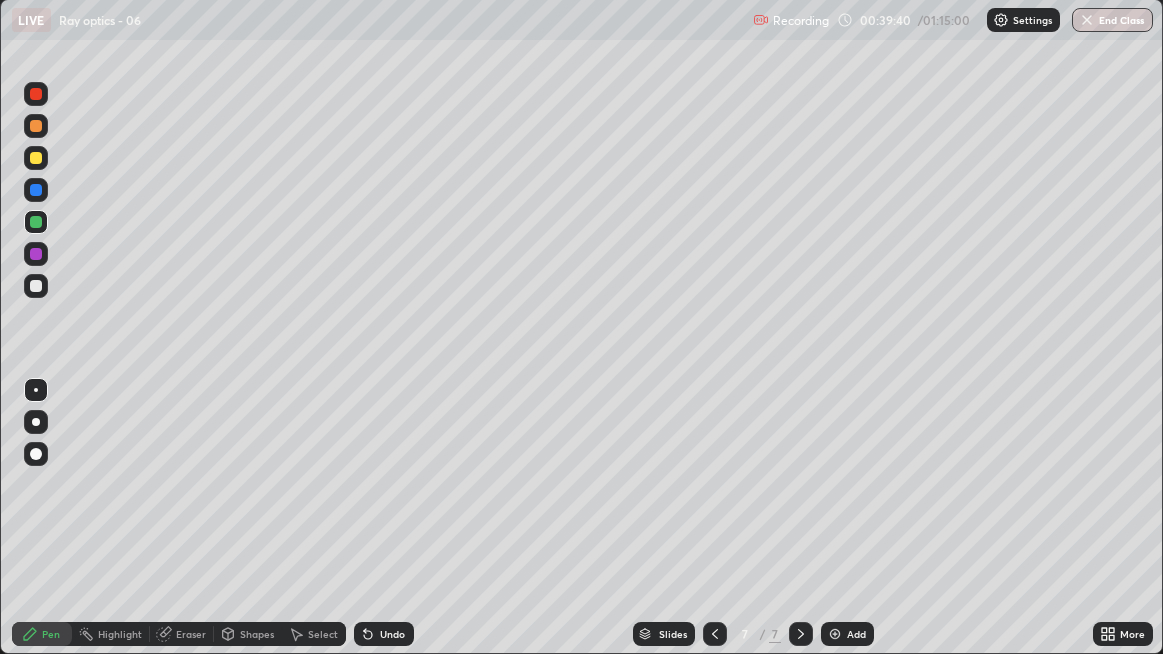 click on "Undo" at bounding box center (384, 634) 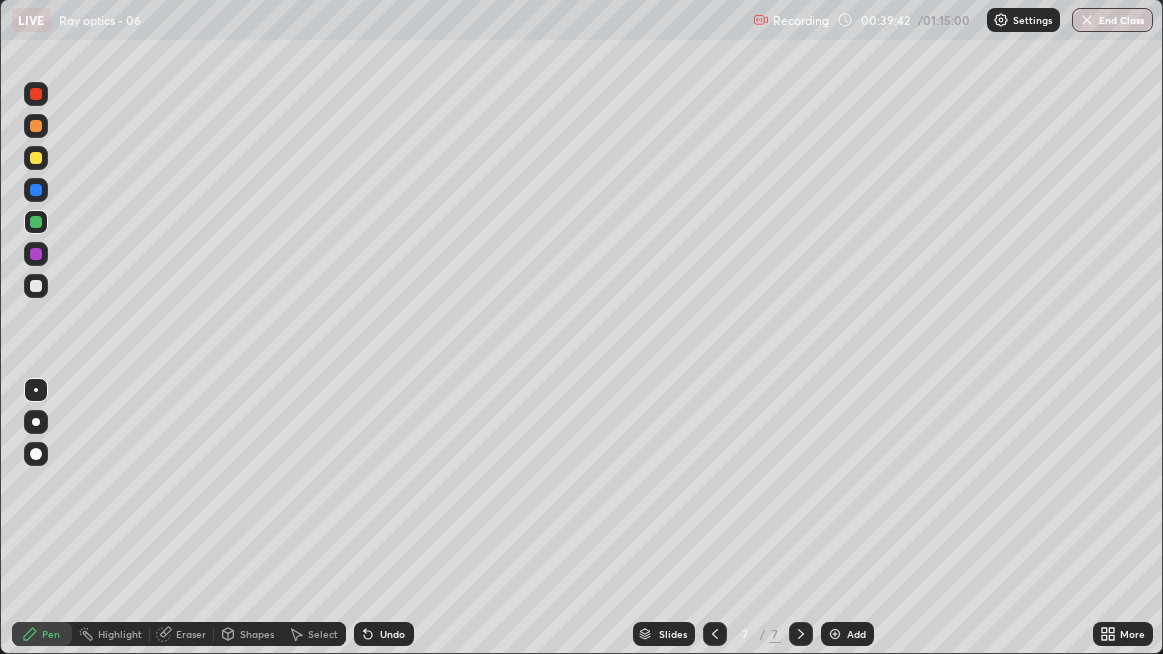 click at bounding box center (36, 158) 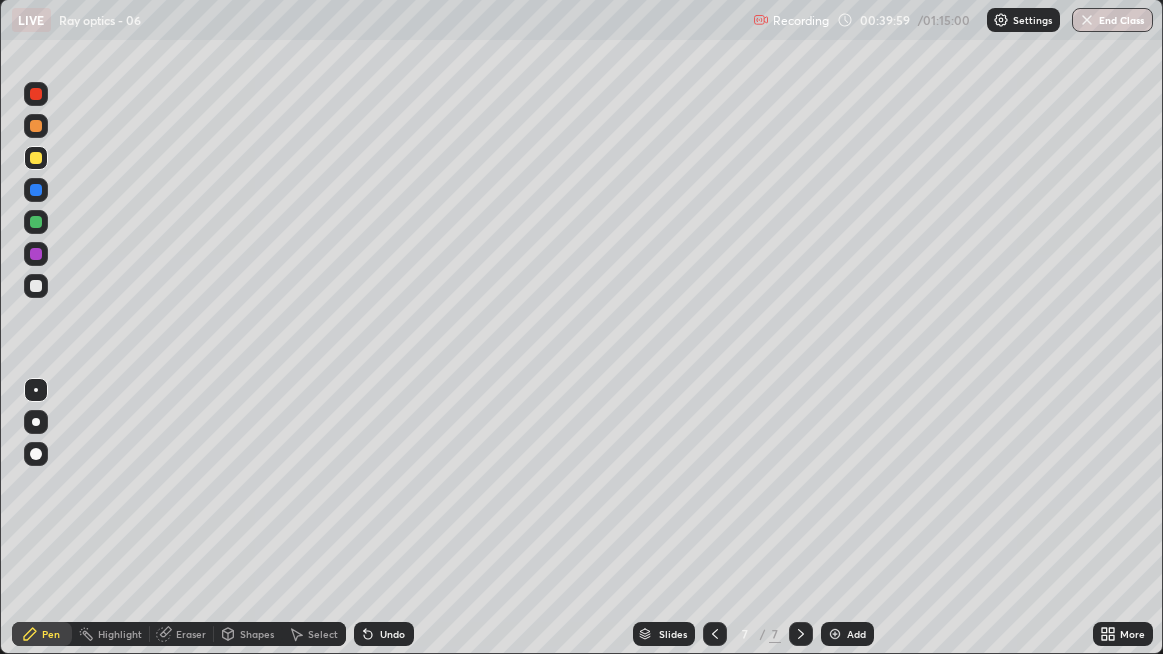 click on "Undo" at bounding box center [392, 634] 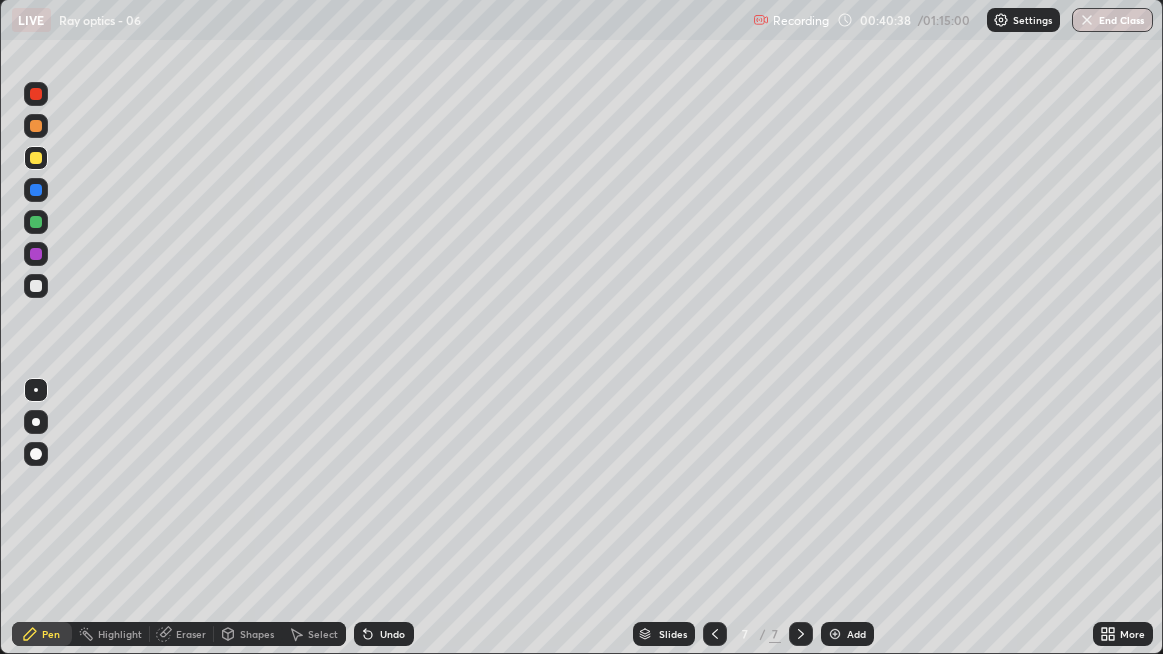 click on "Undo" at bounding box center (392, 634) 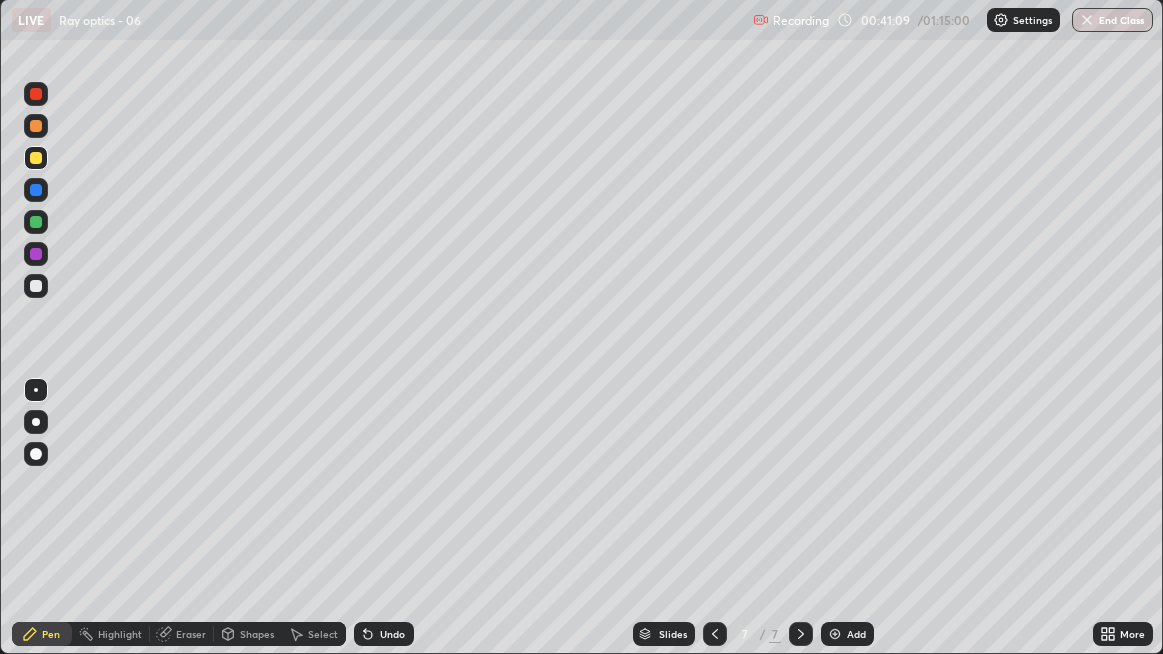 click on "Undo" at bounding box center (384, 634) 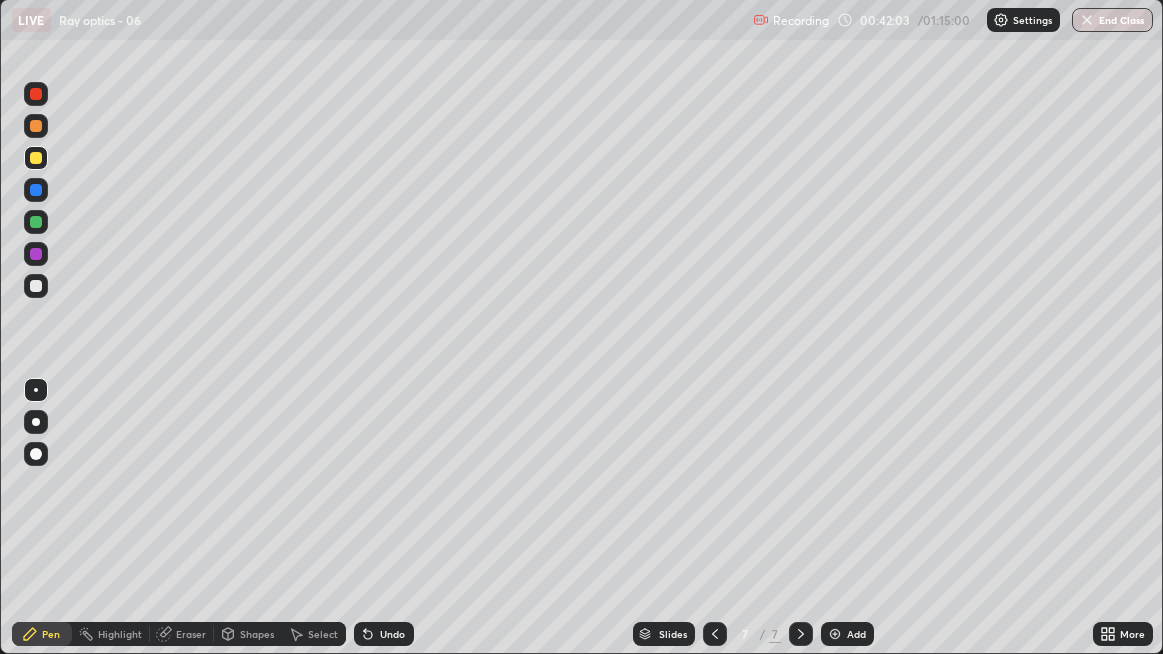 click on "Undo" at bounding box center [392, 634] 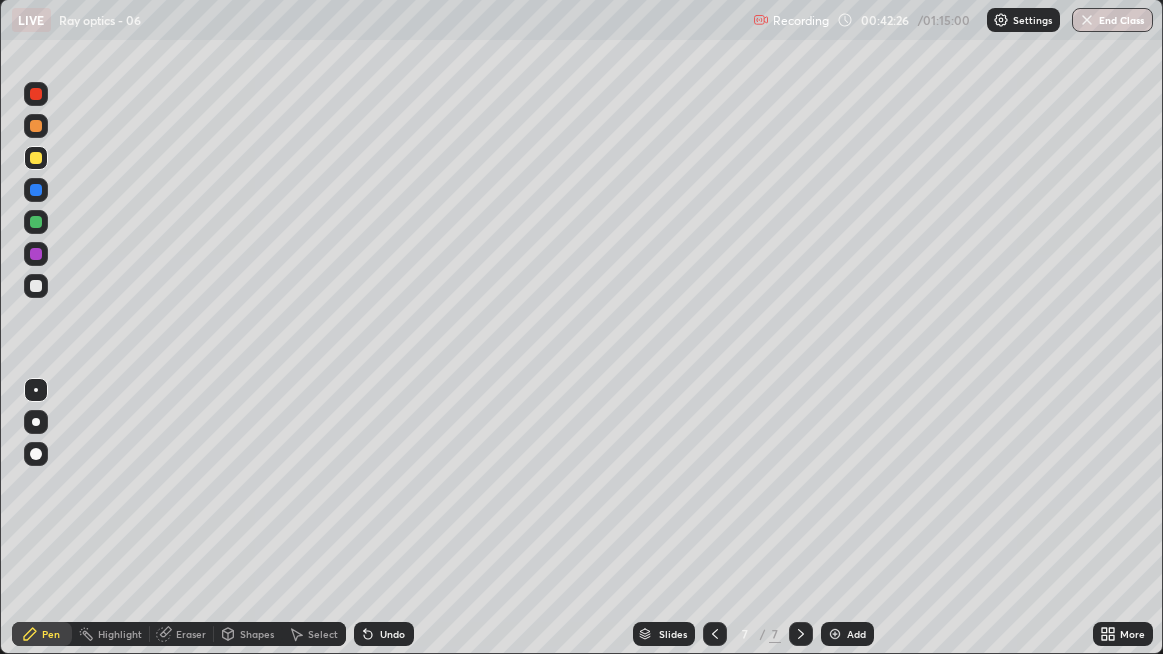 click on "Undo" at bounding box center [384, 634] 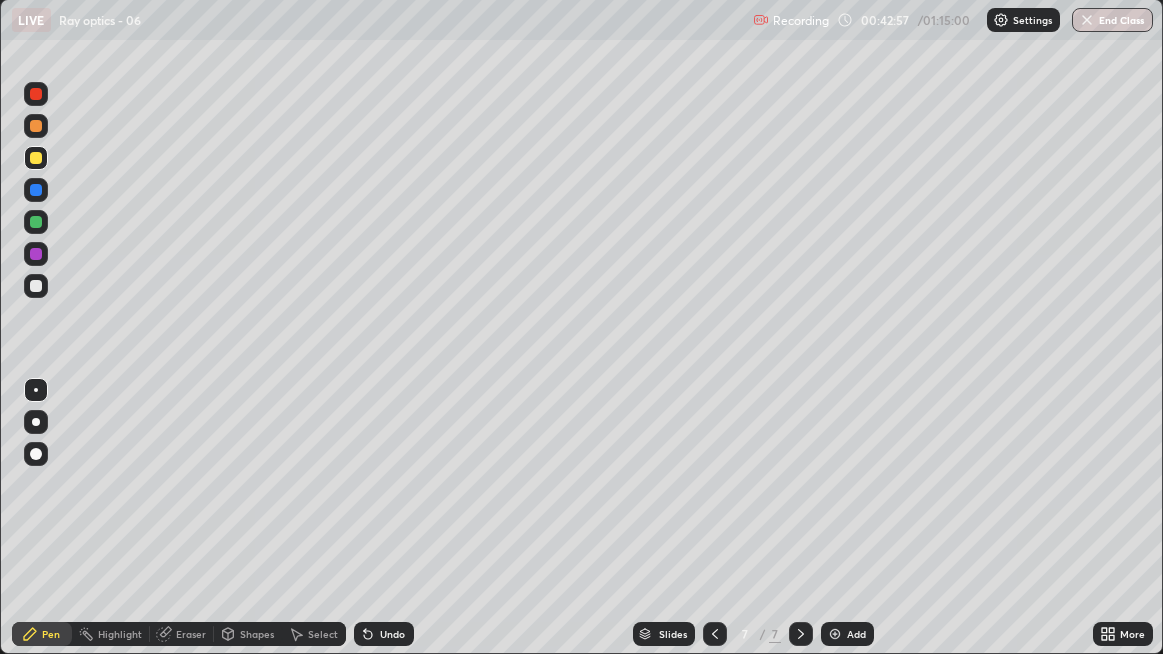 click at bounding box center (36, 286) 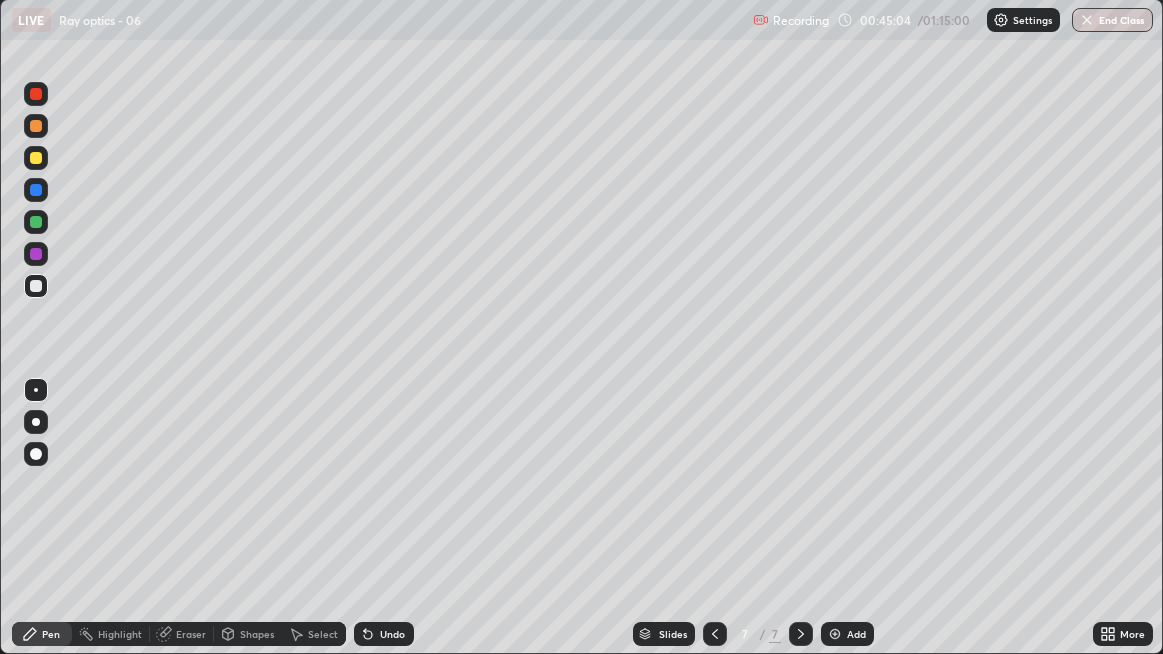 click on "Undo" at bounding box center (384, 634) 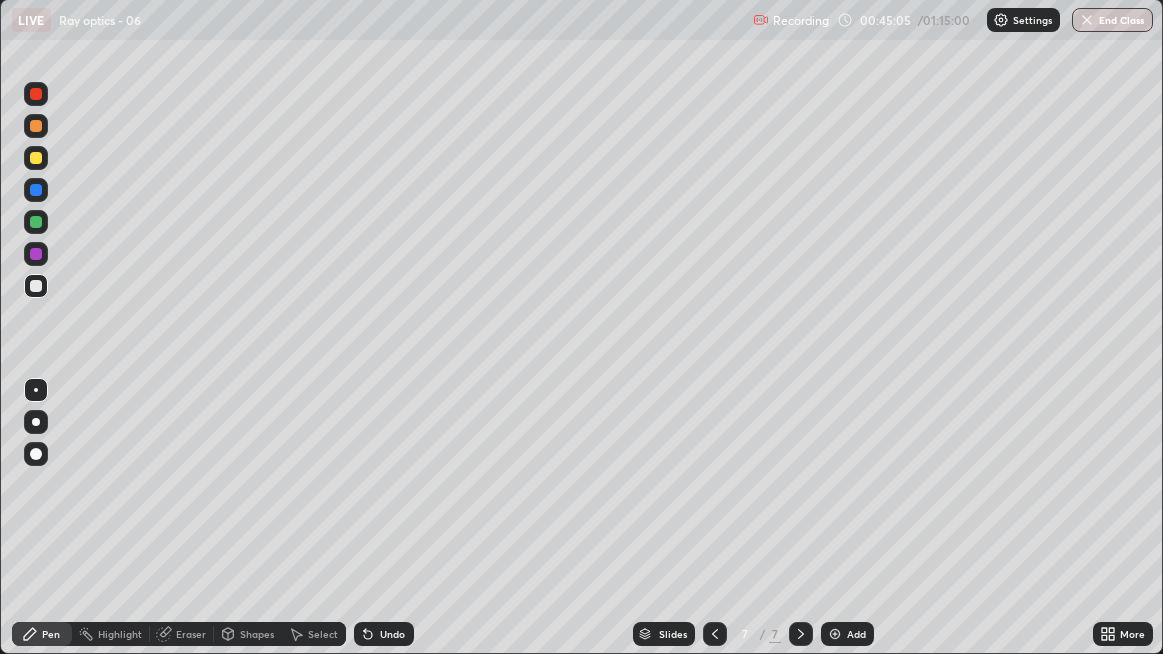 click 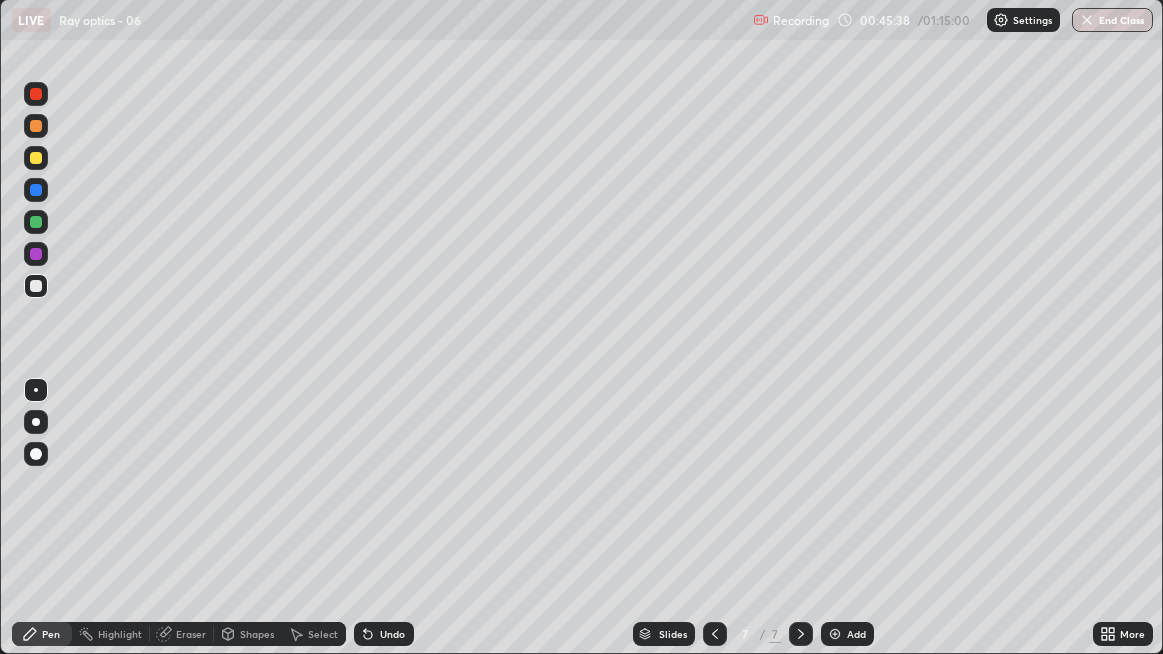 click on "Undo" at bounding box center [392, 634] 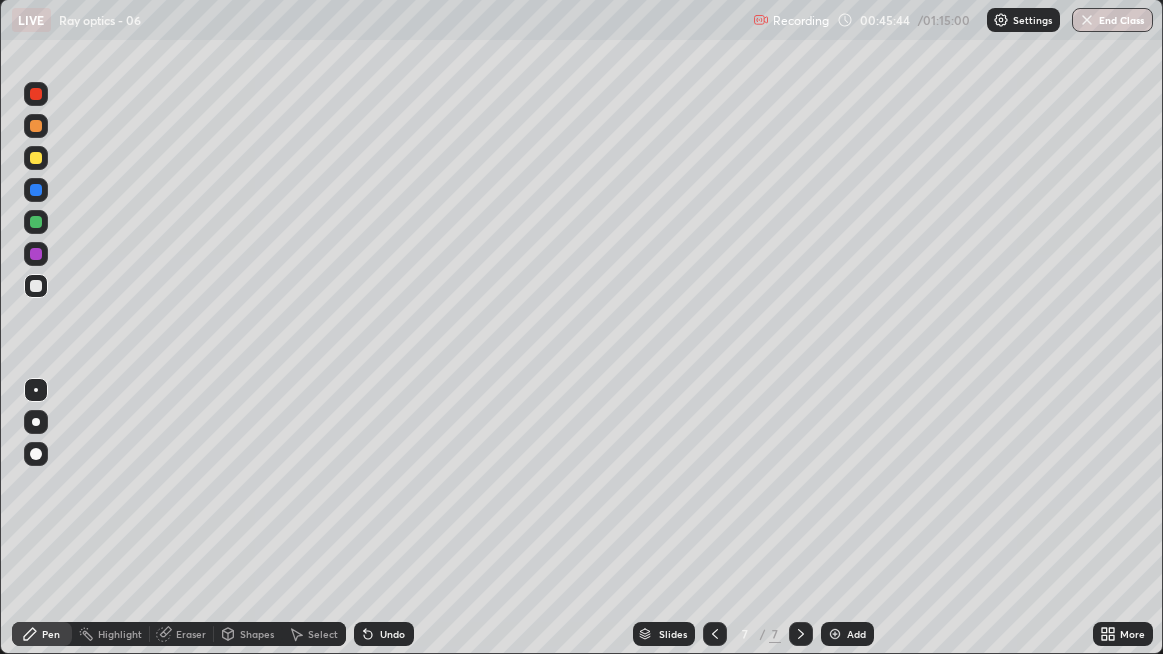 click on "Undo" at bounding box center (392, 634) 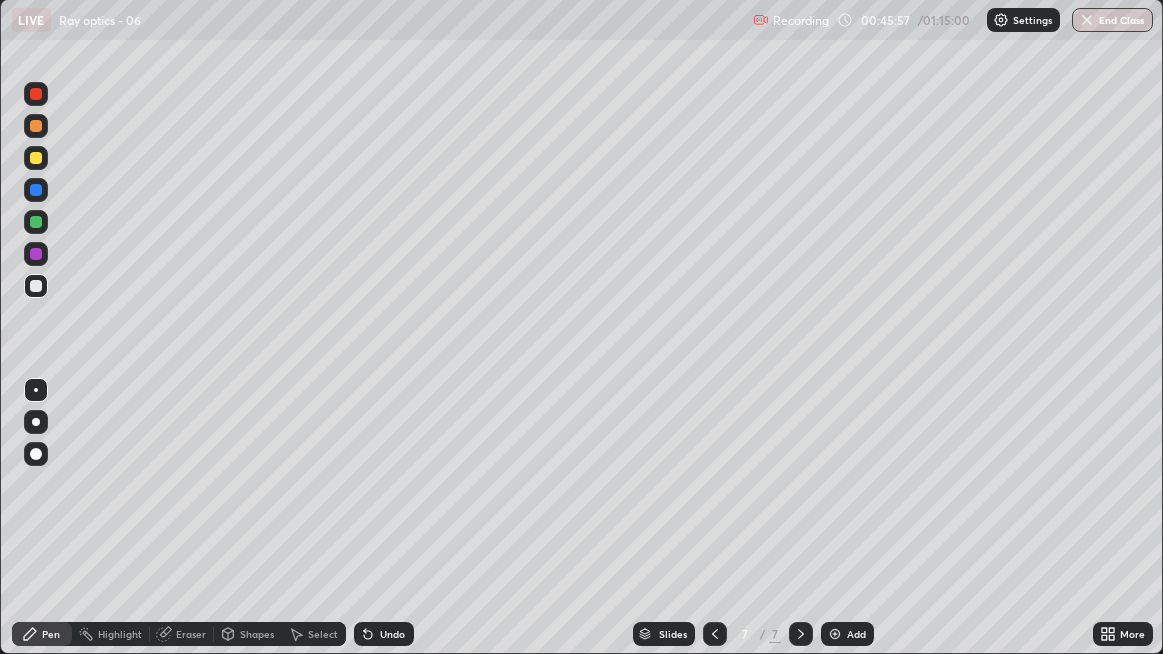 click on "Undo" at bounding box center [384, 634] 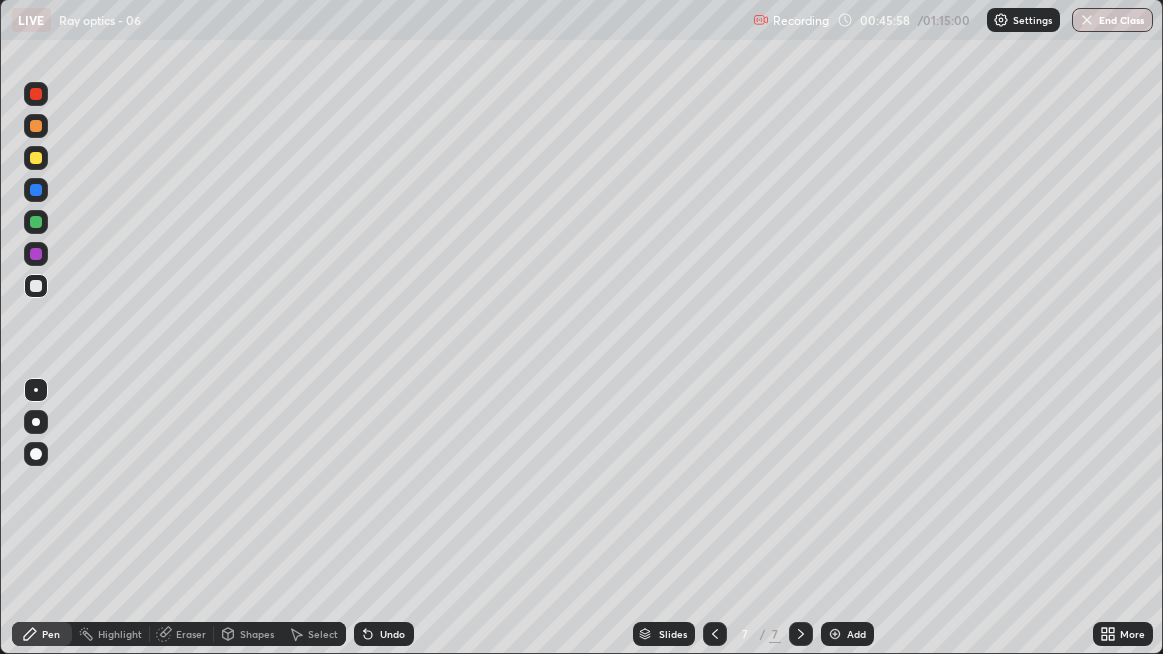 click on "Undo" at bounding box center (392, 634) 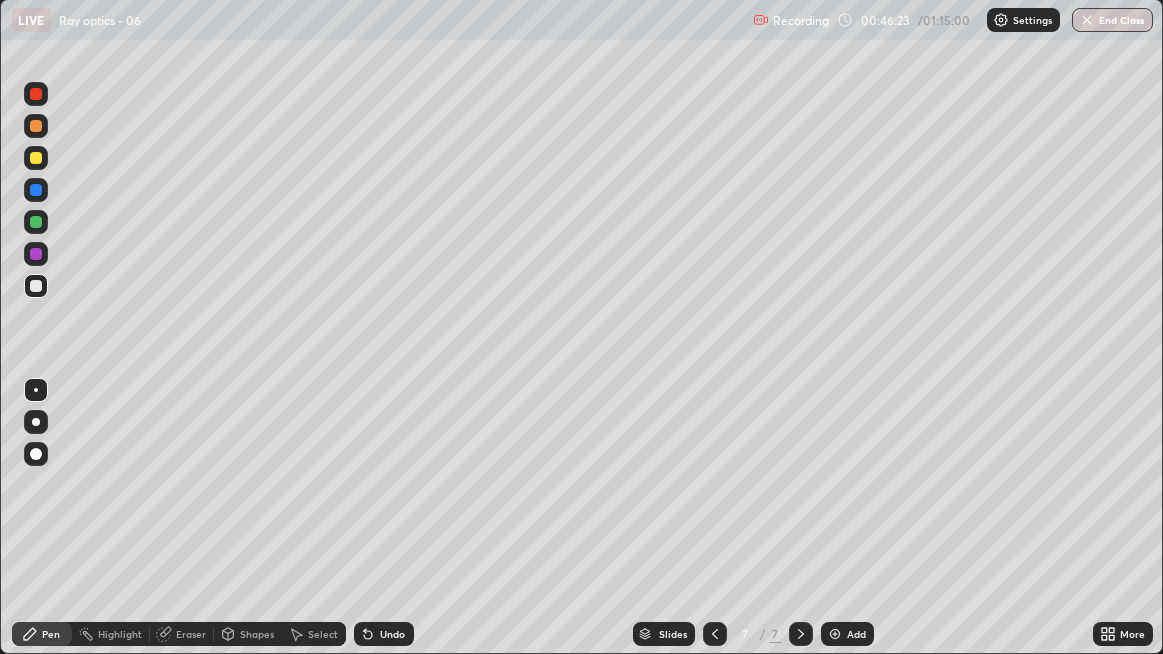 click at bounding box center (36, 158) 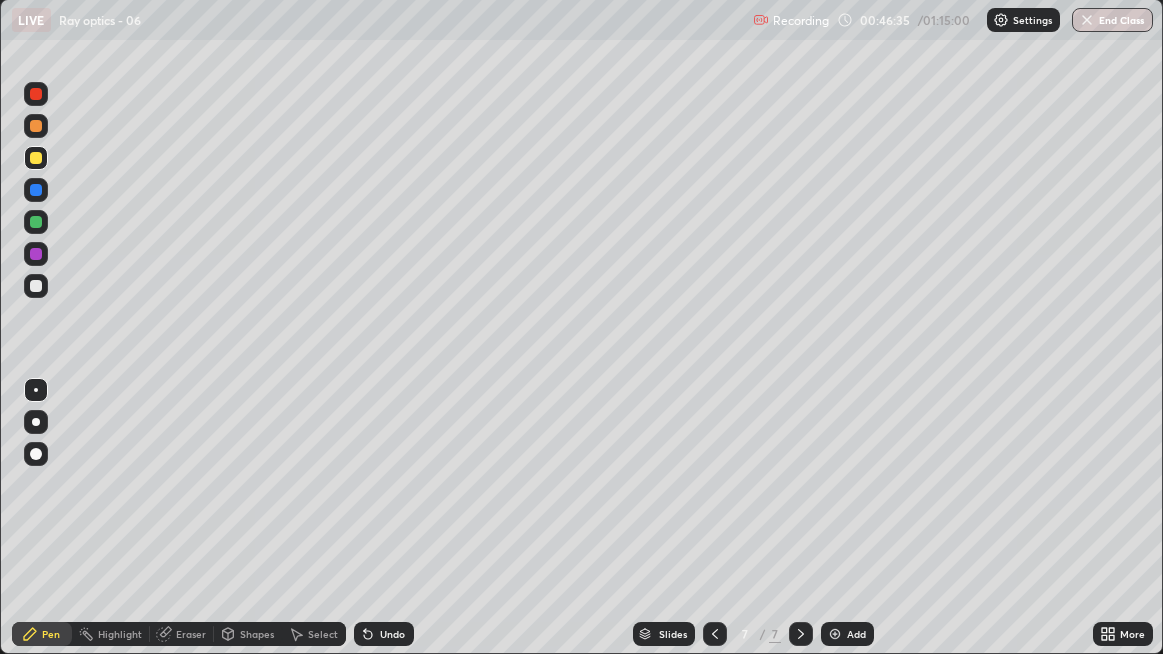 click at bounding box center (36, 222) 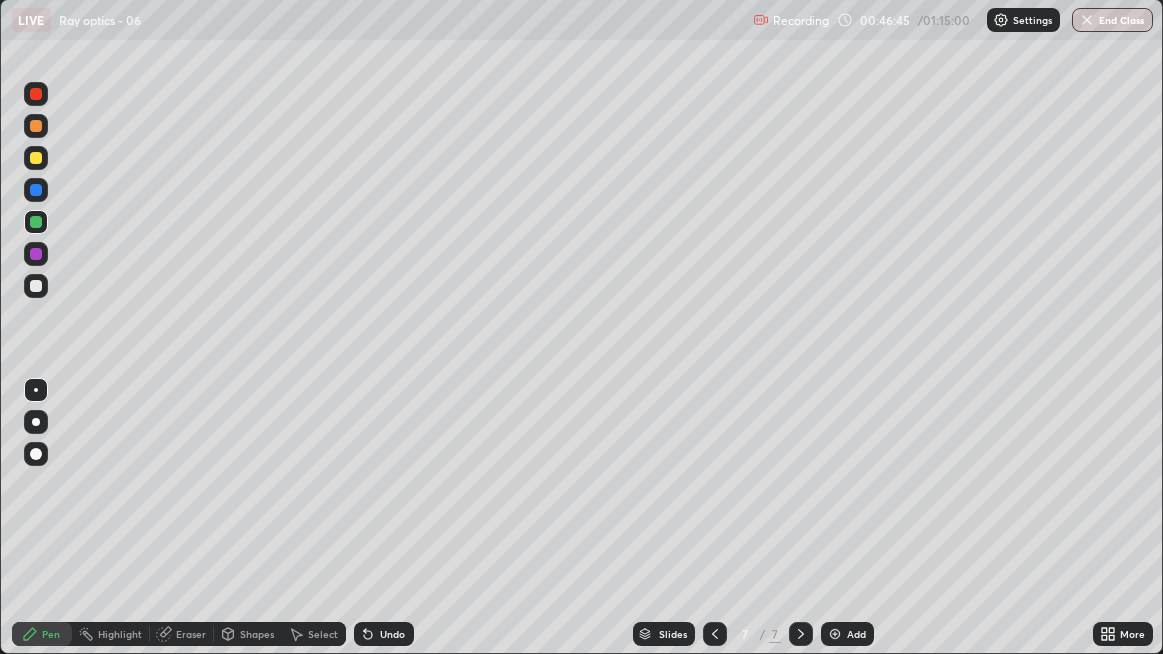 click 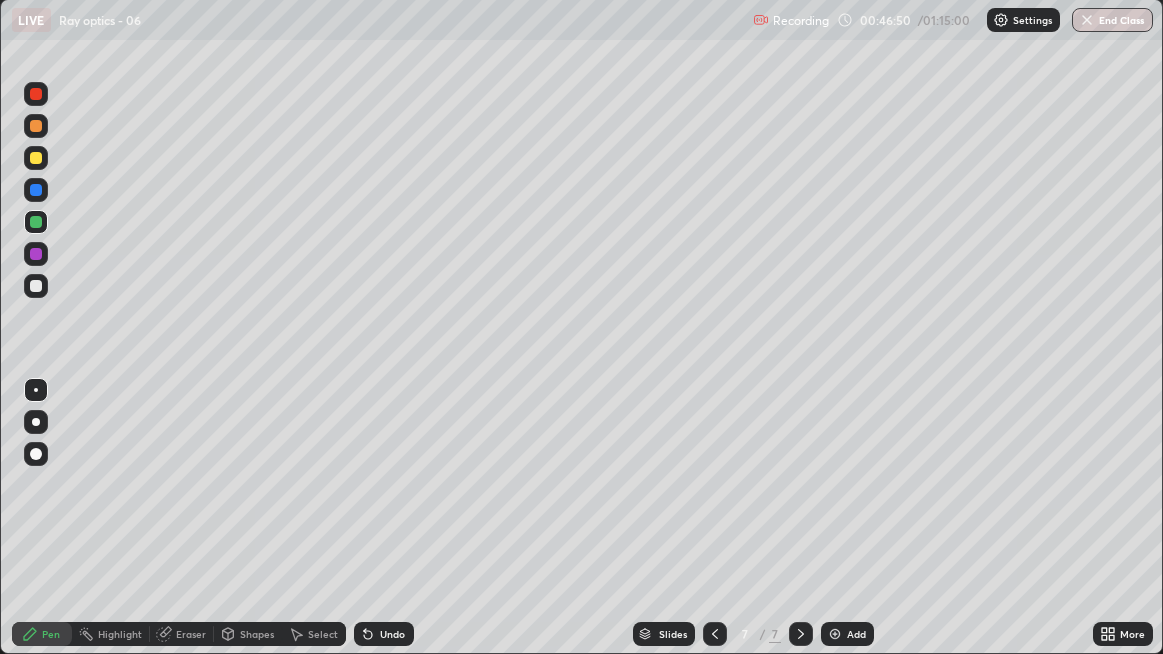 click on "Undo" at bounding box center [392, 634] 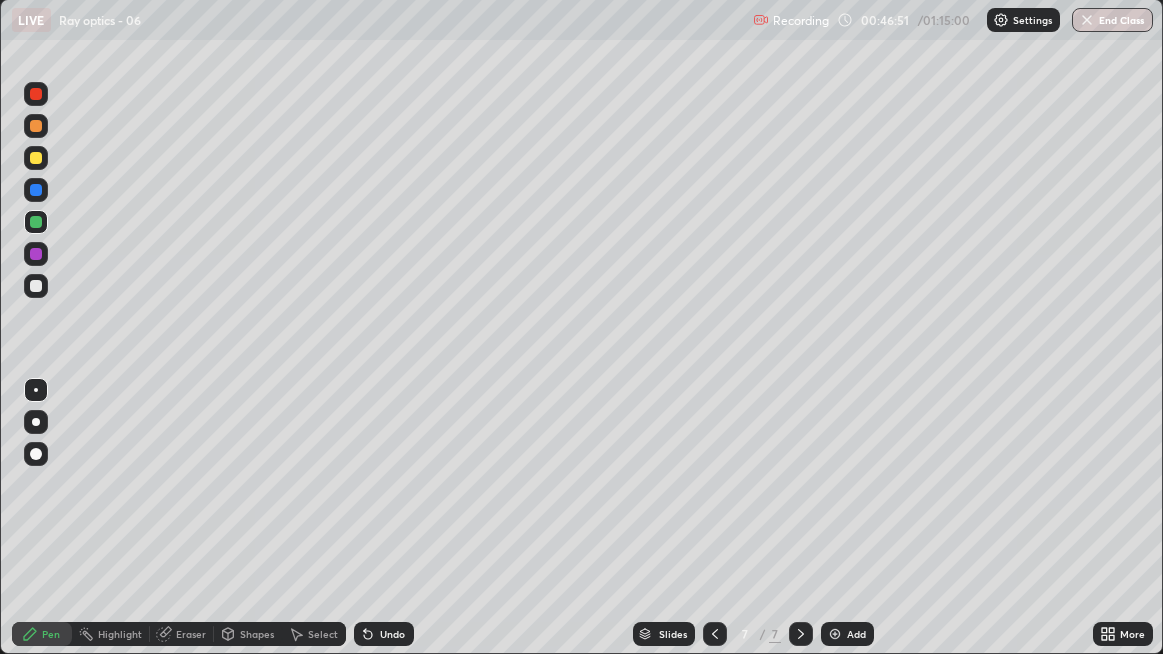 click on "Undo" at bounding box center [384, 634] 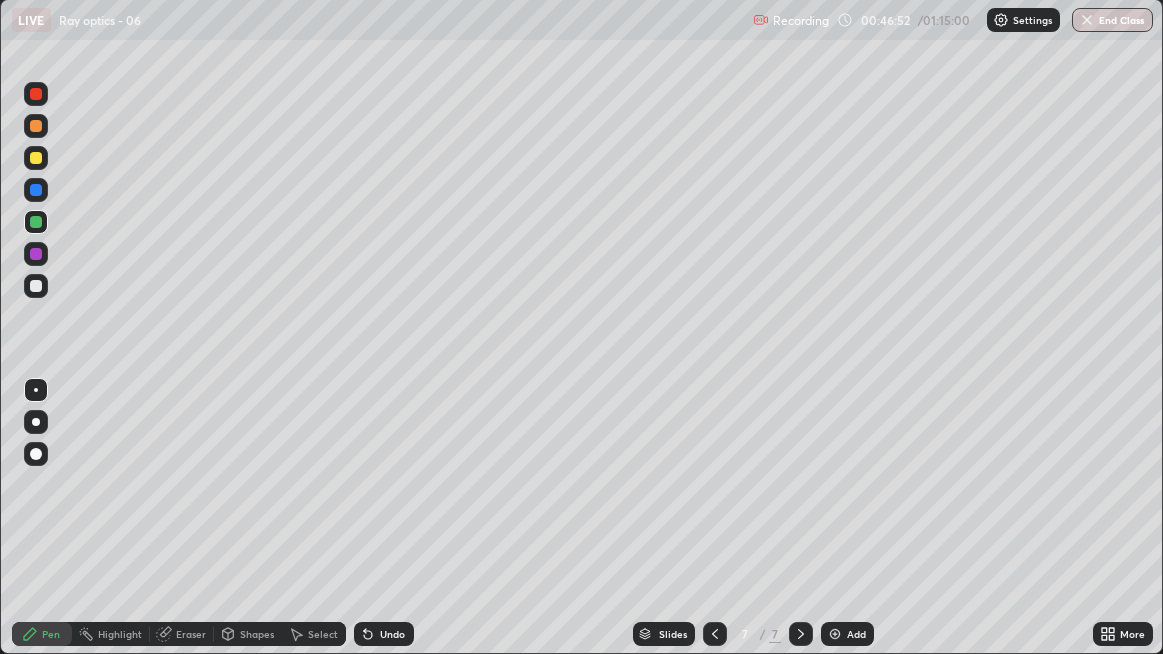click on "Undo" at bounding box center (384, 634) 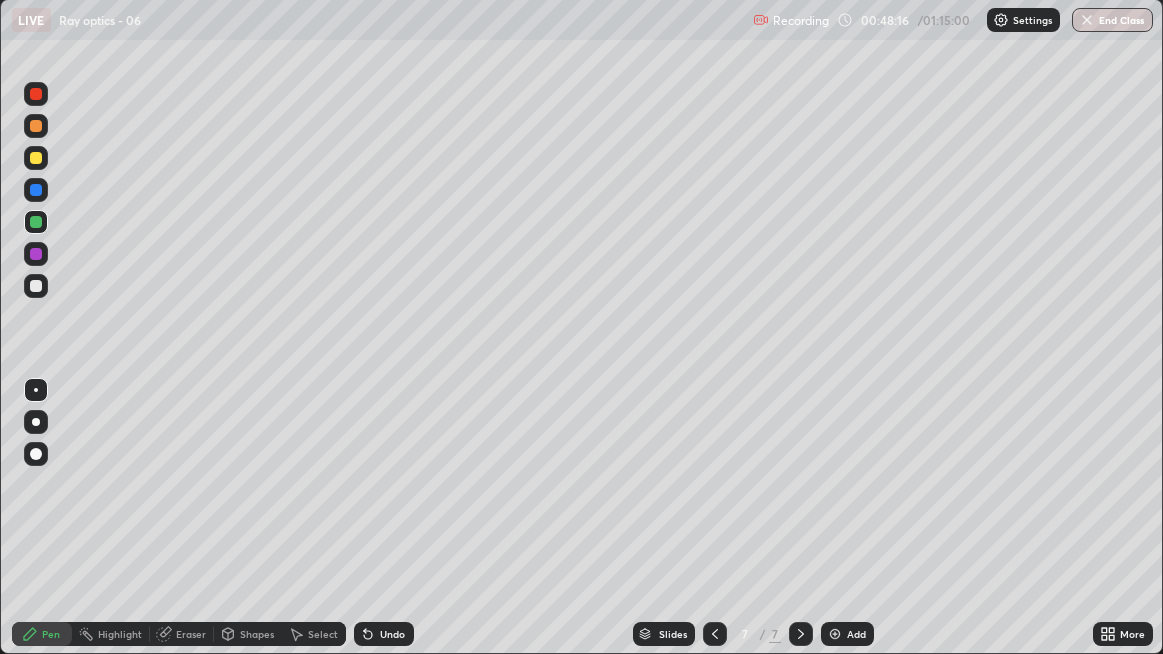 click at bounding box center (835, 634) 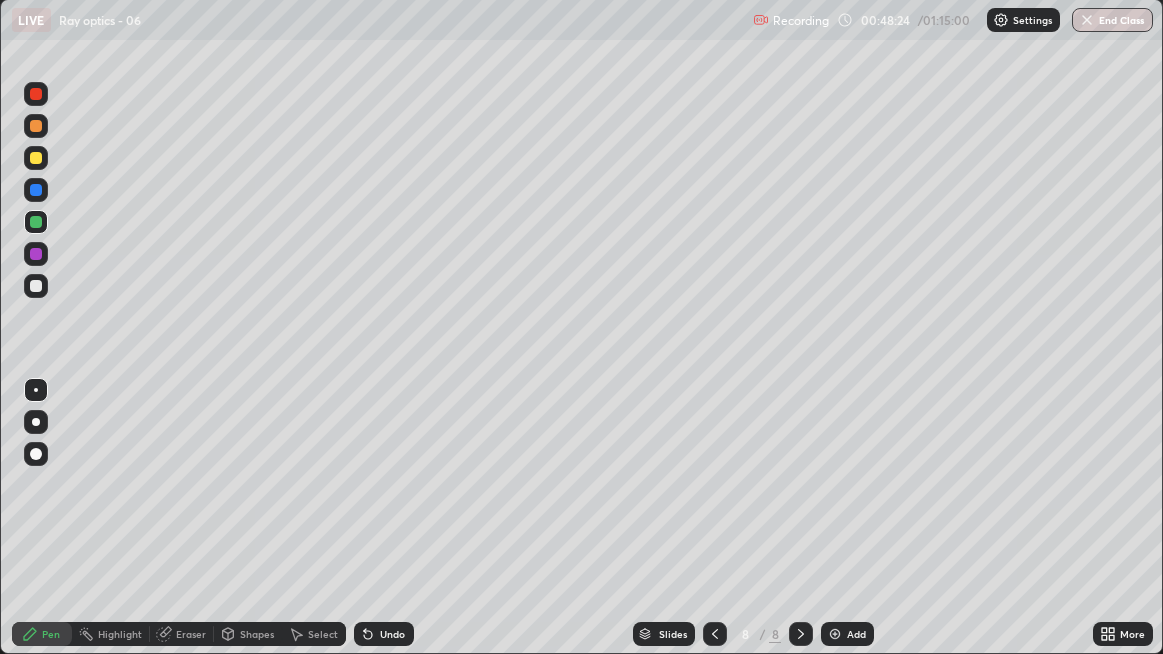 click 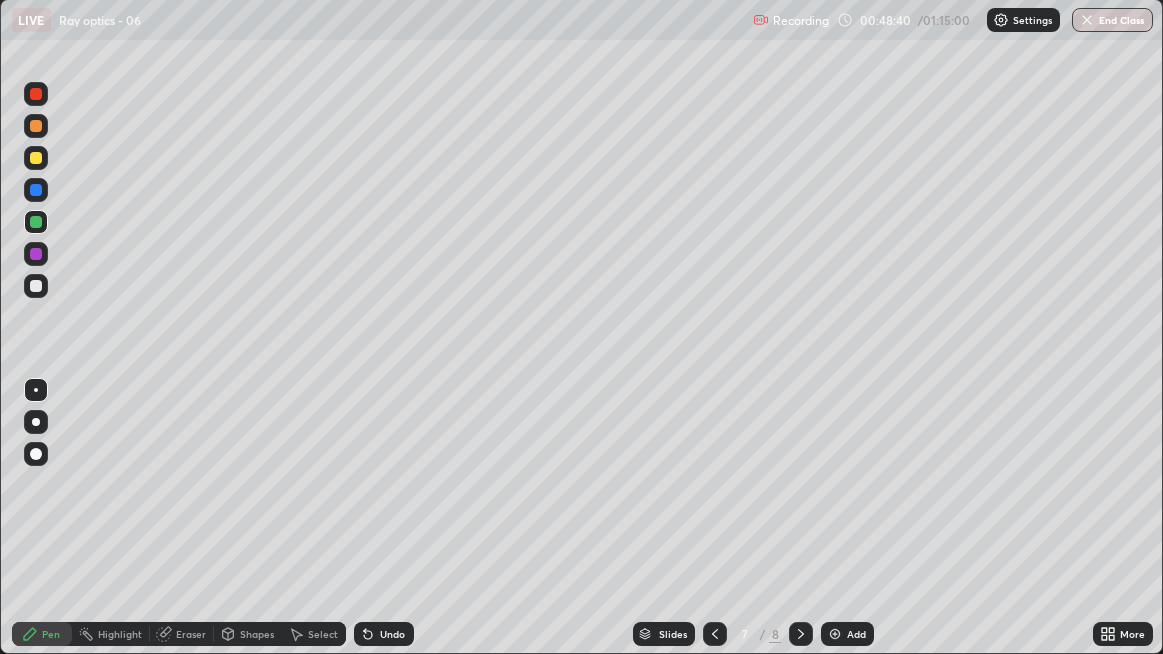 click 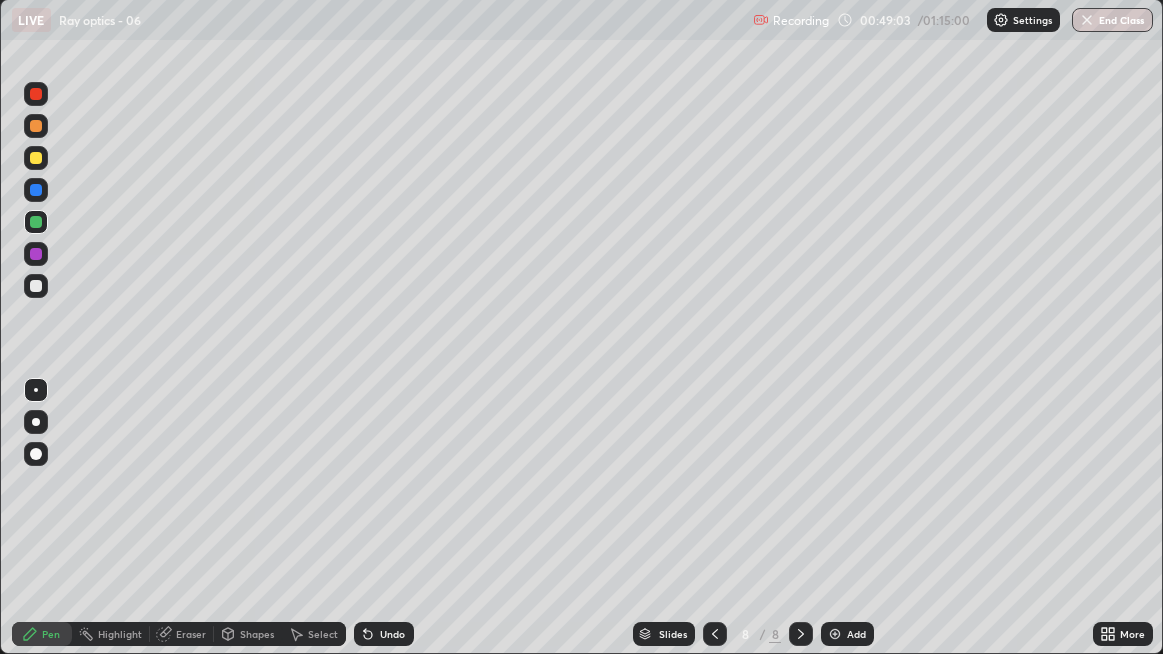 click 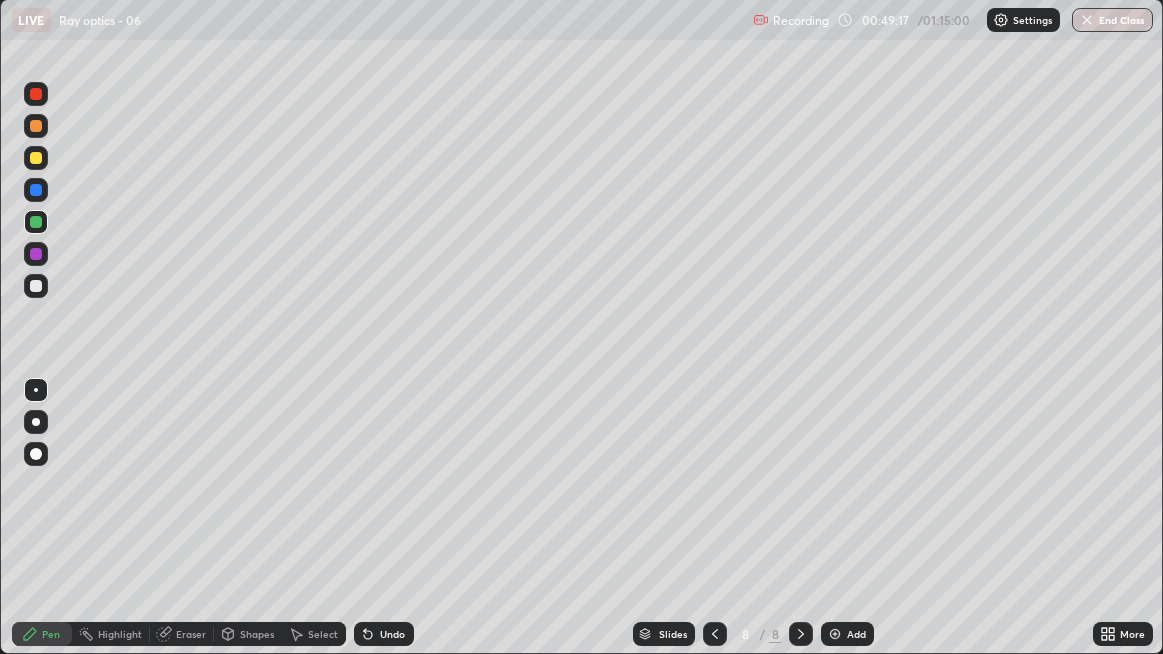 click 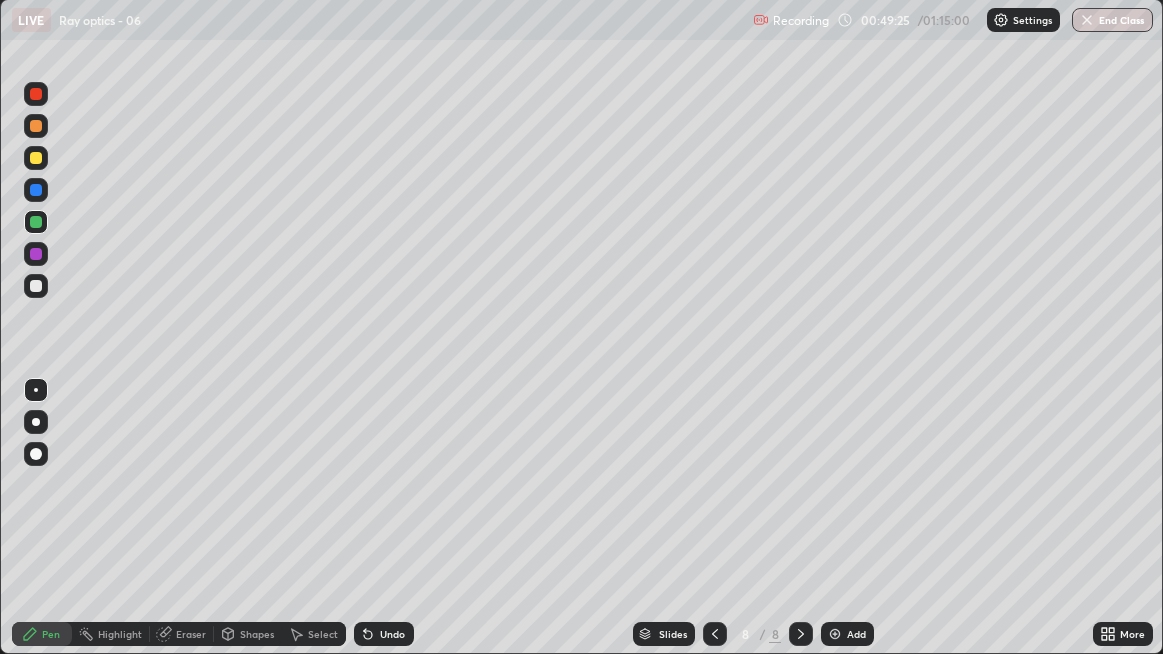 click at bounding box center [36, 286] 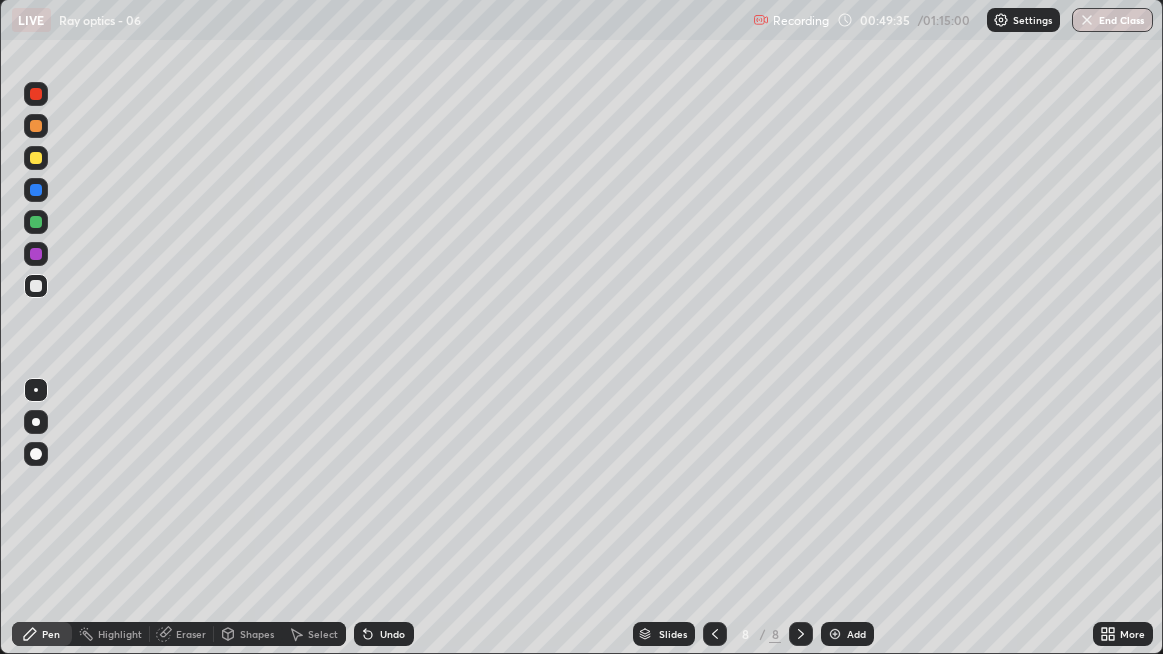 click at bounding box center [36, 126] 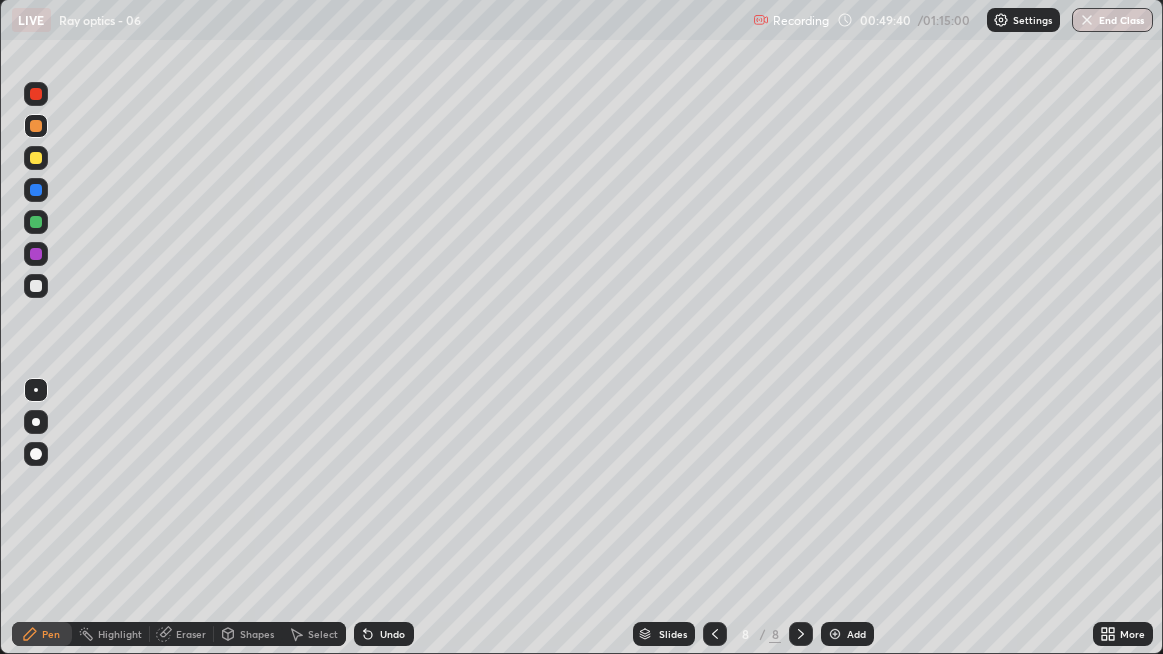 click on "Undo" at bounding box center [384, 634] 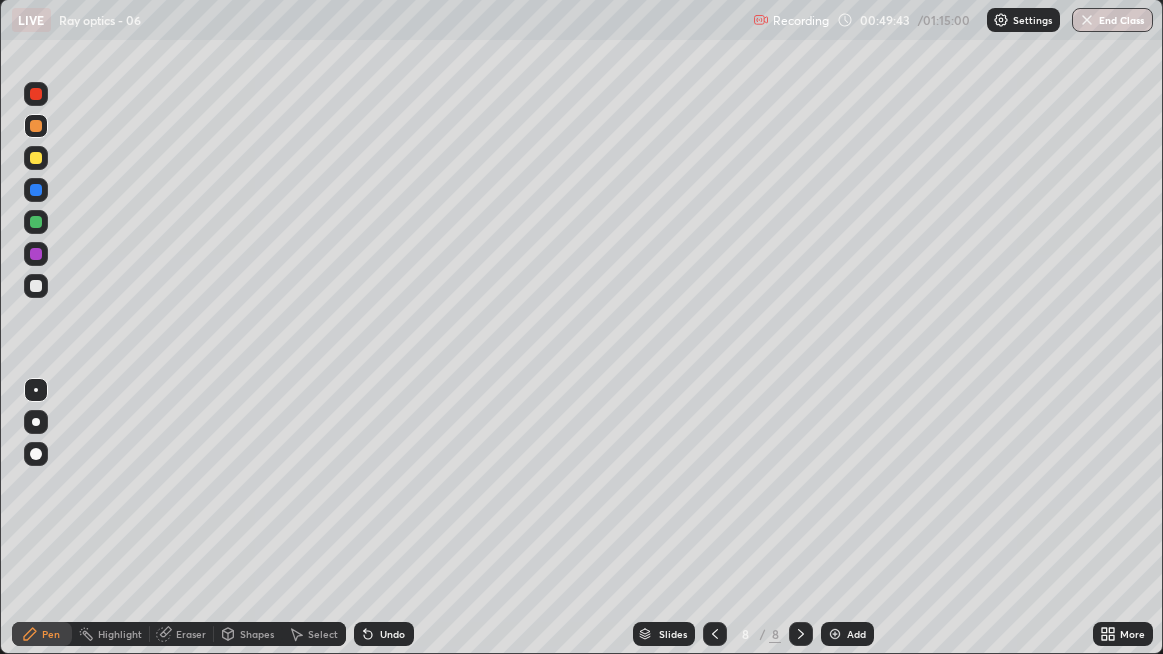 click on "Undo" at bounding box center (392, 634) 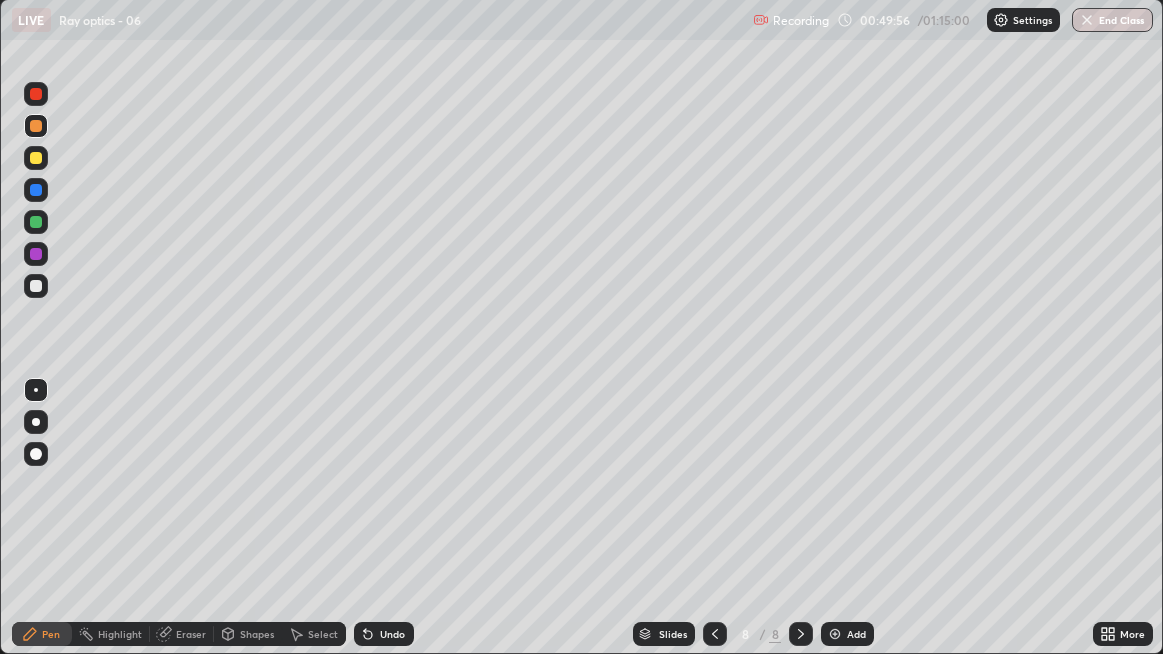 click on "LIVE Ray optics - 06" at bounding box center (379, 20) 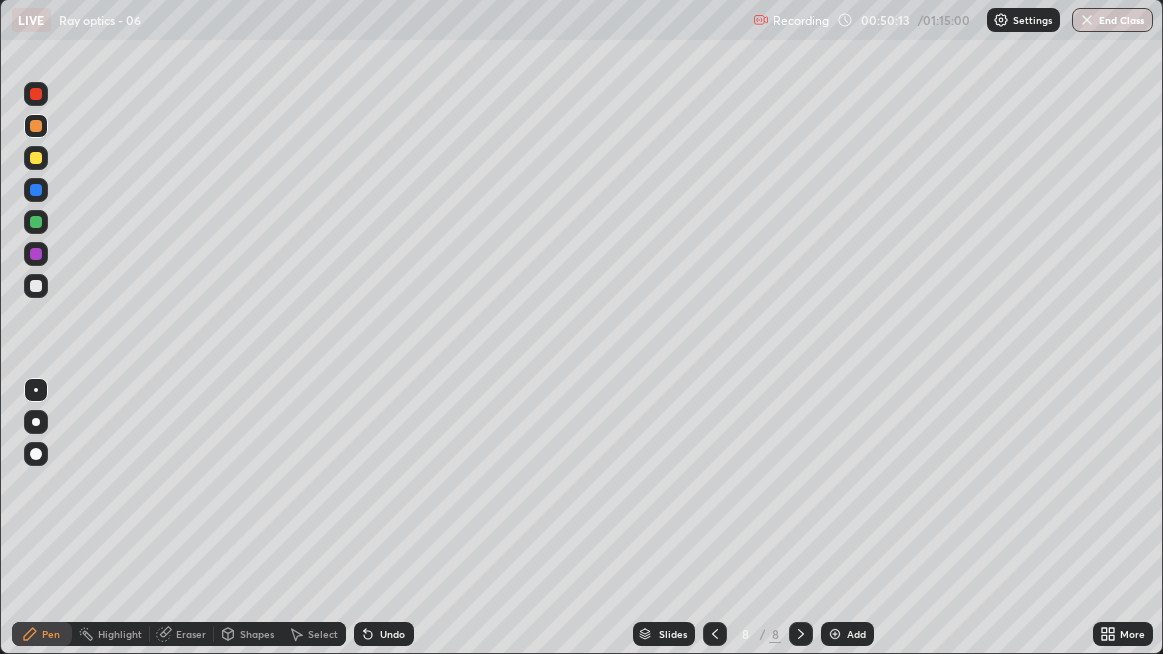 click on "Undo" at bounding box center [392, 634] 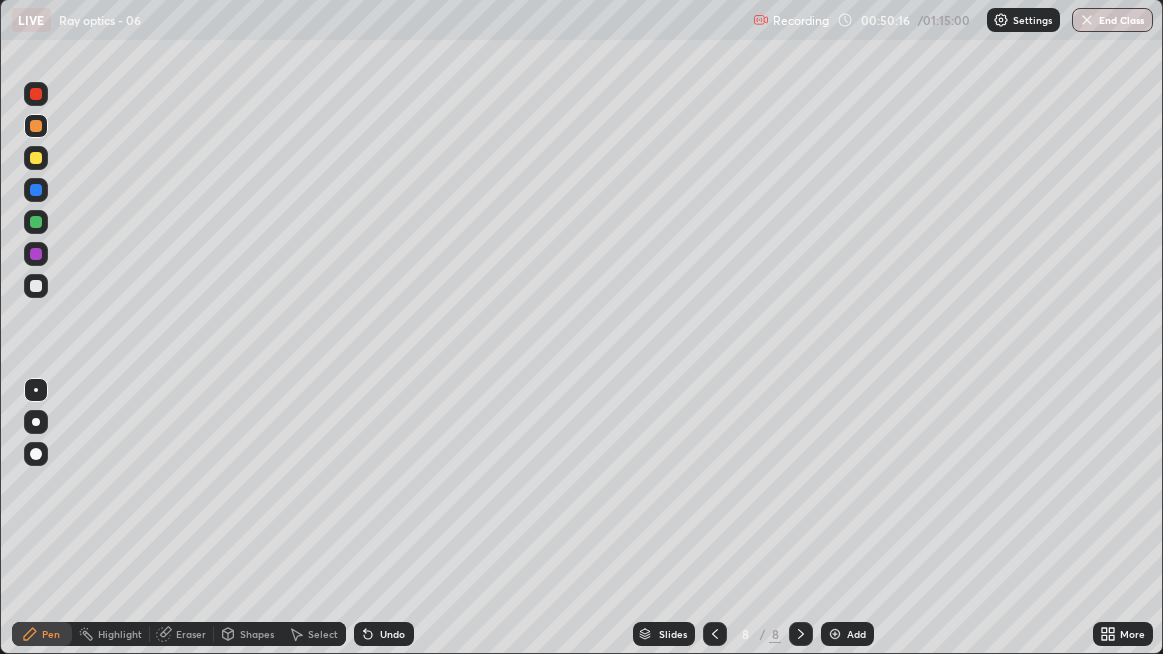 click on "Undo" at bounding box center [392, 634] 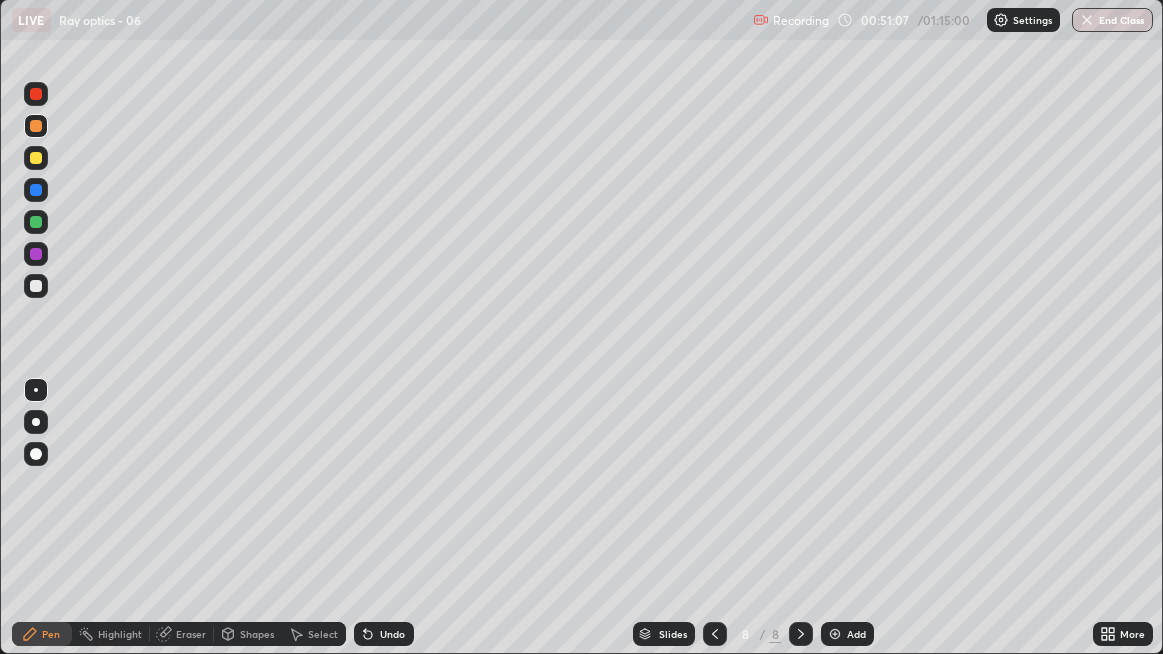 click on "Undo" at bounding box center (392, 634) 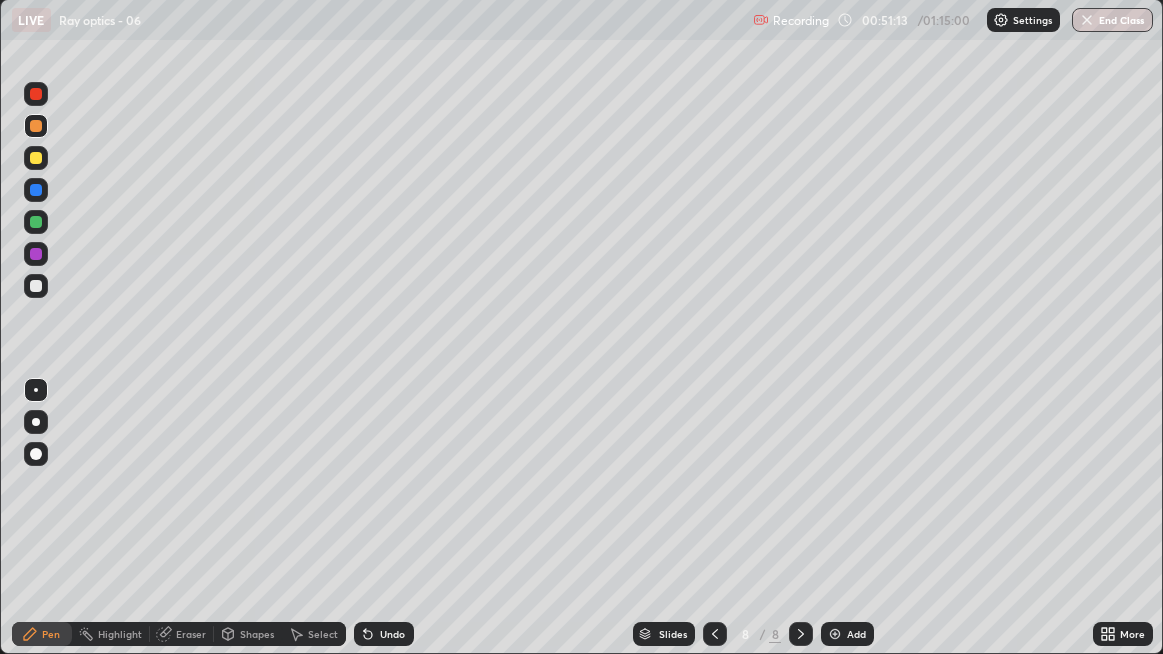 click at bounding box center (36, 158) 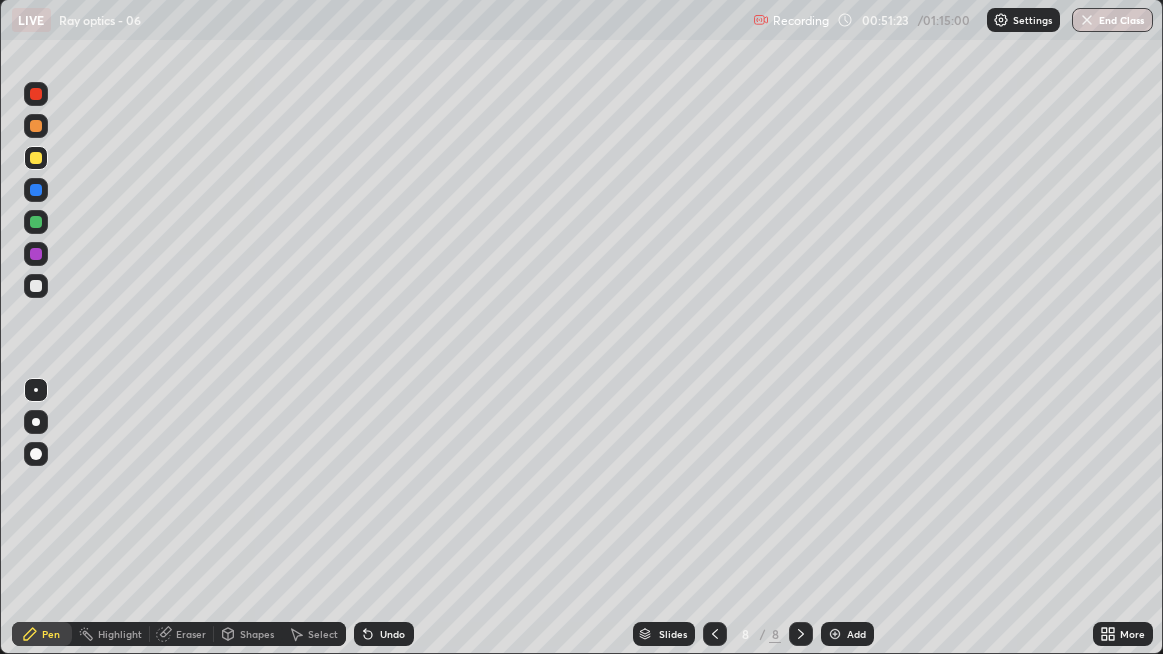 click on "Undo" at bounding box center [392, 634] 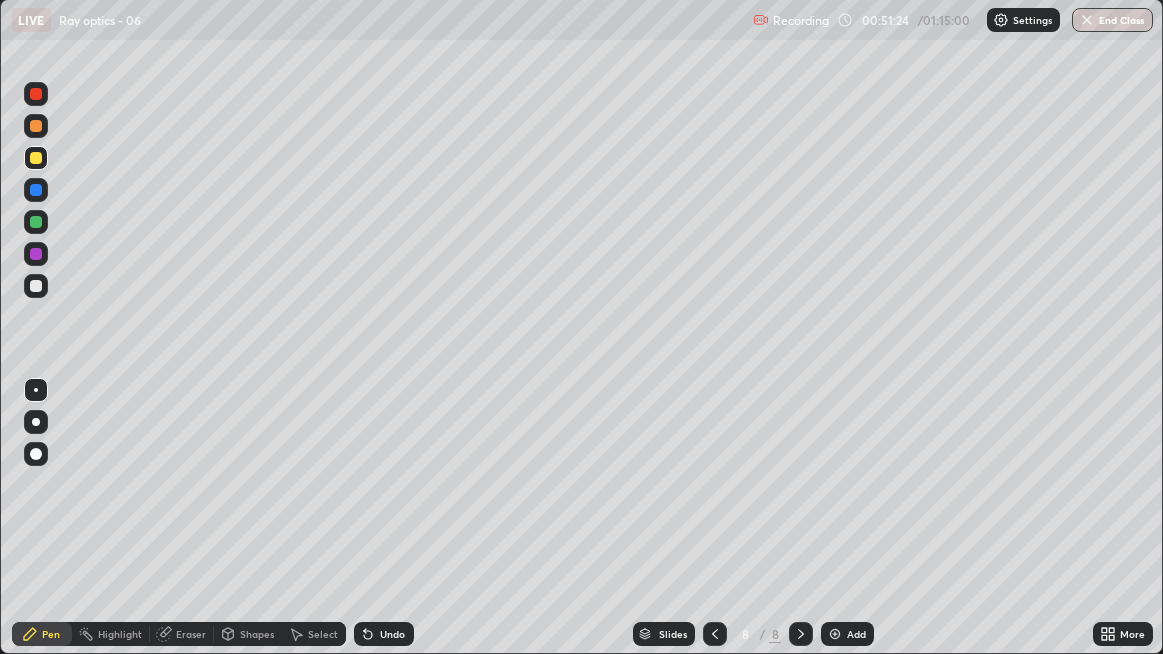 click on "Undo" at bounding box center [392, 634] 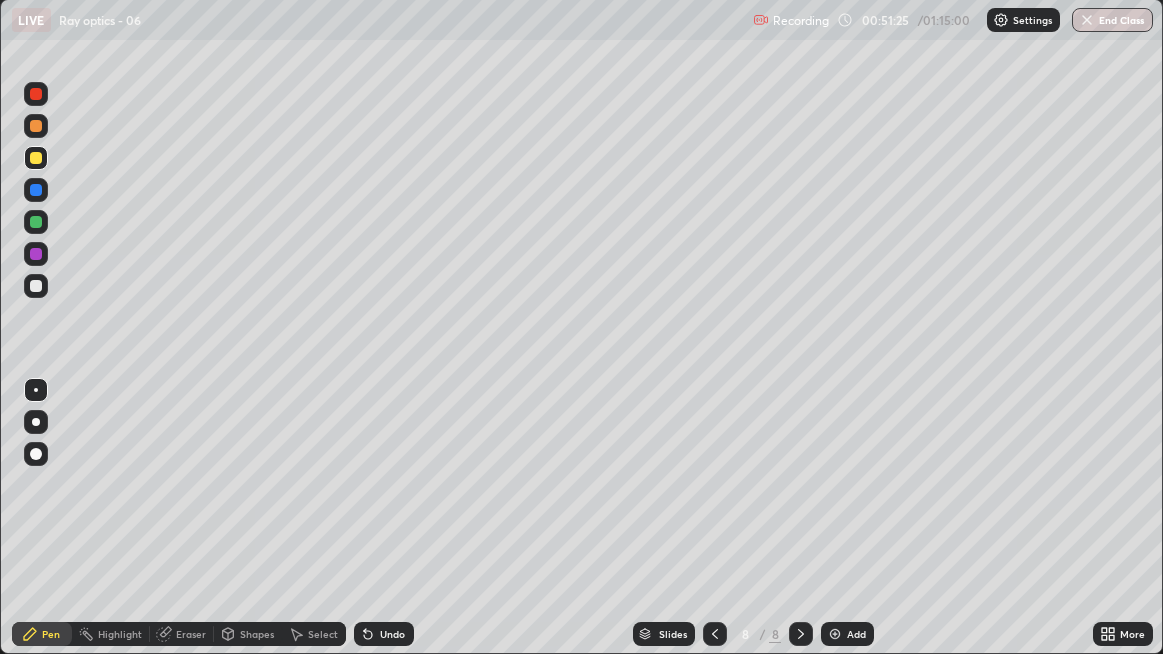 click on "Undo" at bounding box center (392, 634) 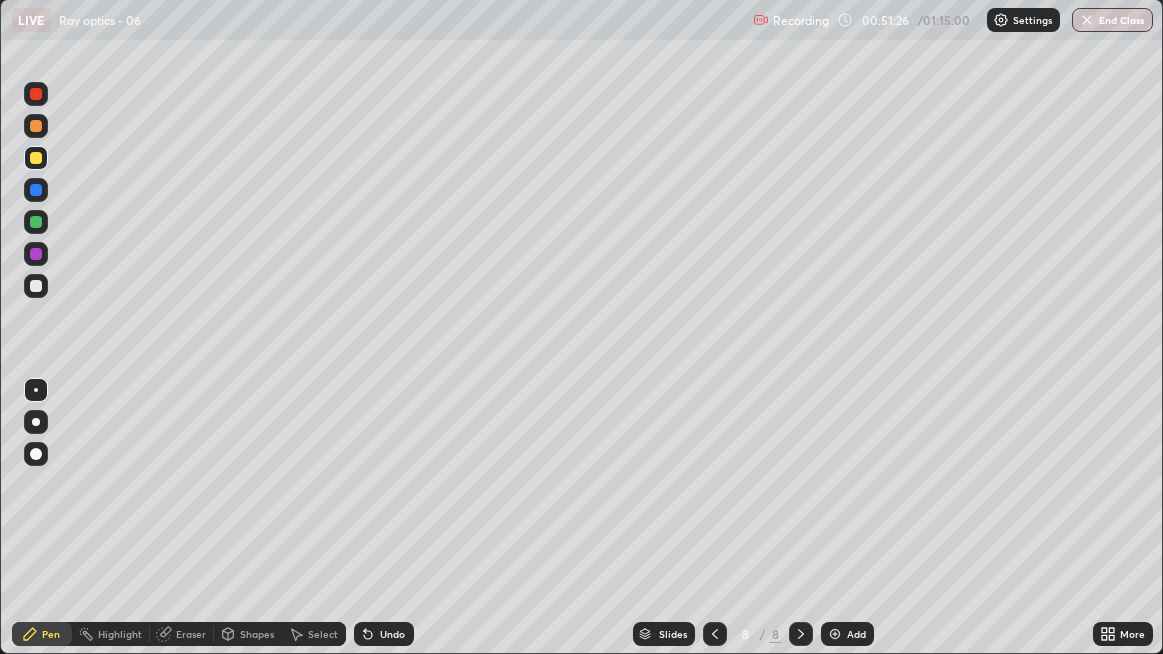 click 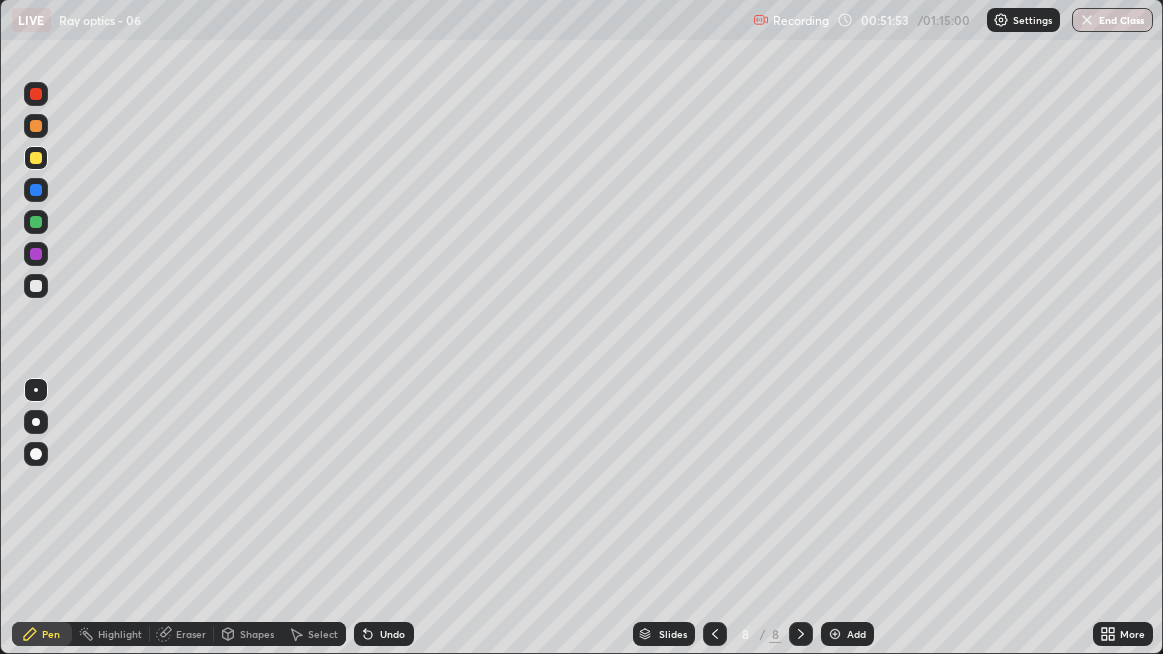 click on "Pen" at bounding box center (42, 634) 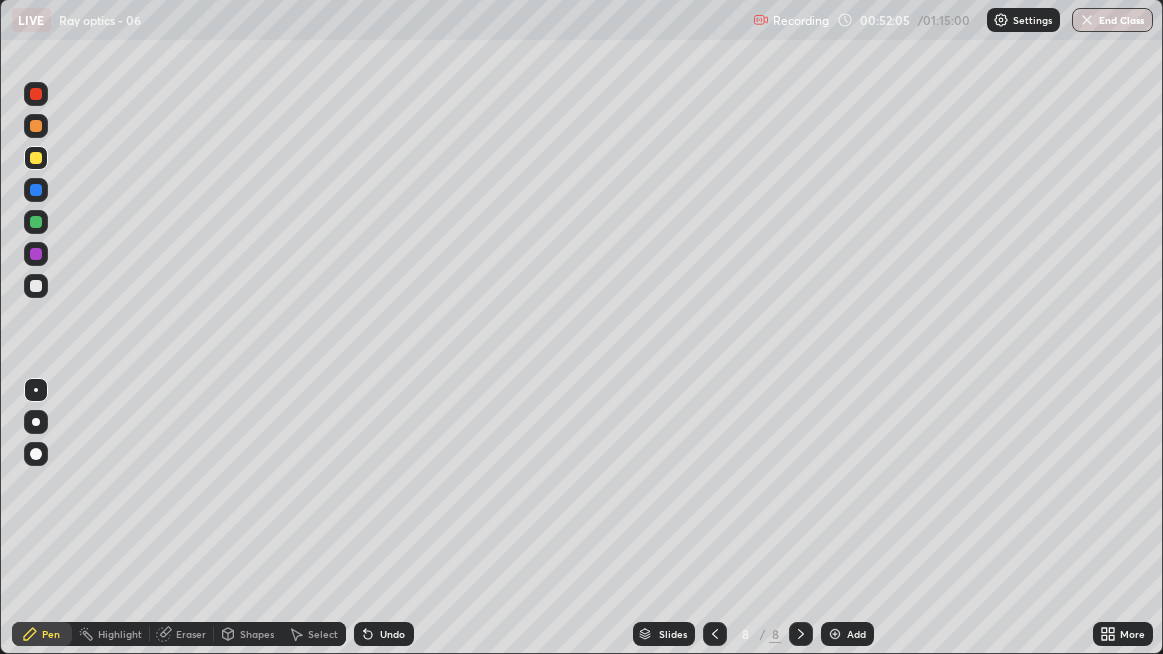 click on "Undo" at bounding box center (392, 634) 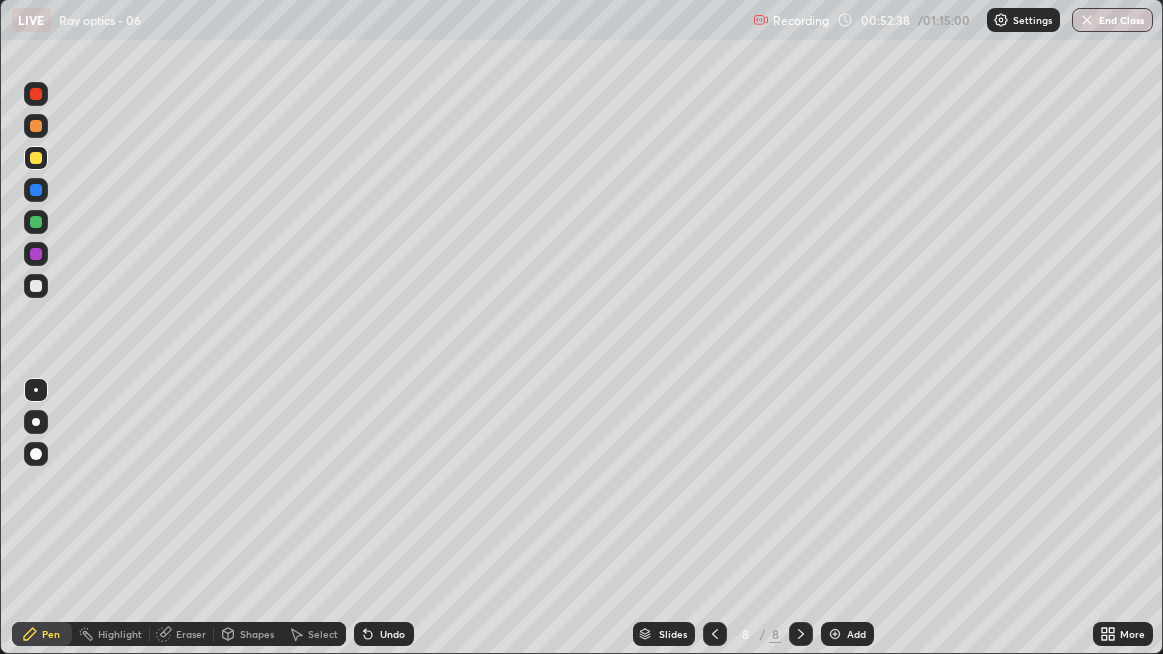 click on "Undo" at bounding box center (392, 634) 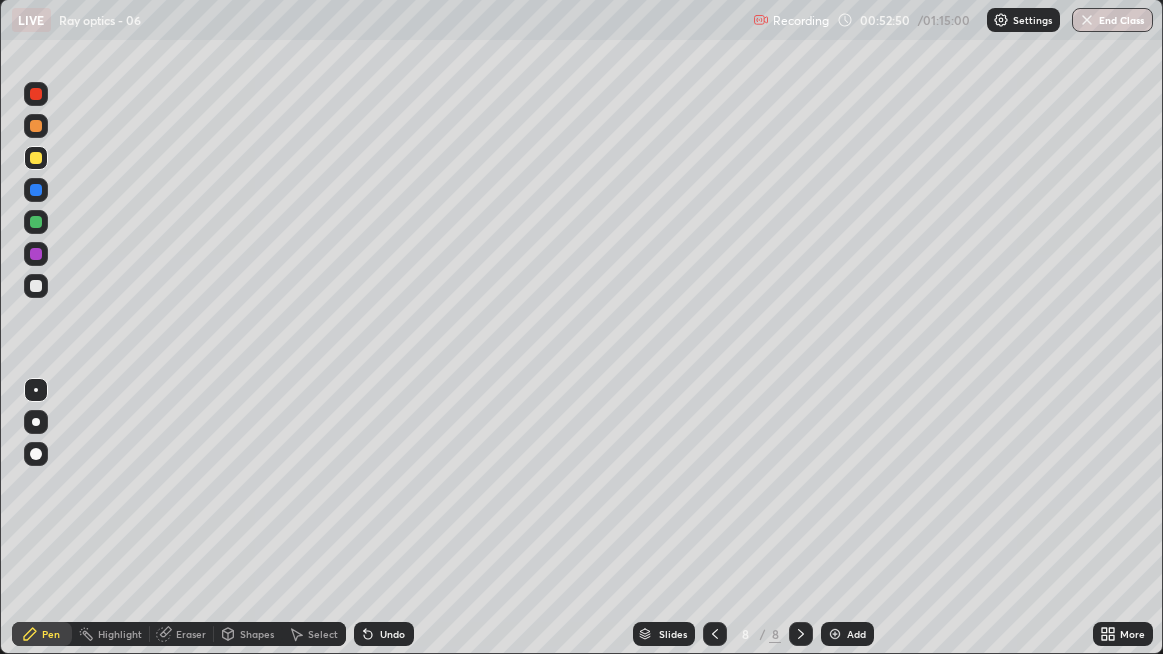 click at bounding box center [36, 286] 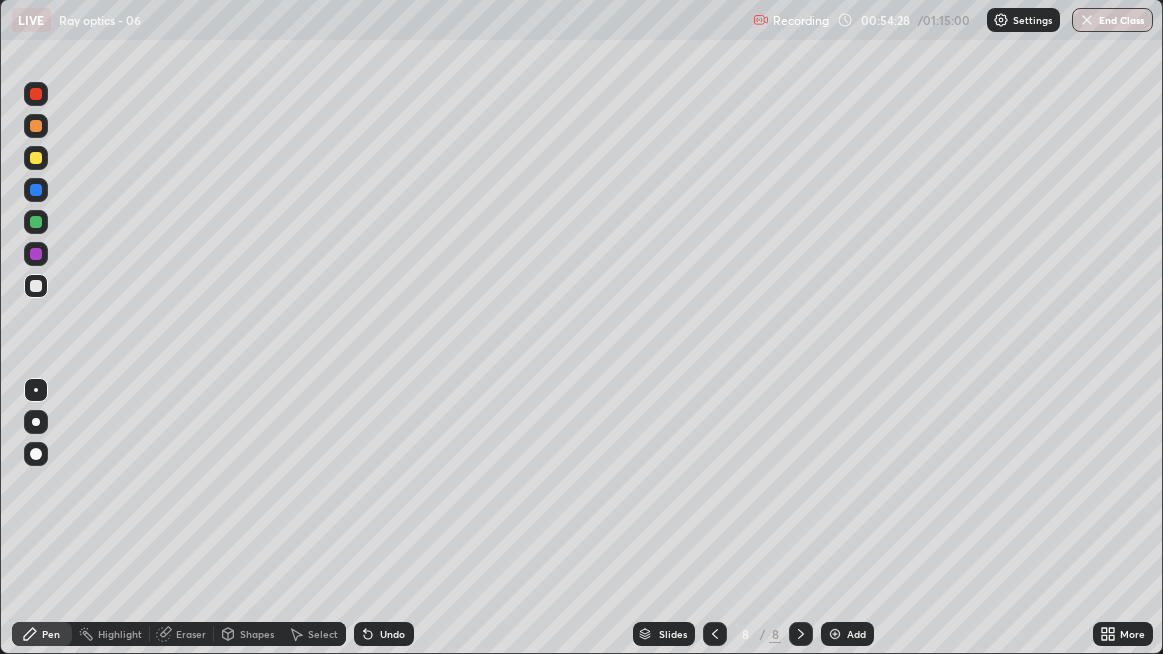 click on "Select" at bounding box center [323, 634] 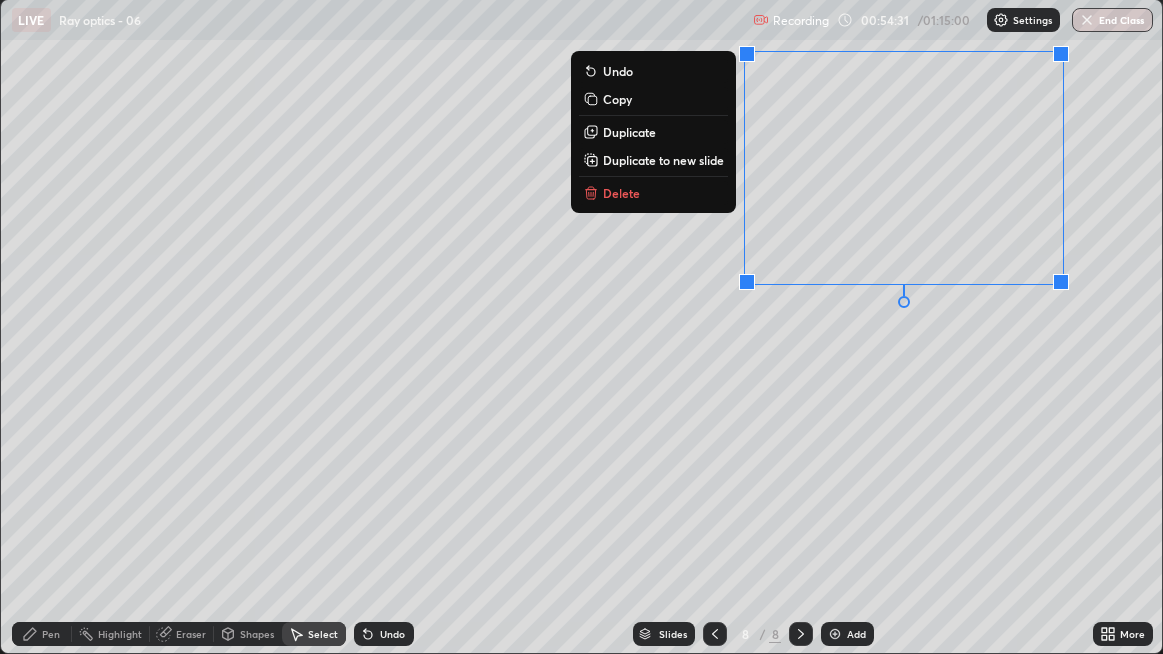 click on "Duplicate" at bounding box center [629, 132] 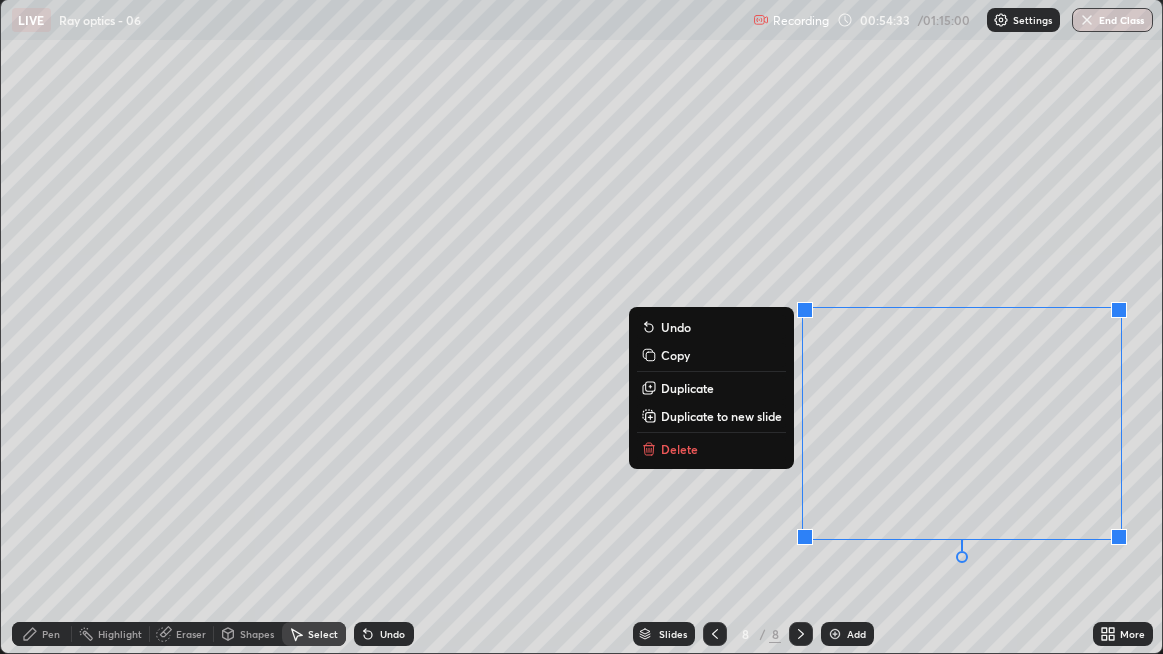 click on "0 ° Undo Copy Duplicate Duplicate to new slide Delete" at bounding box center [582, 326] 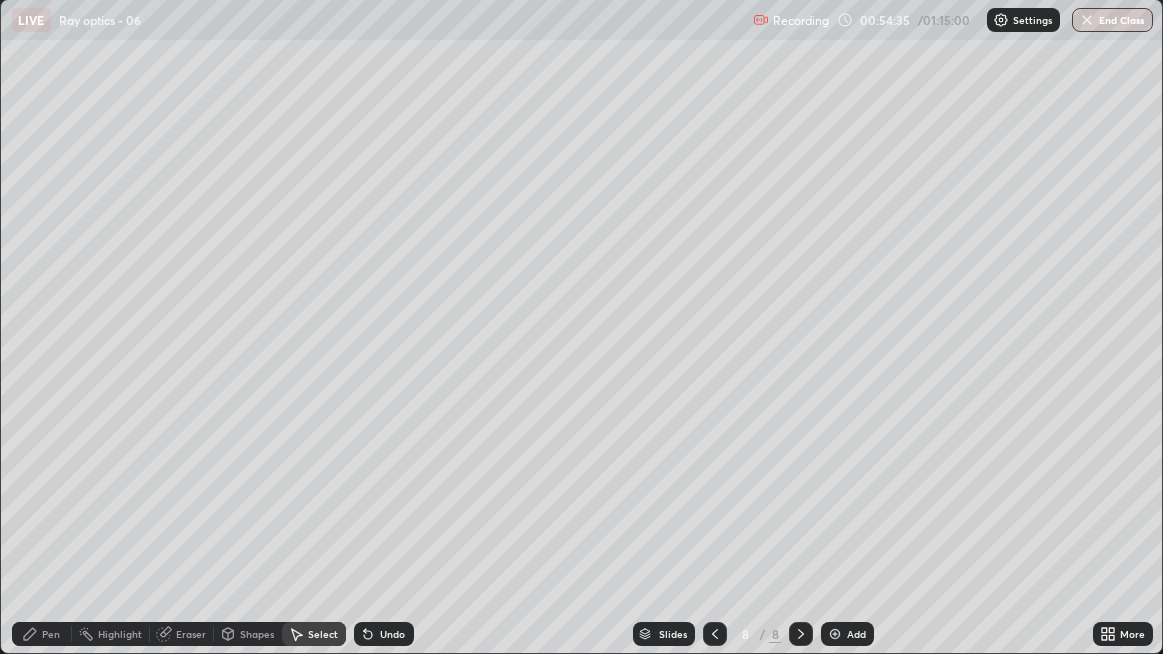 click on "Pen" at bounding box center [51, 634] 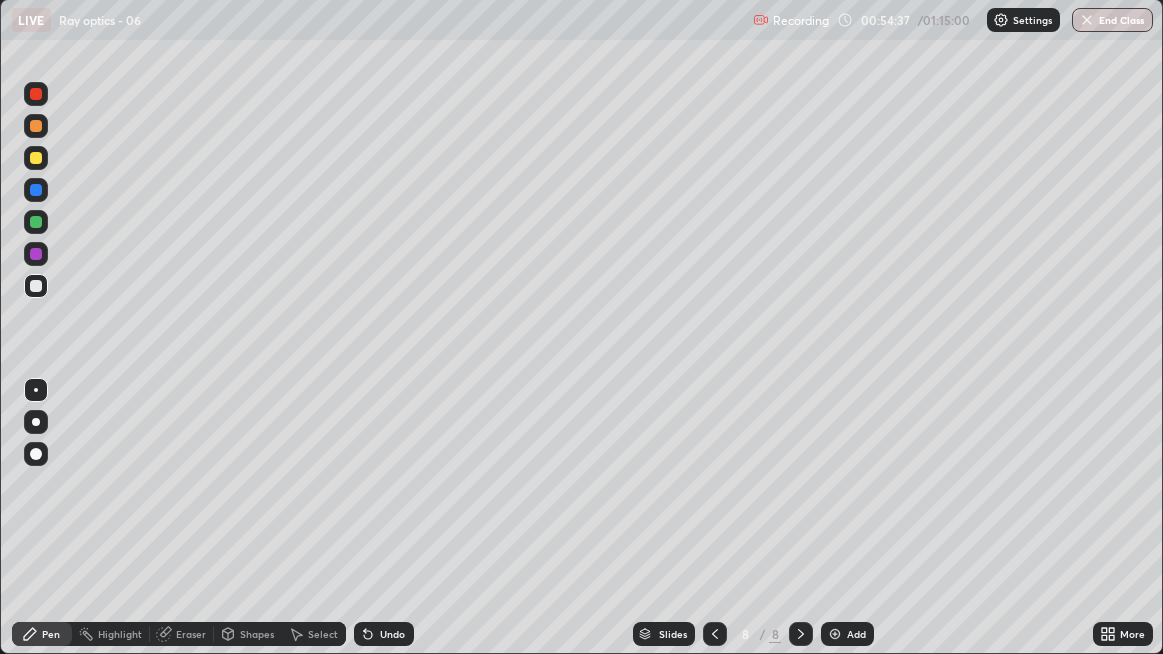 click at bounding box center [36, 158] 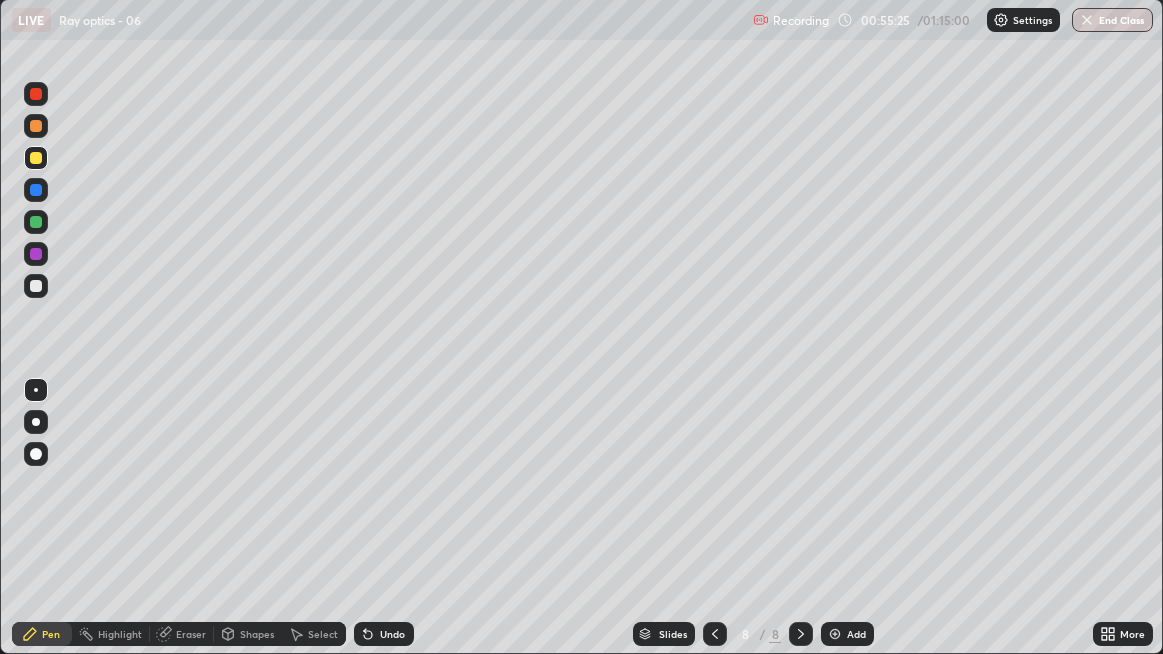 click at bounding box center [36, 254] 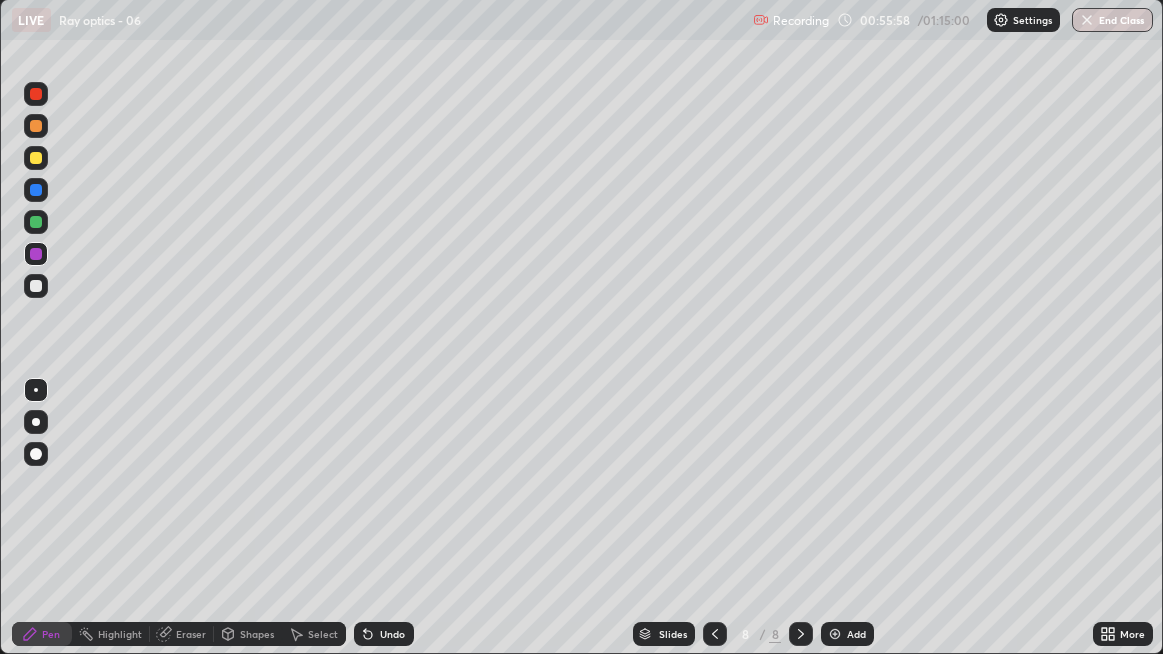 click at bounding box center (36, 158) 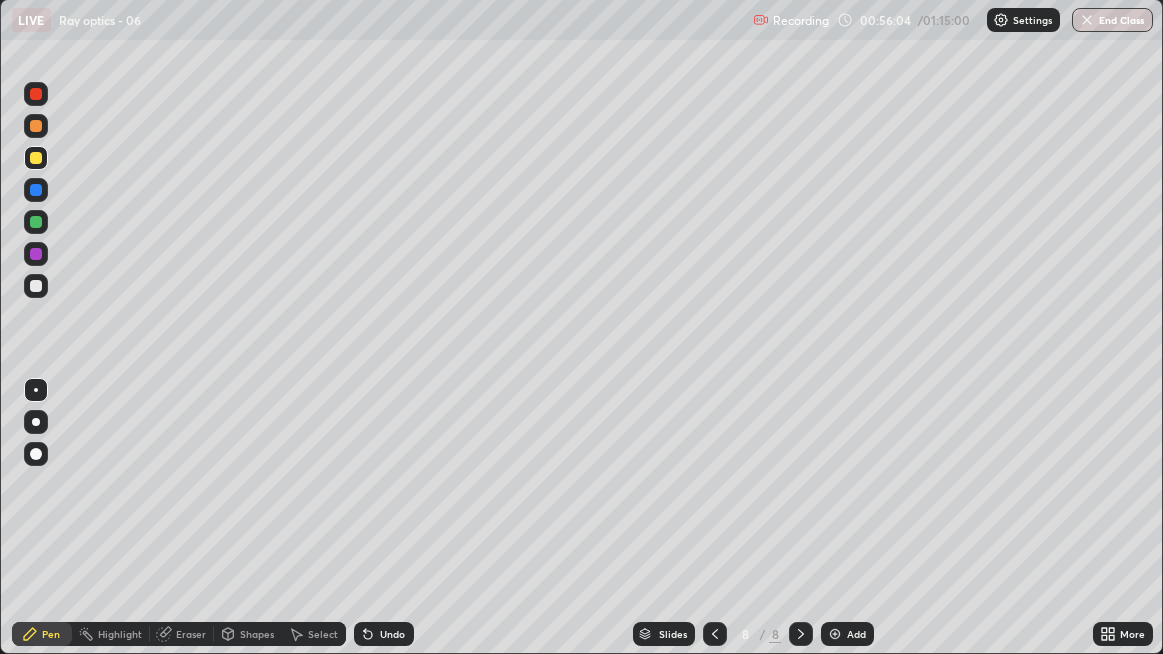 click on "Undo" at bounding box center [392, 634] 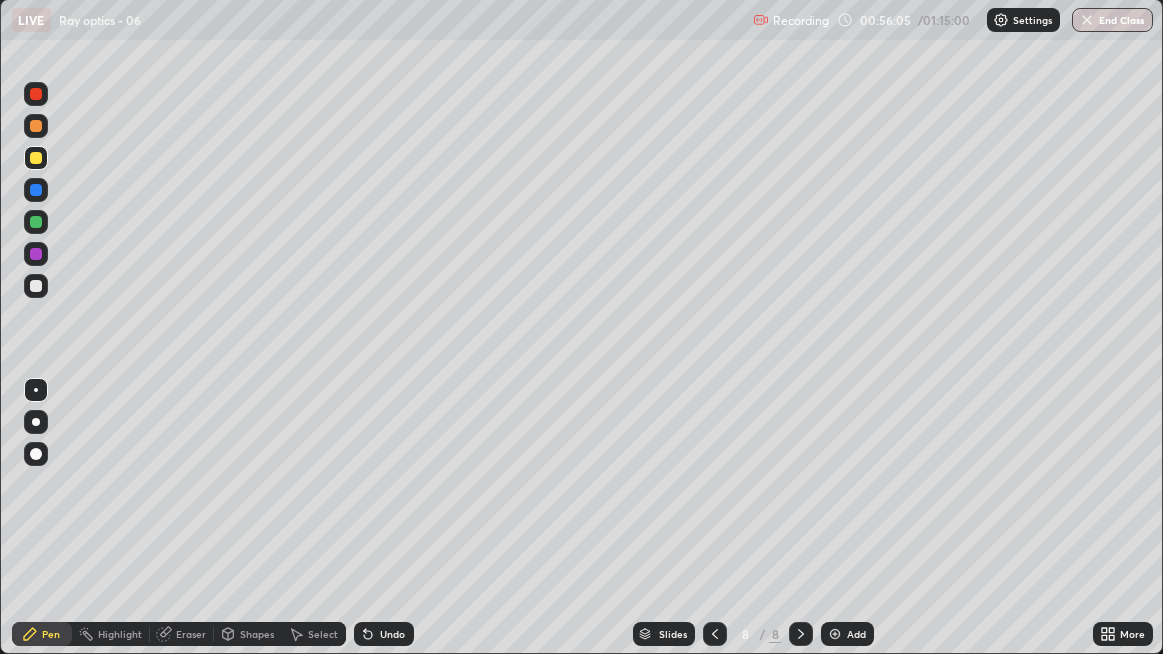 click on "Undo" at bounding box center (392, 634) 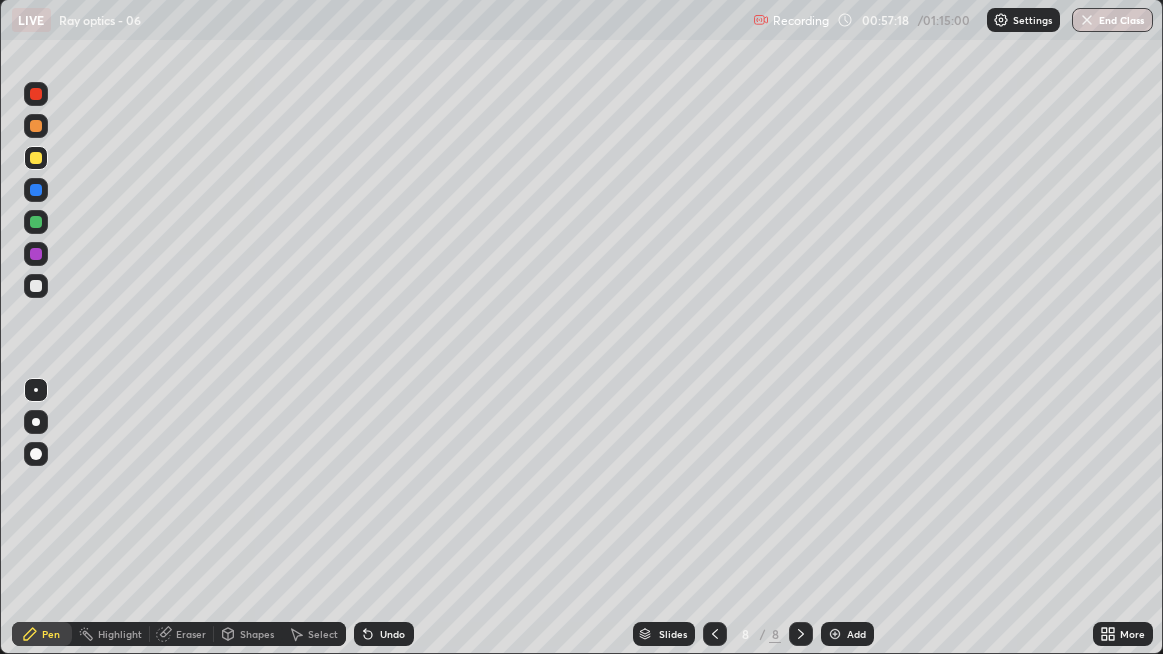 click 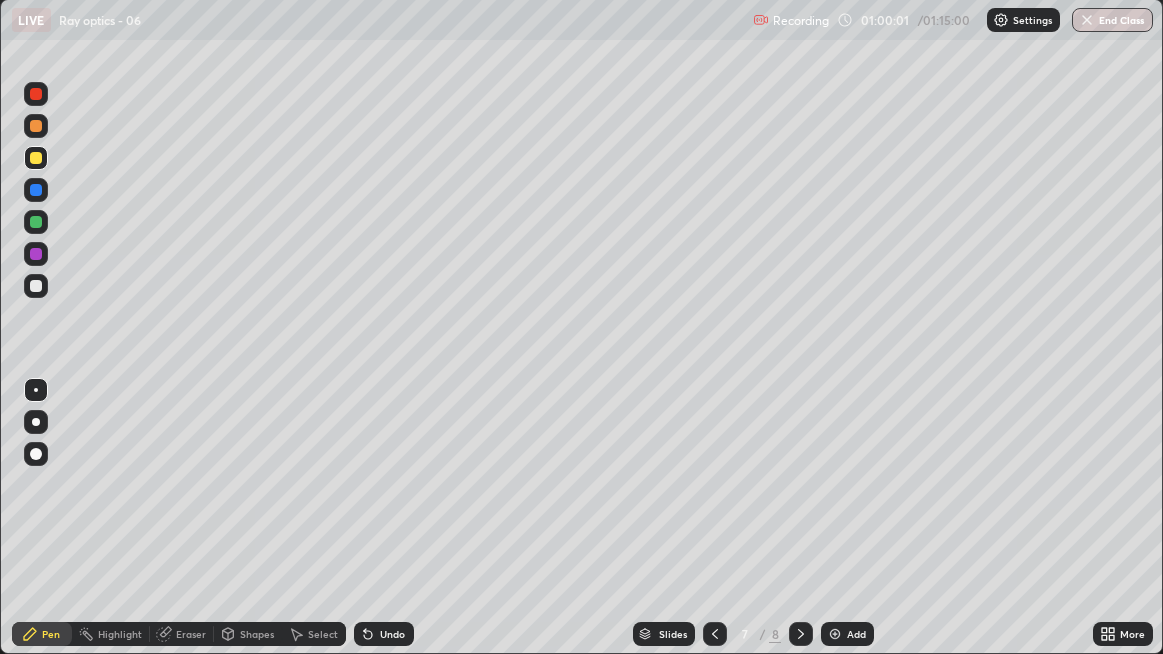 click on "Undo" at bounding box center (392, 634) 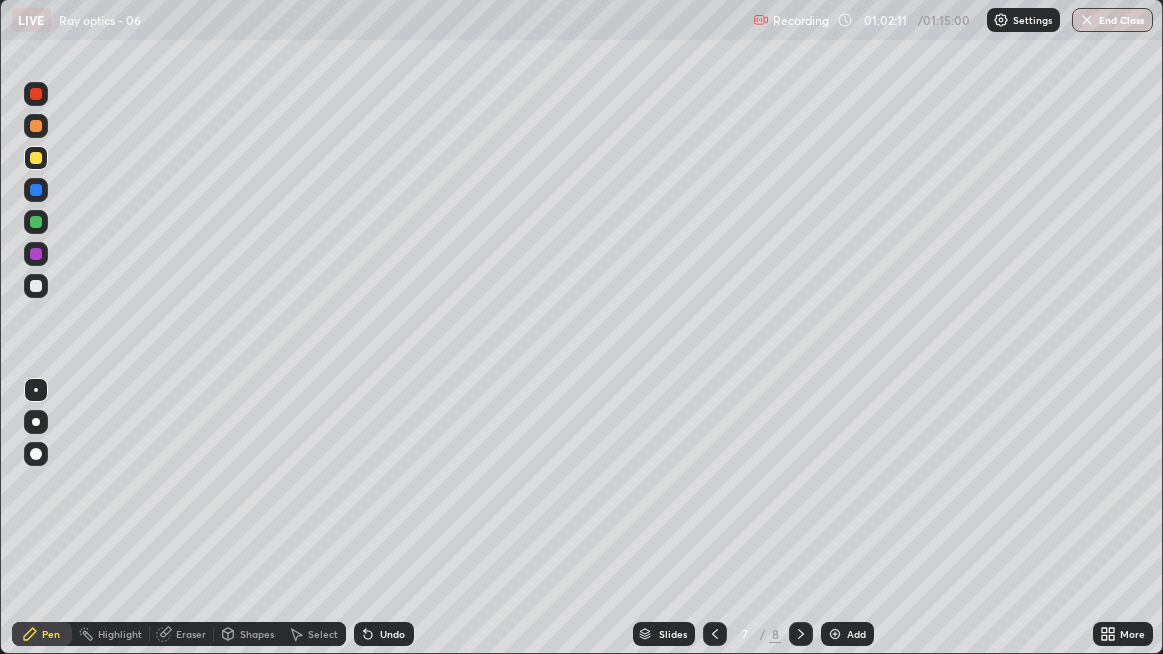 click 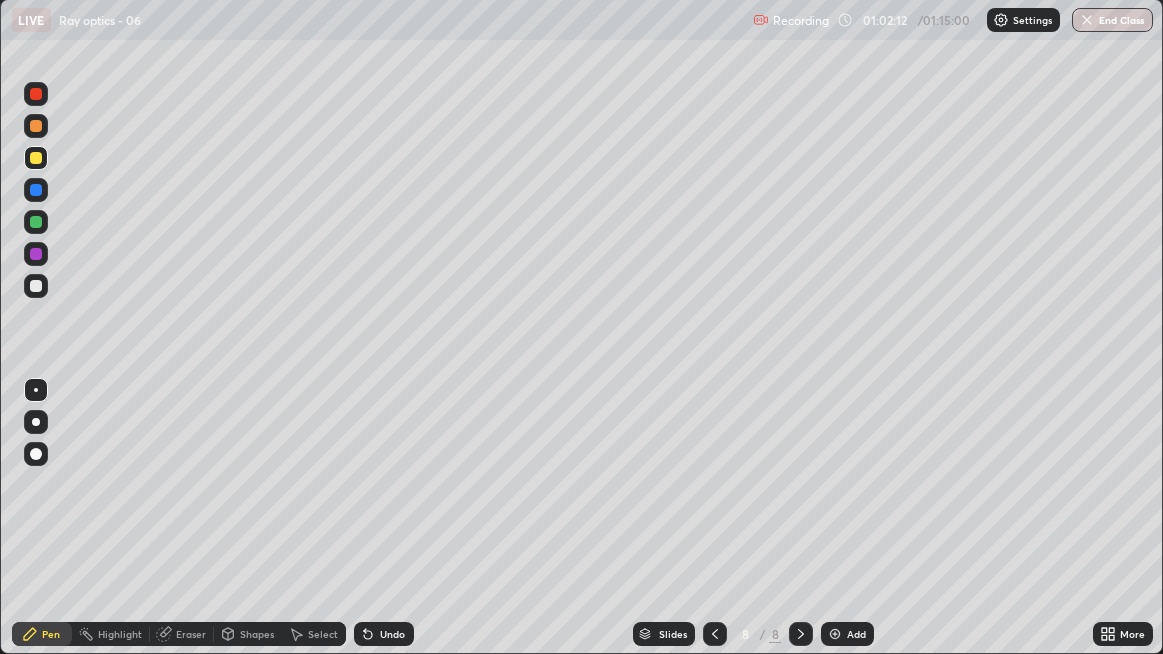 click on "Add" at bounding box center (847, 634) 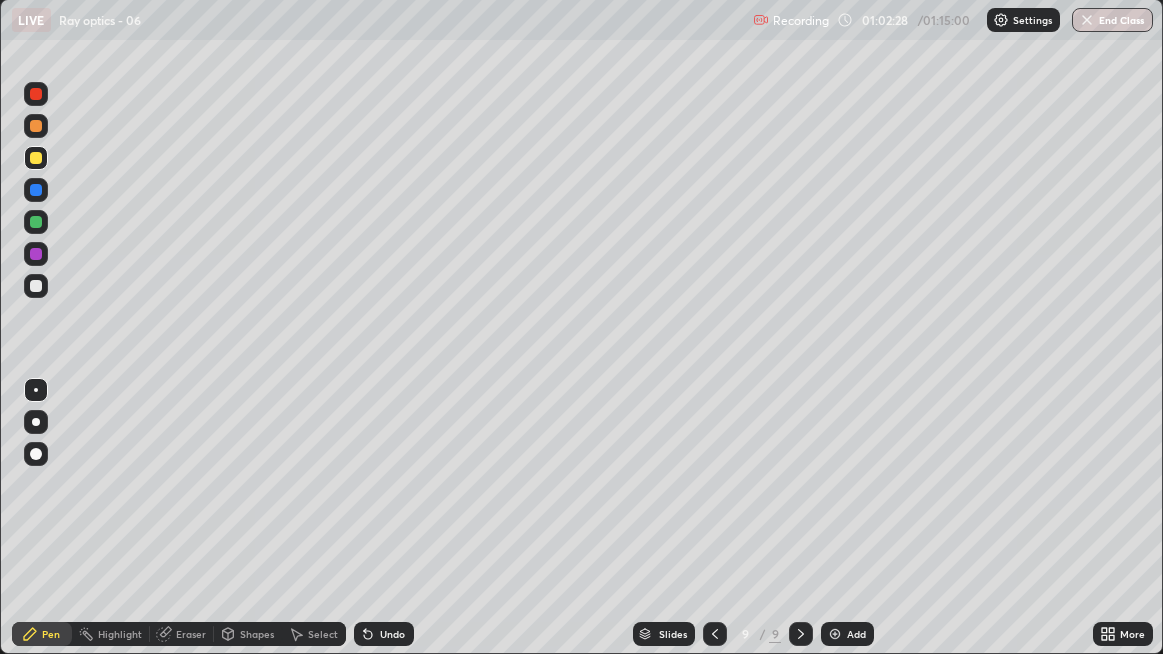 click 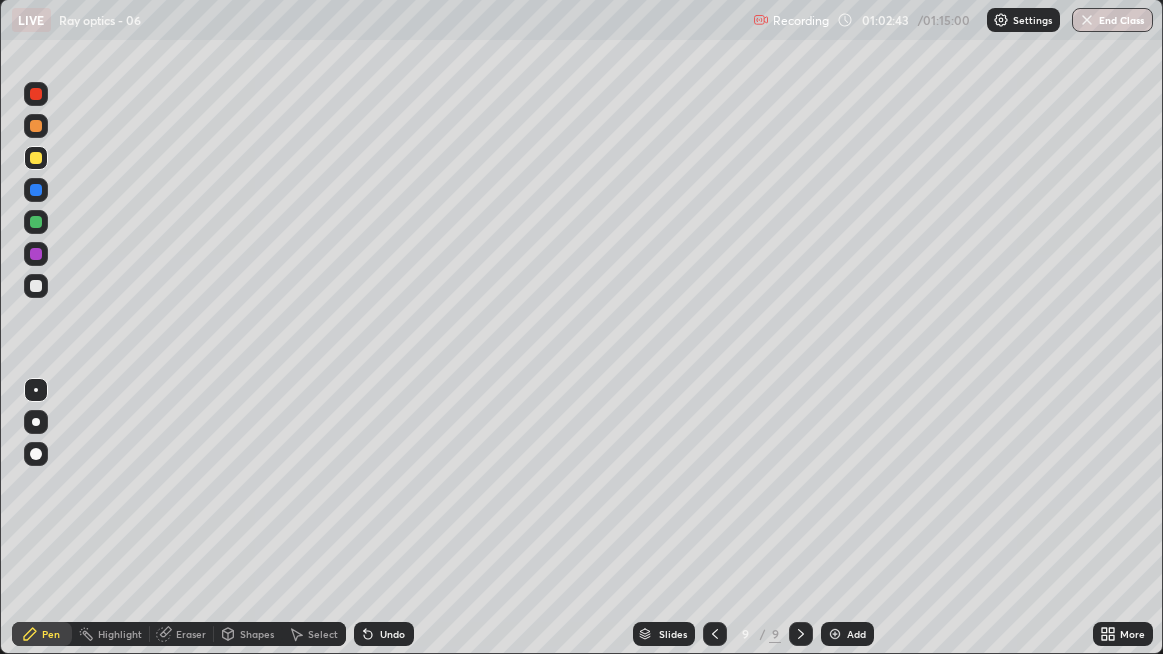 click at bounding box center (36, 126) 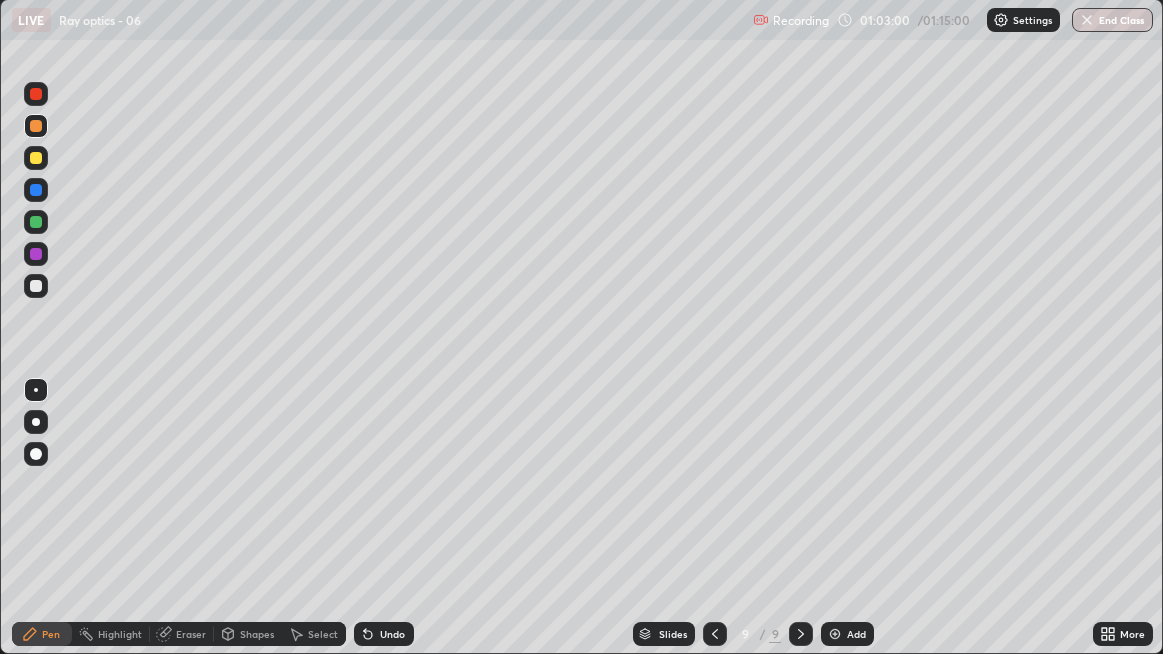 click at bounding box center (36, 94) 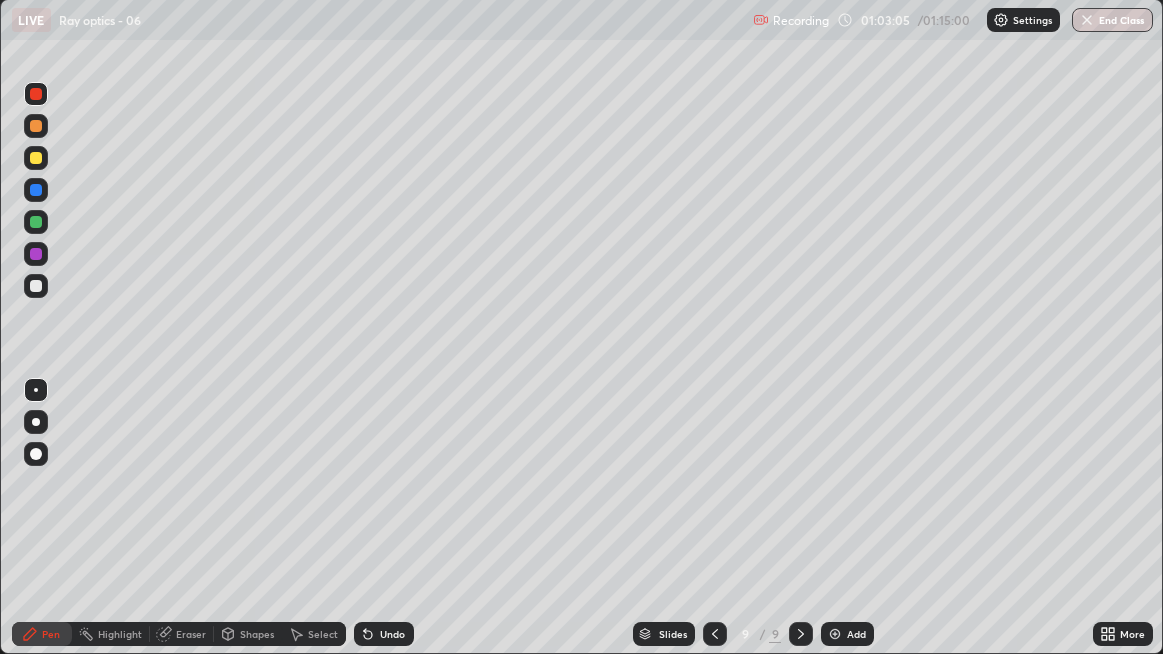 click on "Undo" at bounding box center [392, 634] 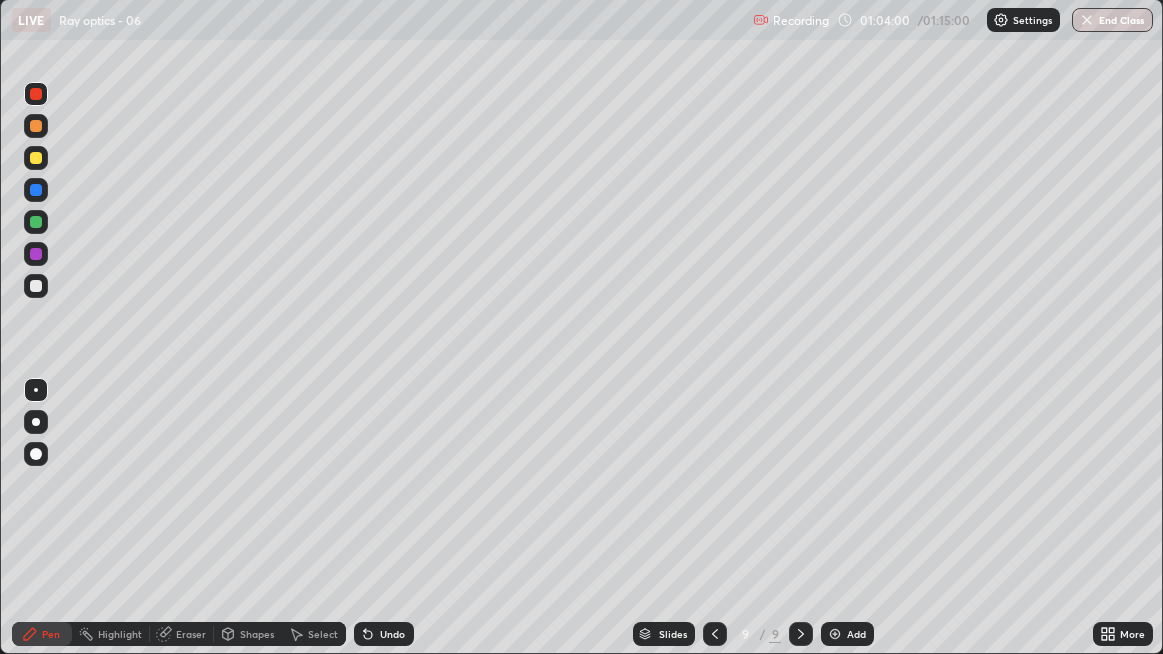 click 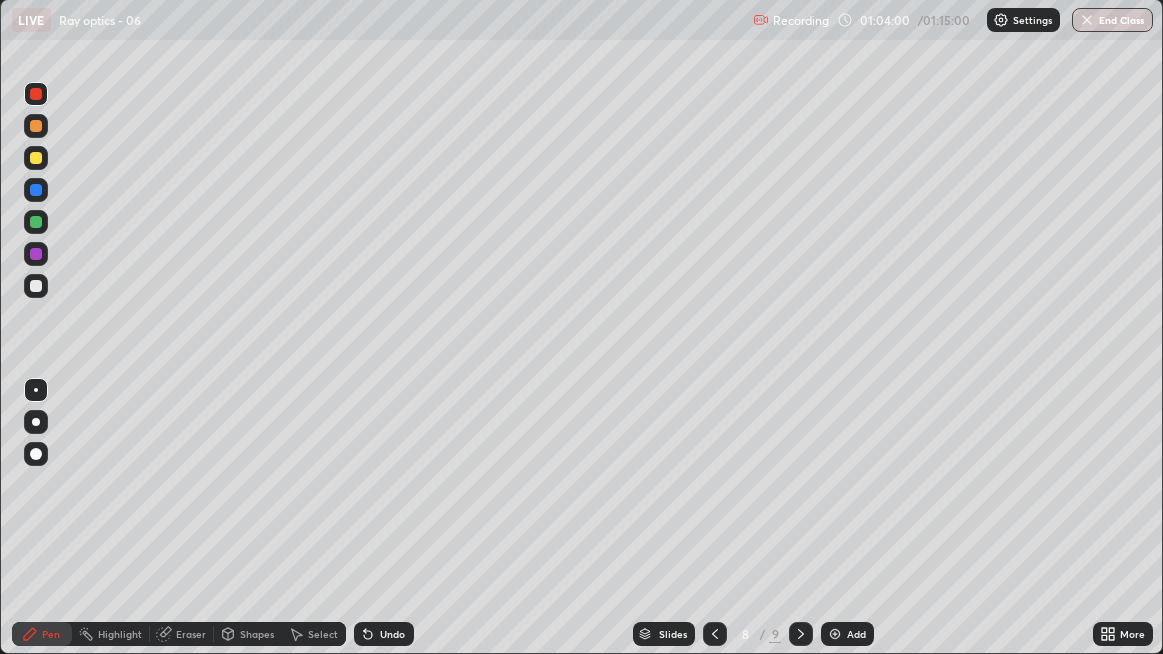 click 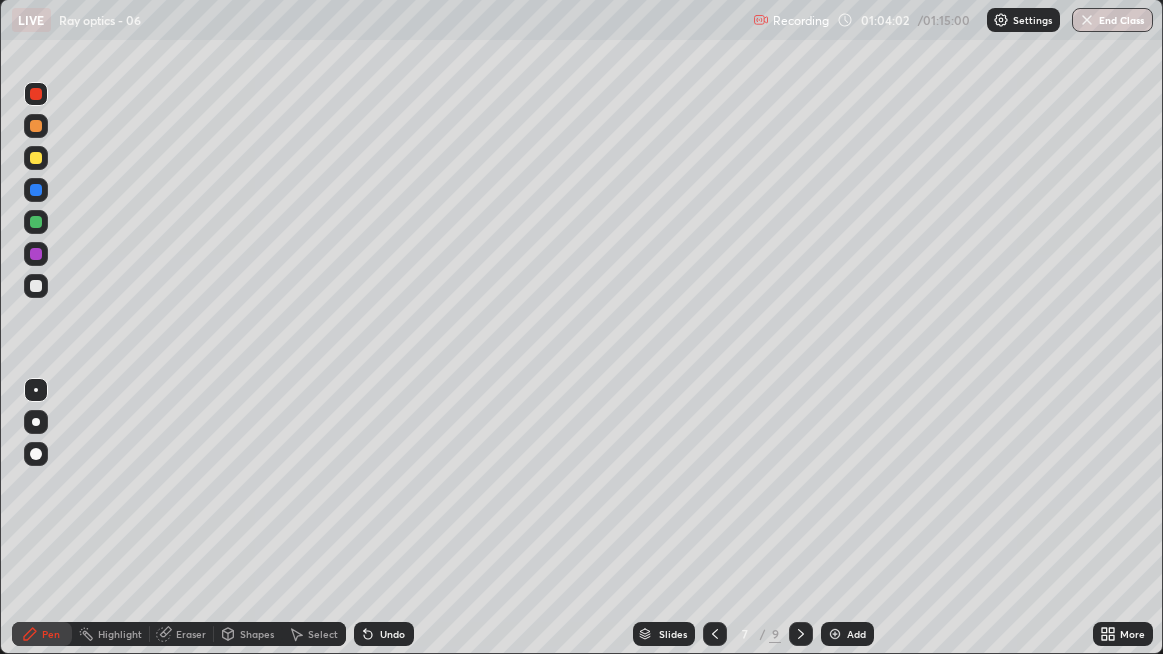 click 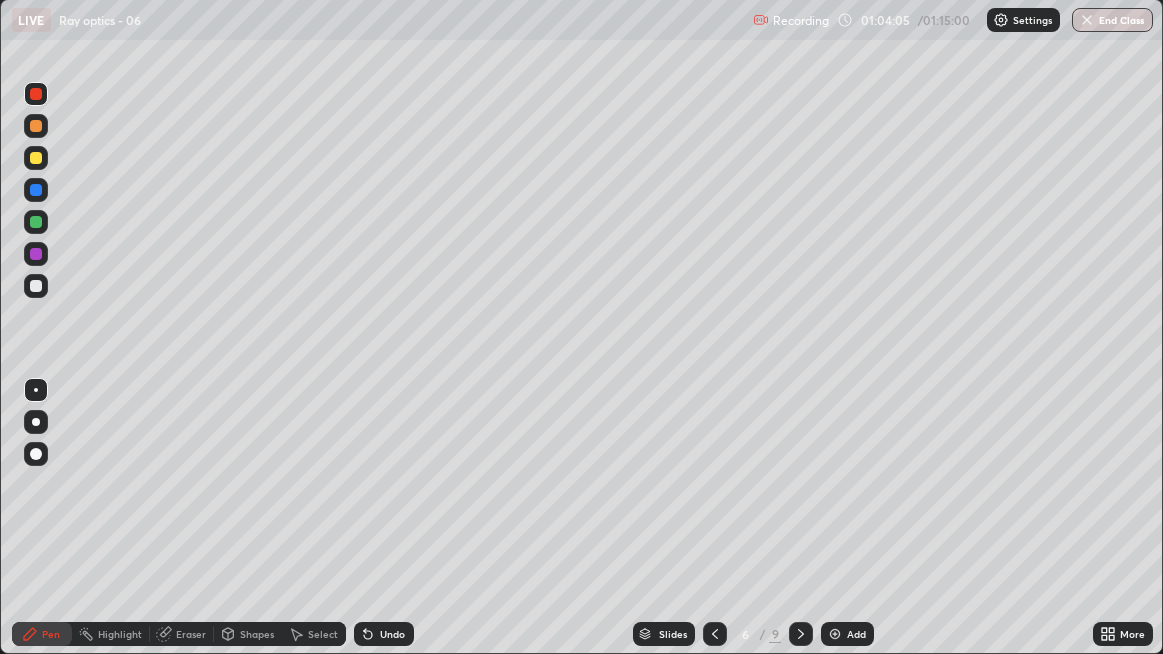 click at bounding box center (36, 94) 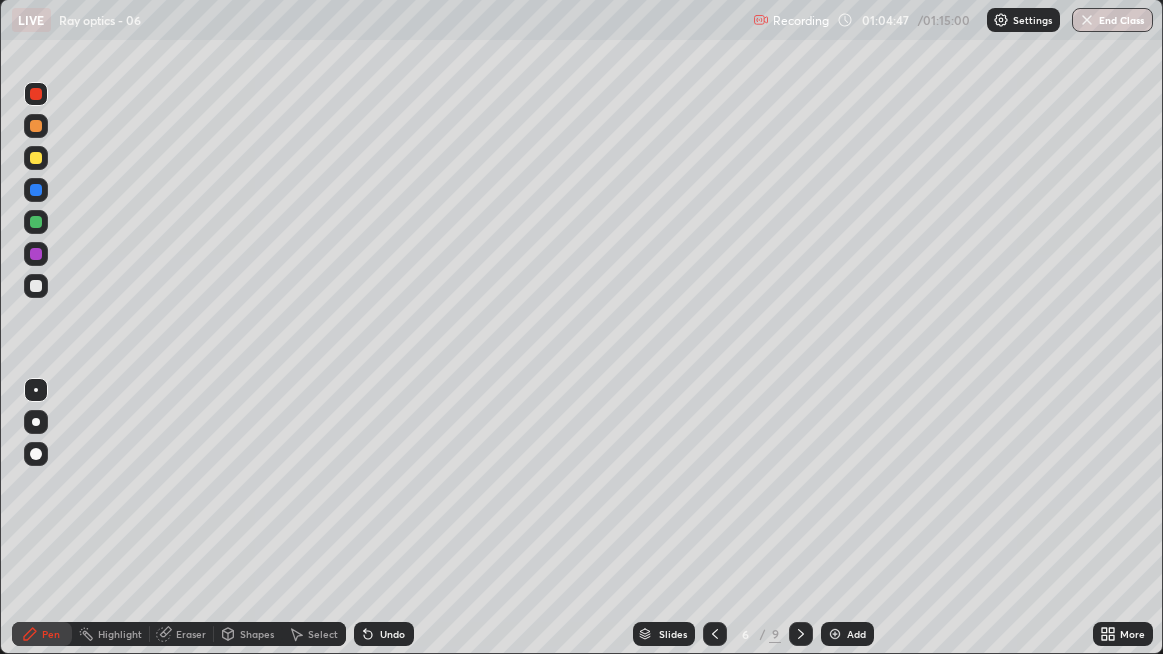 click 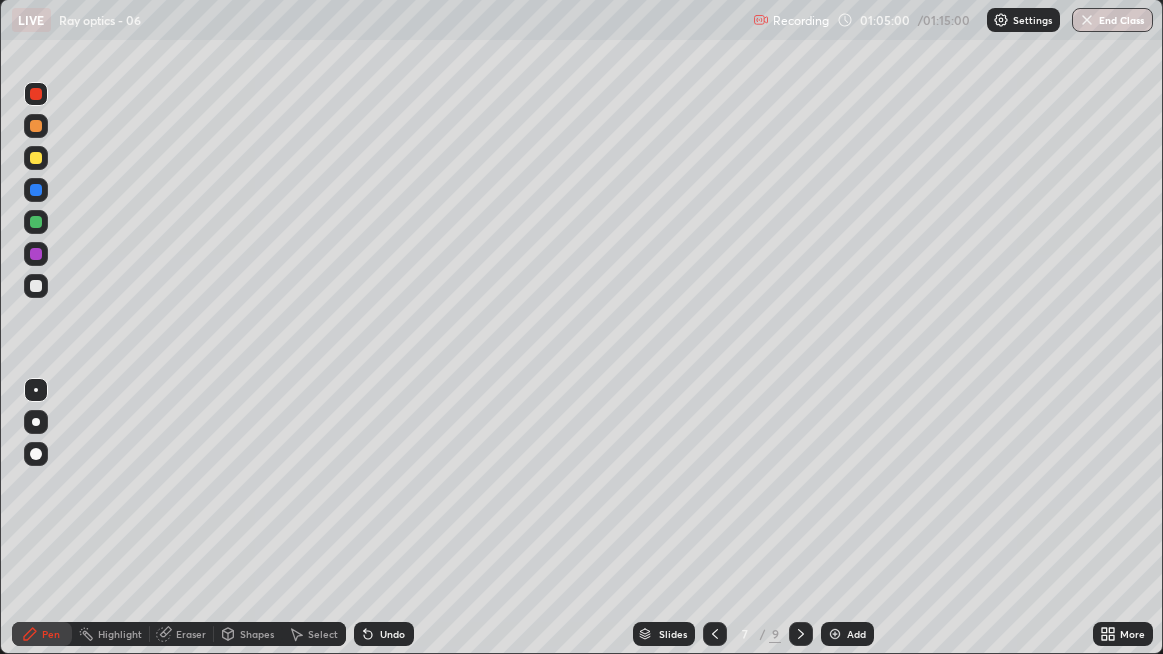 click 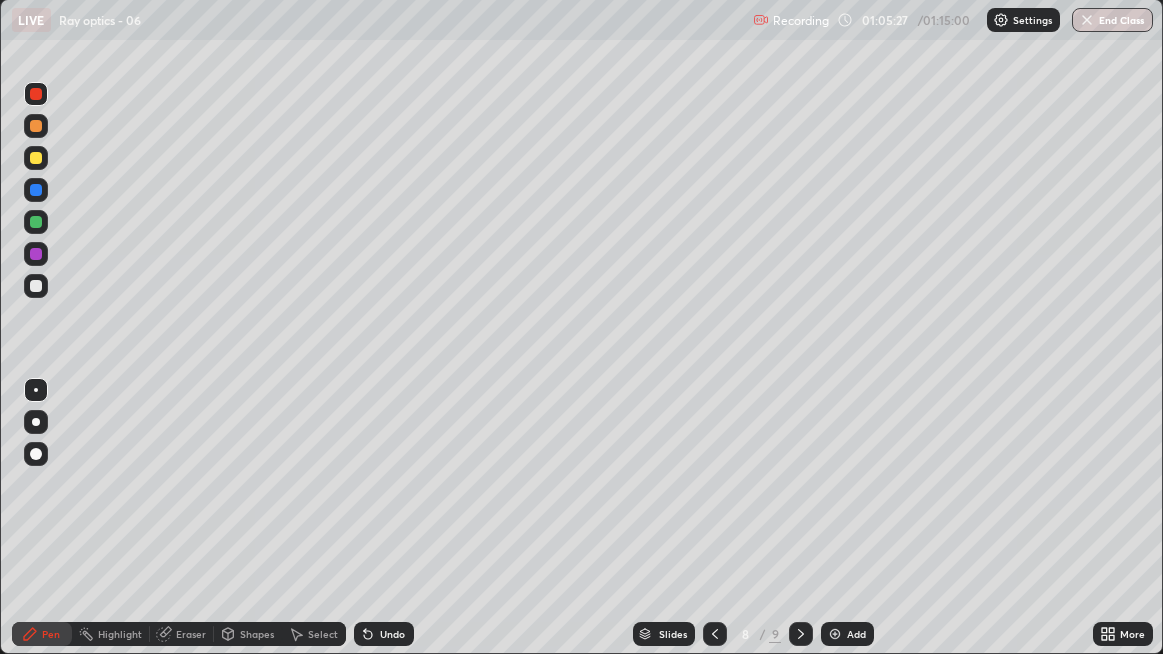 click 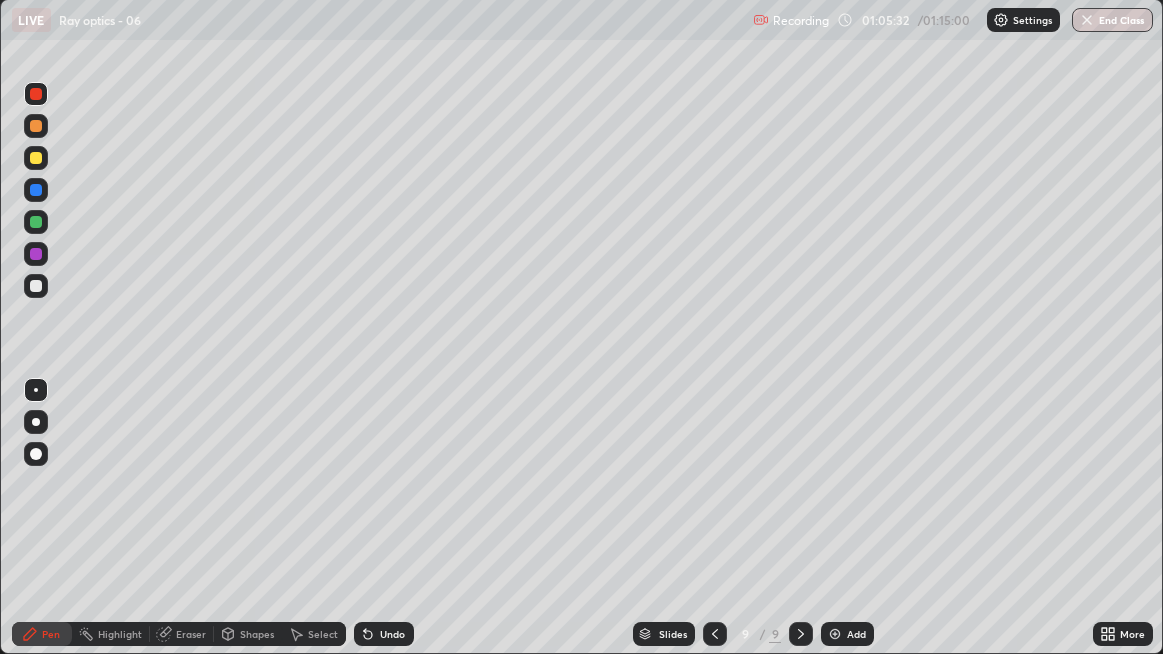 click 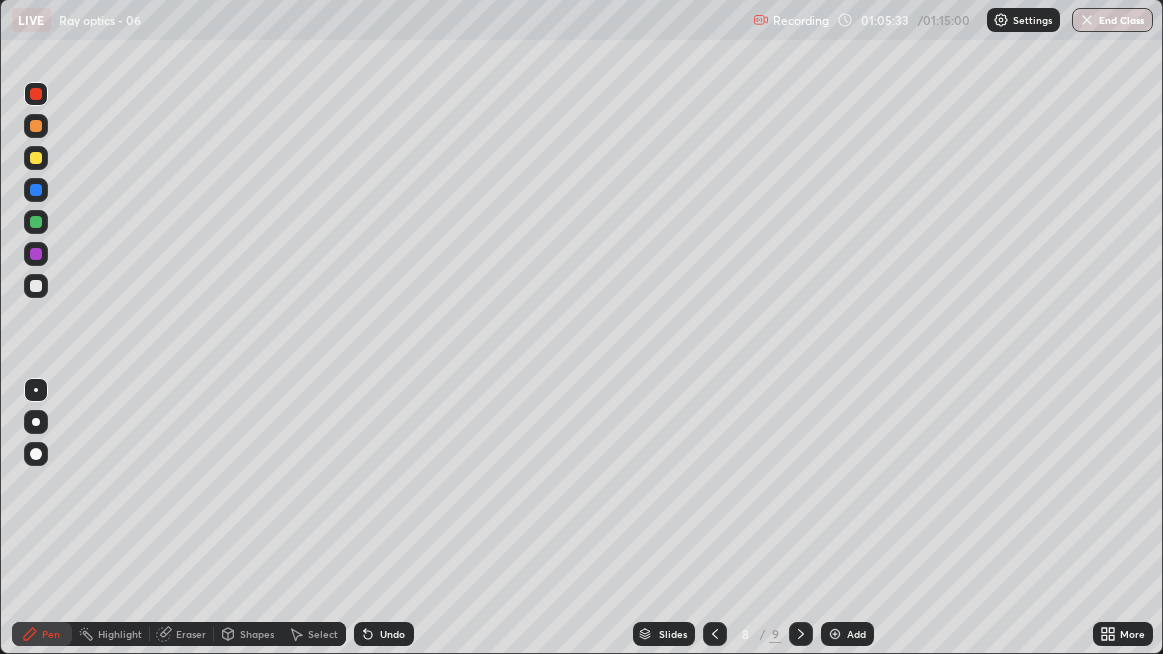 click 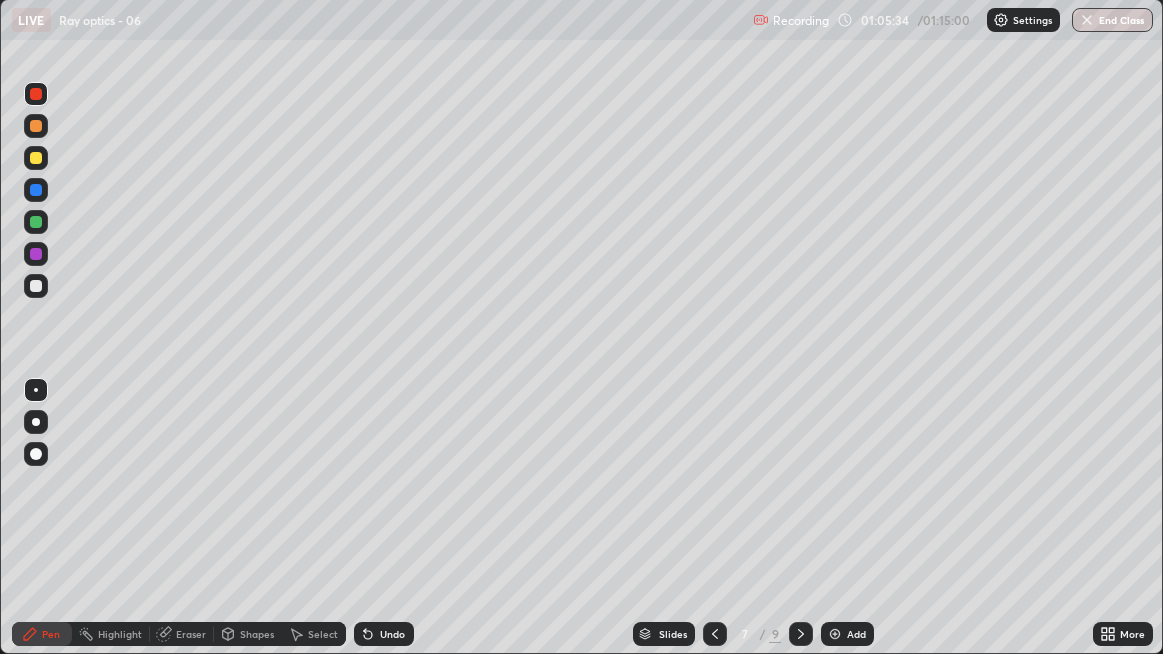click 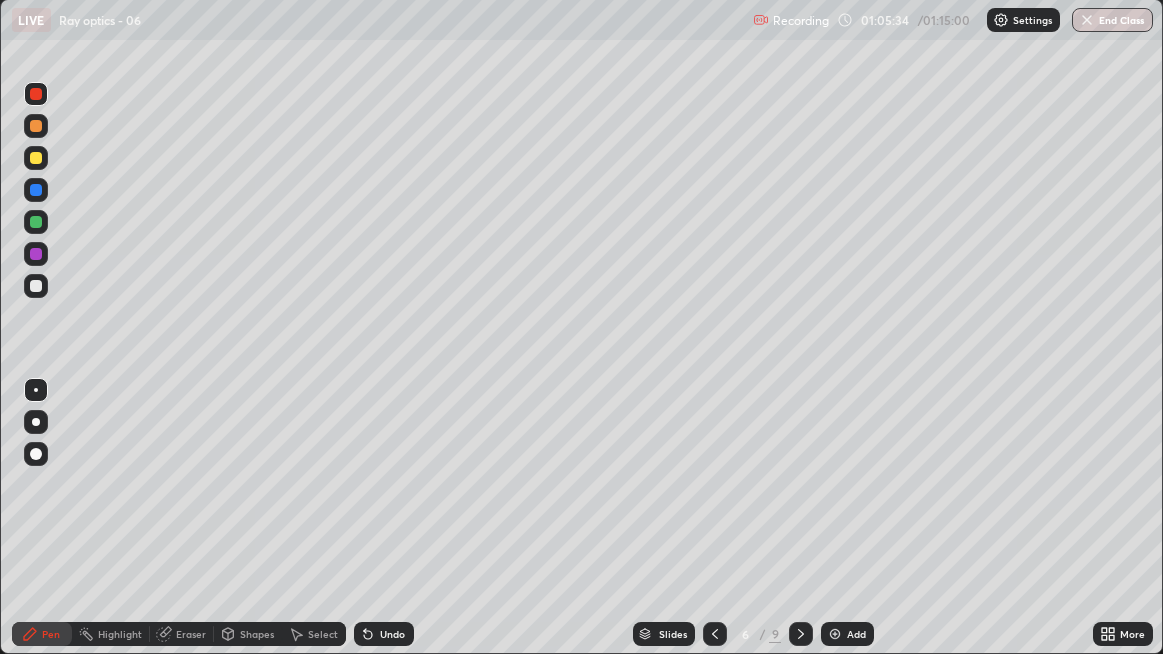 click 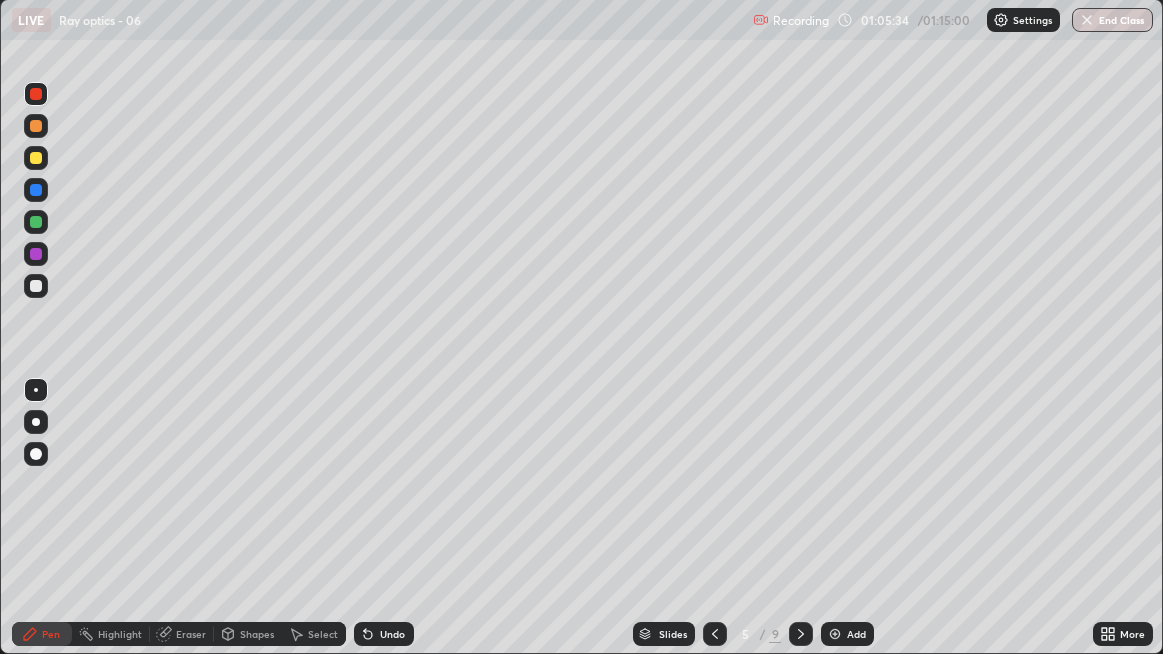 click 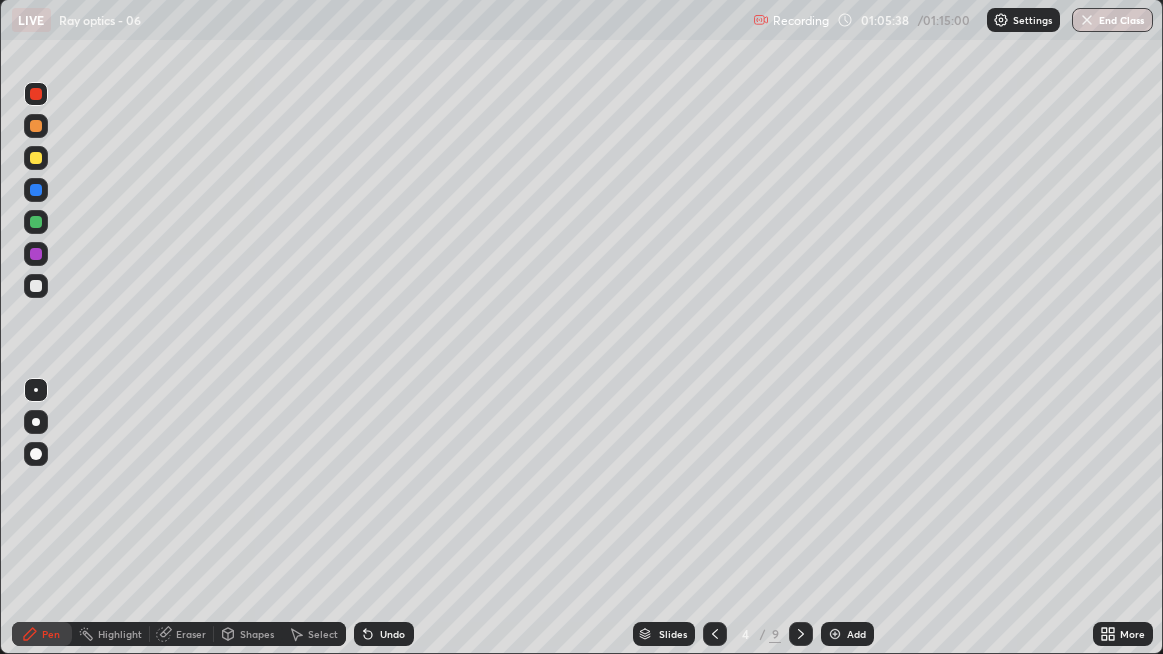 click 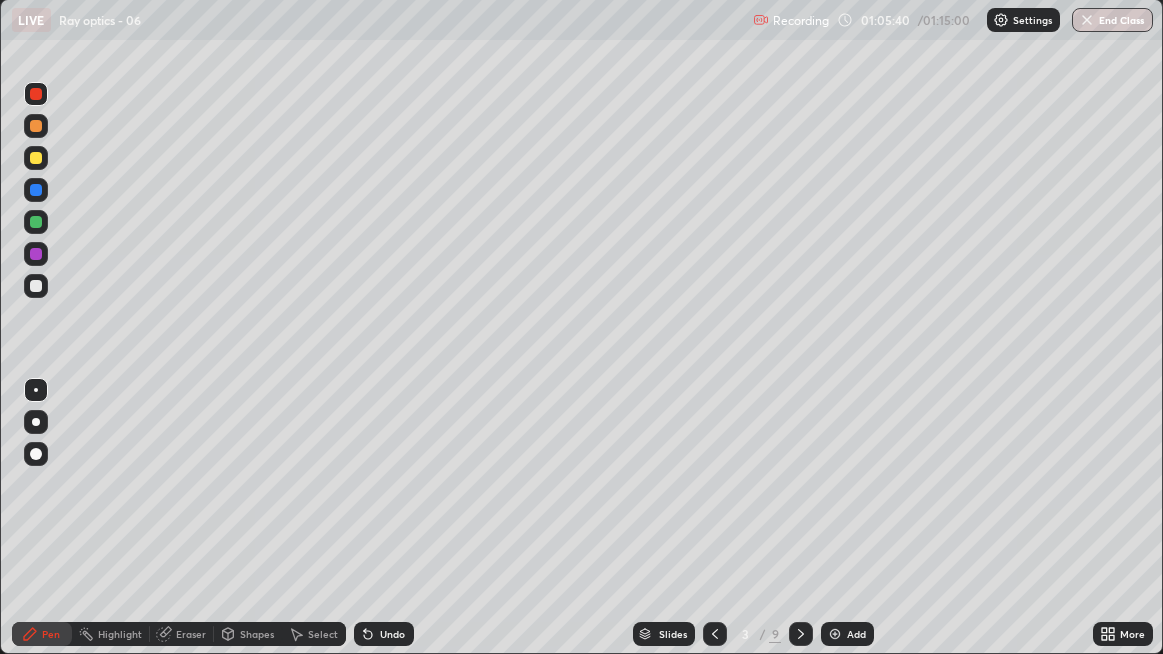 click 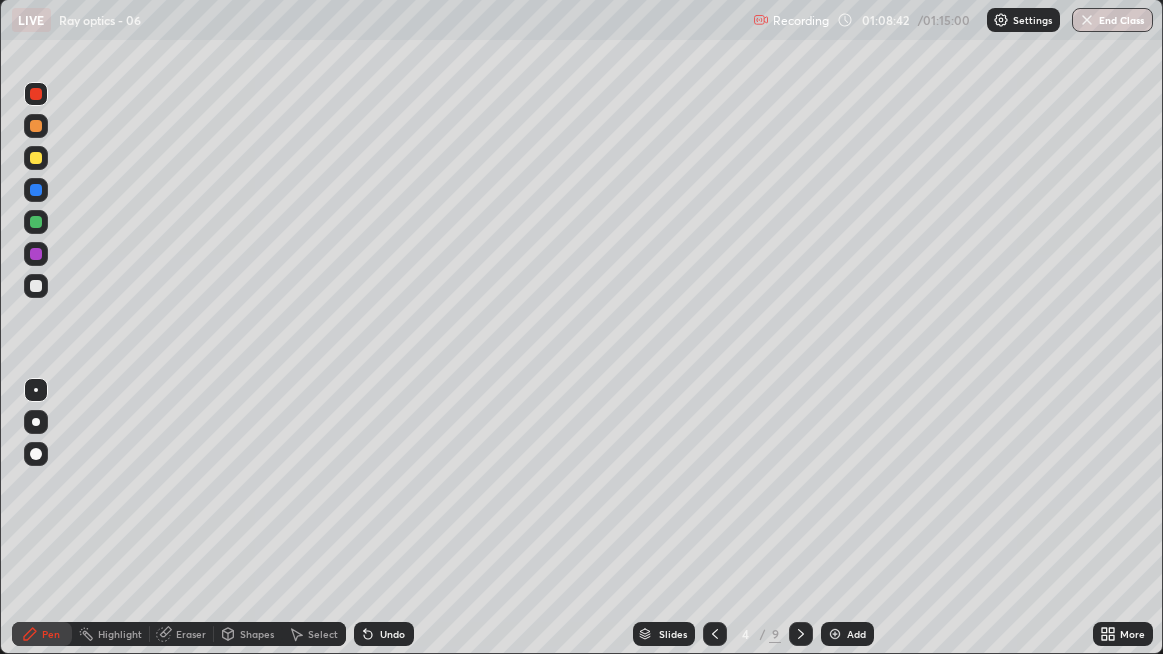 click 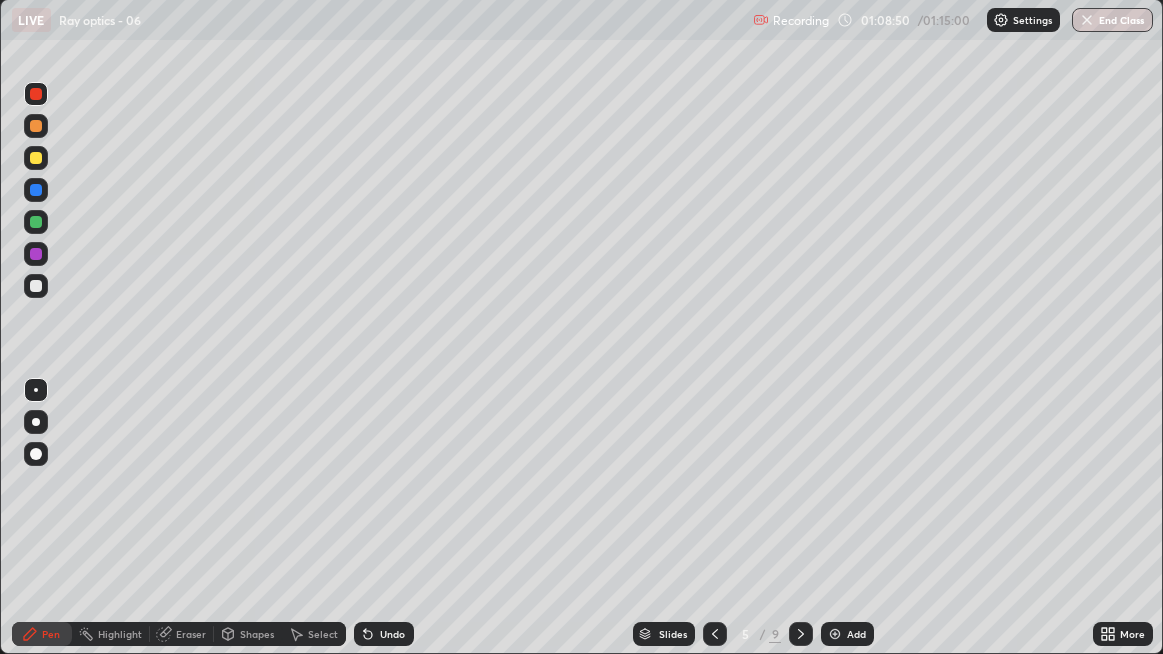 click 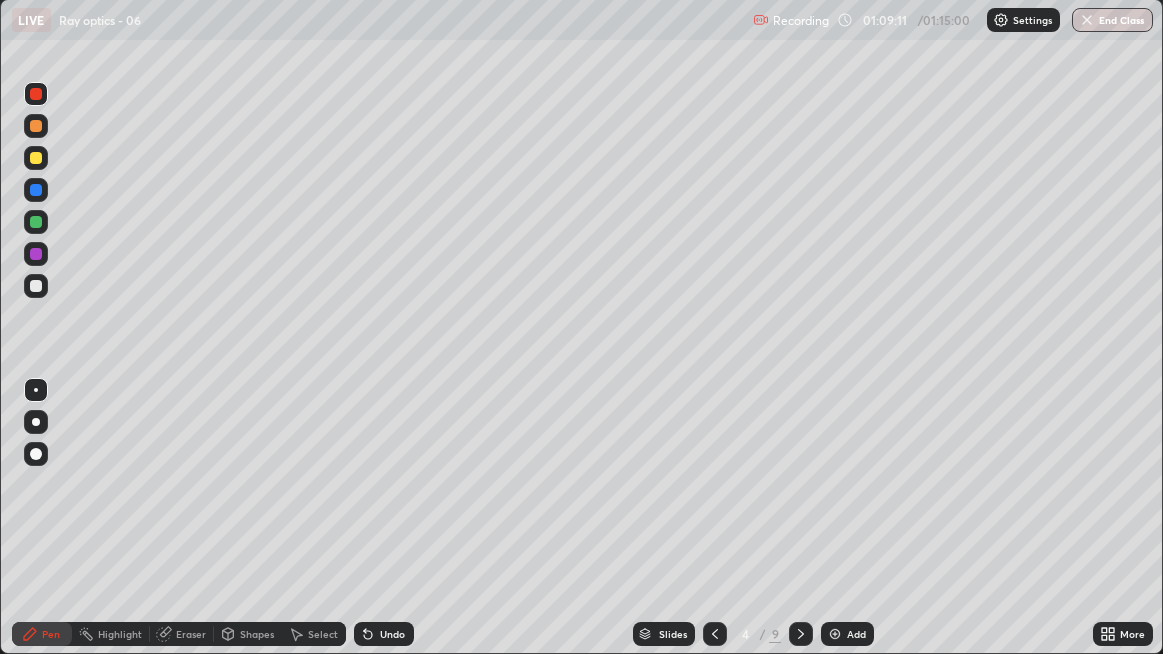 click 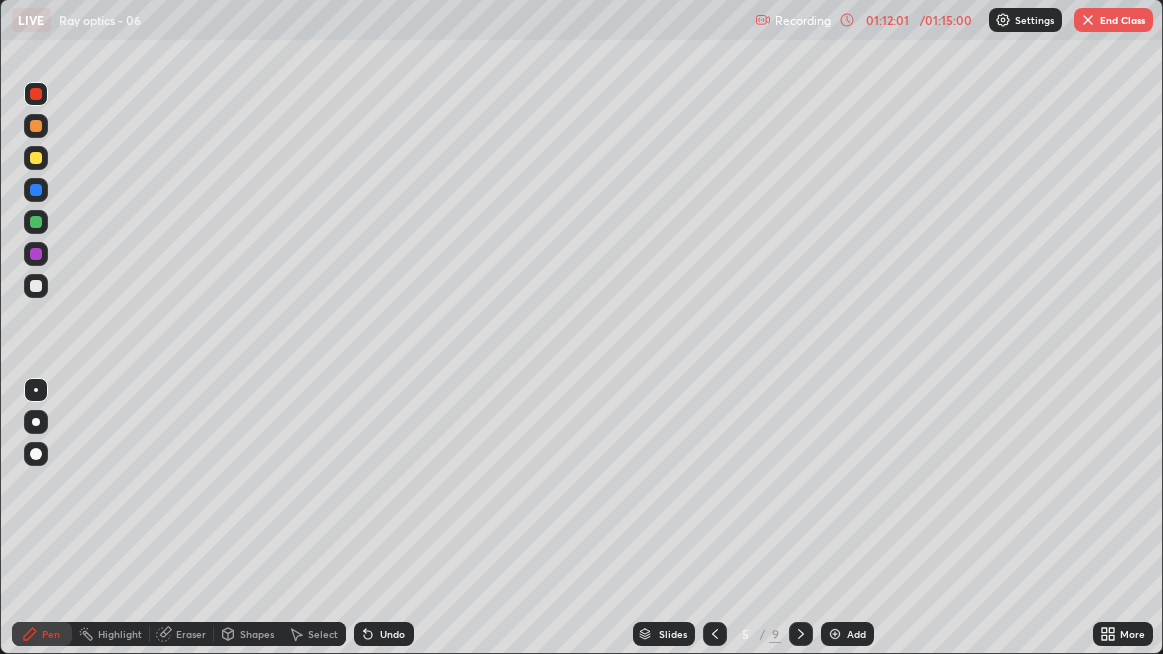 click 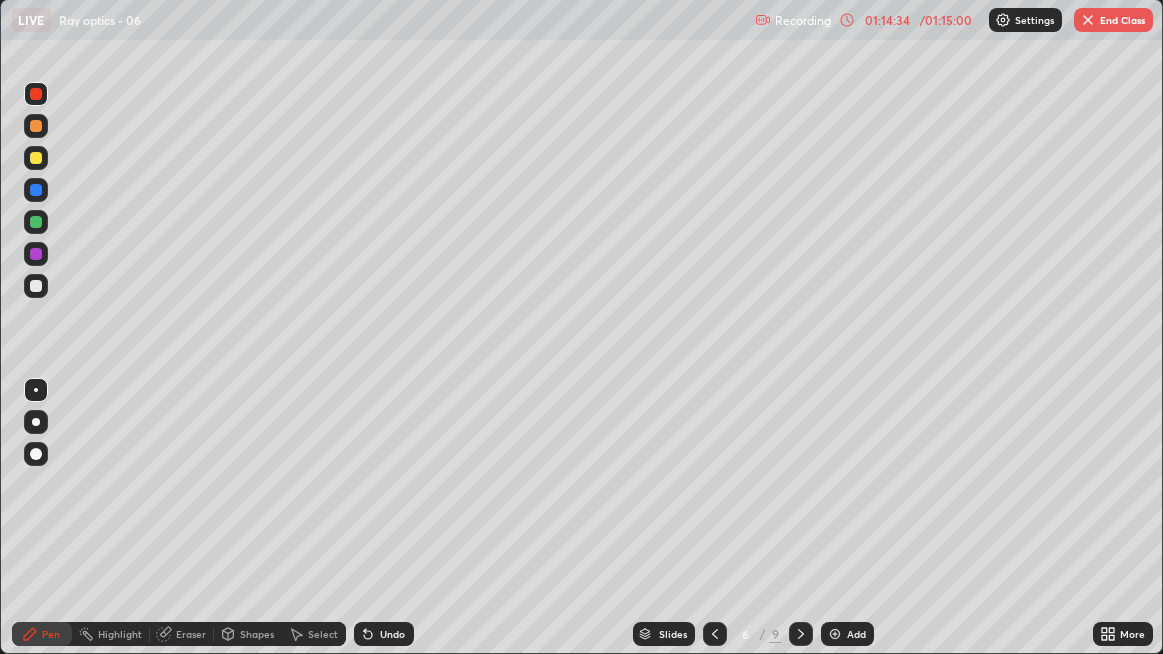 click 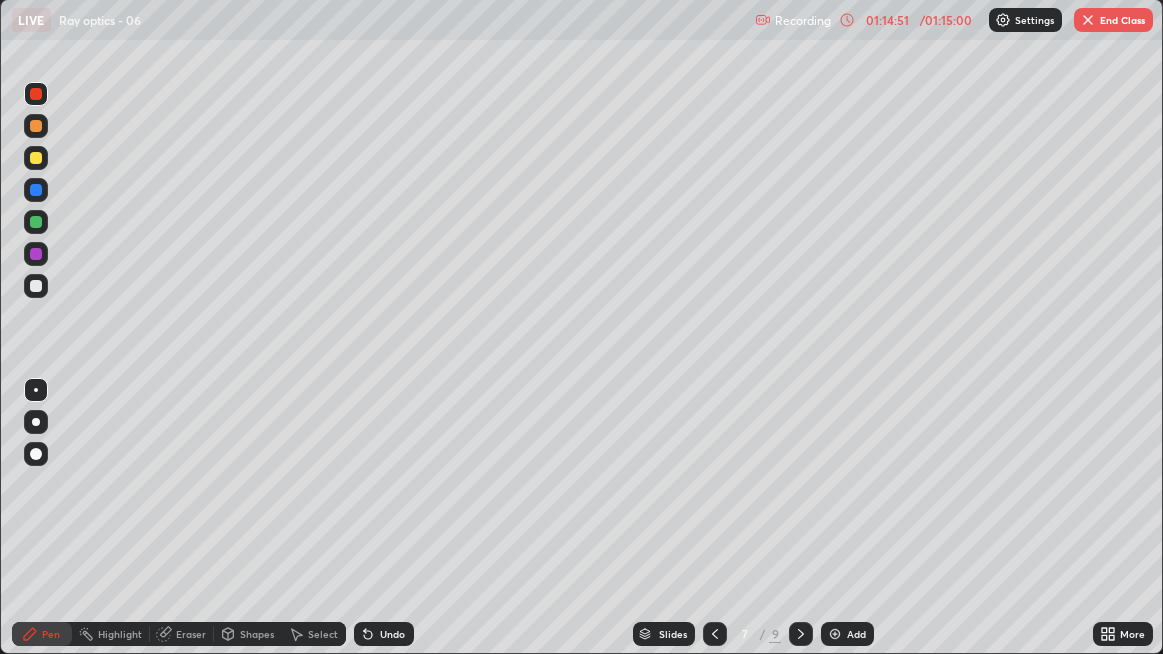 click at bounding box center (36, 286) 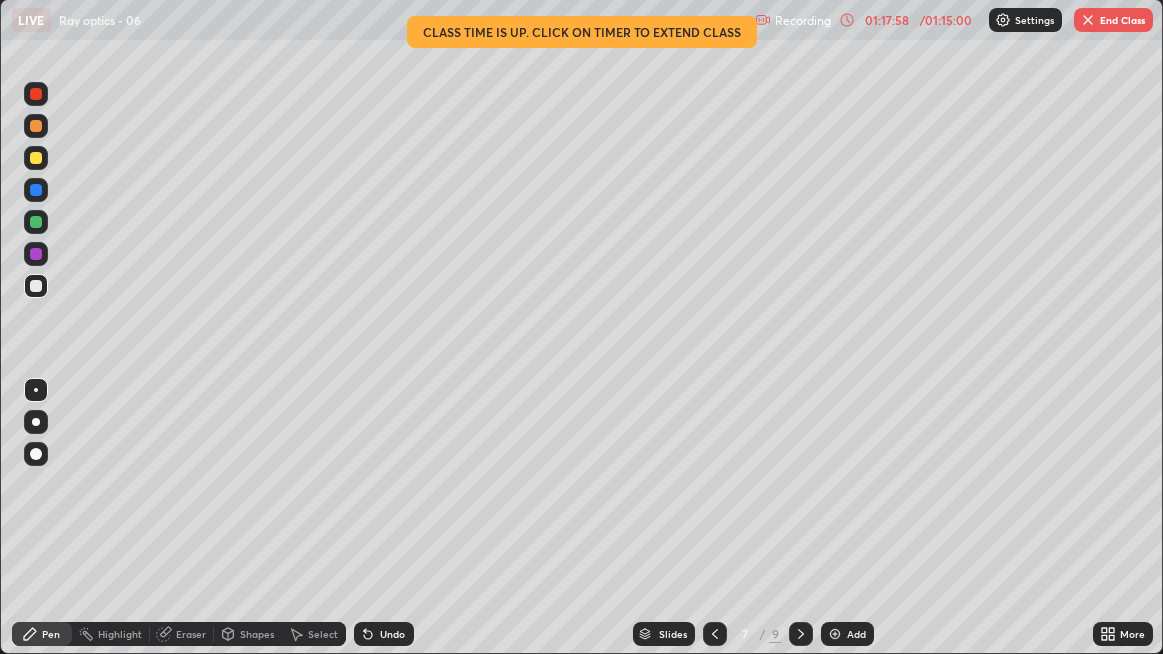 click 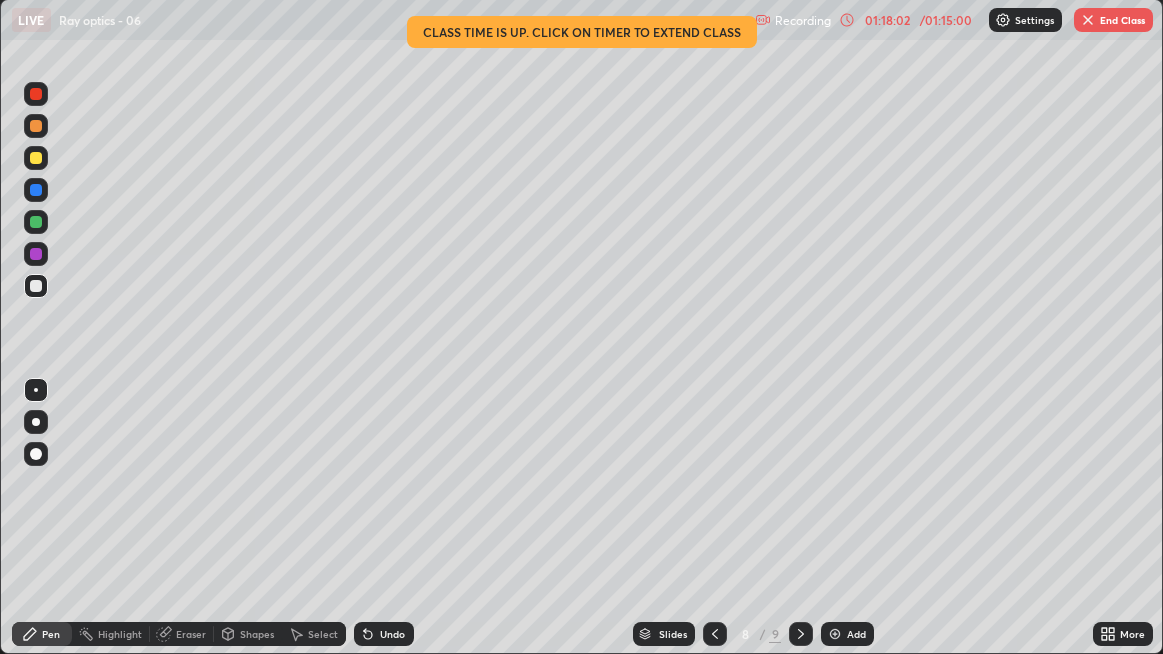 click 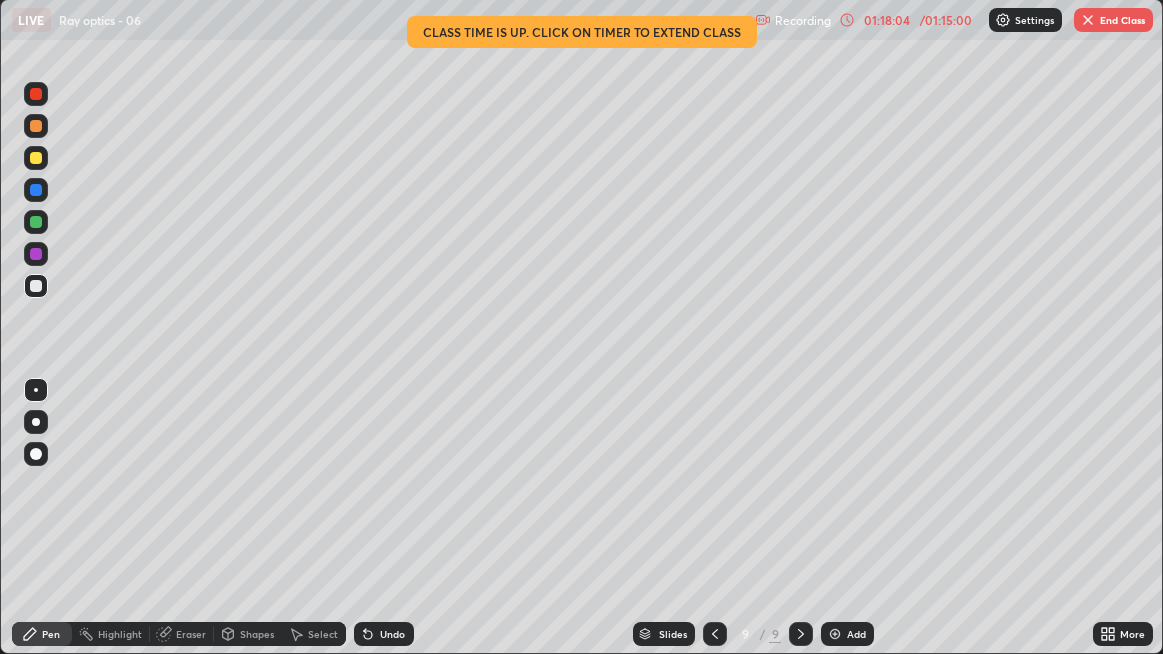 click 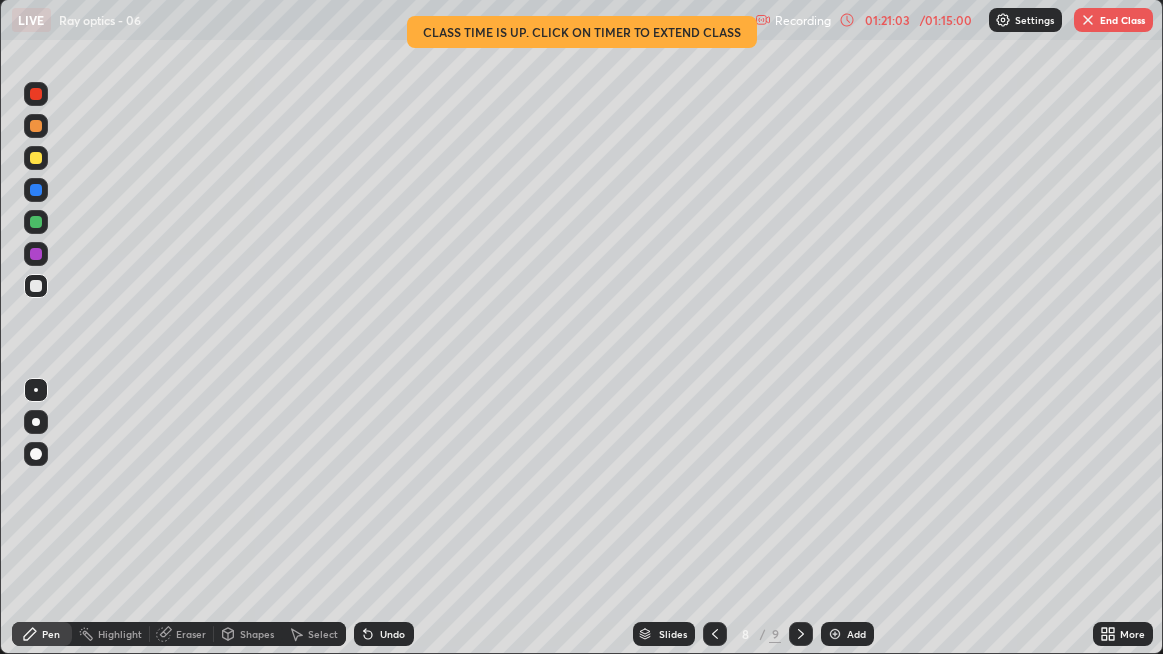 click 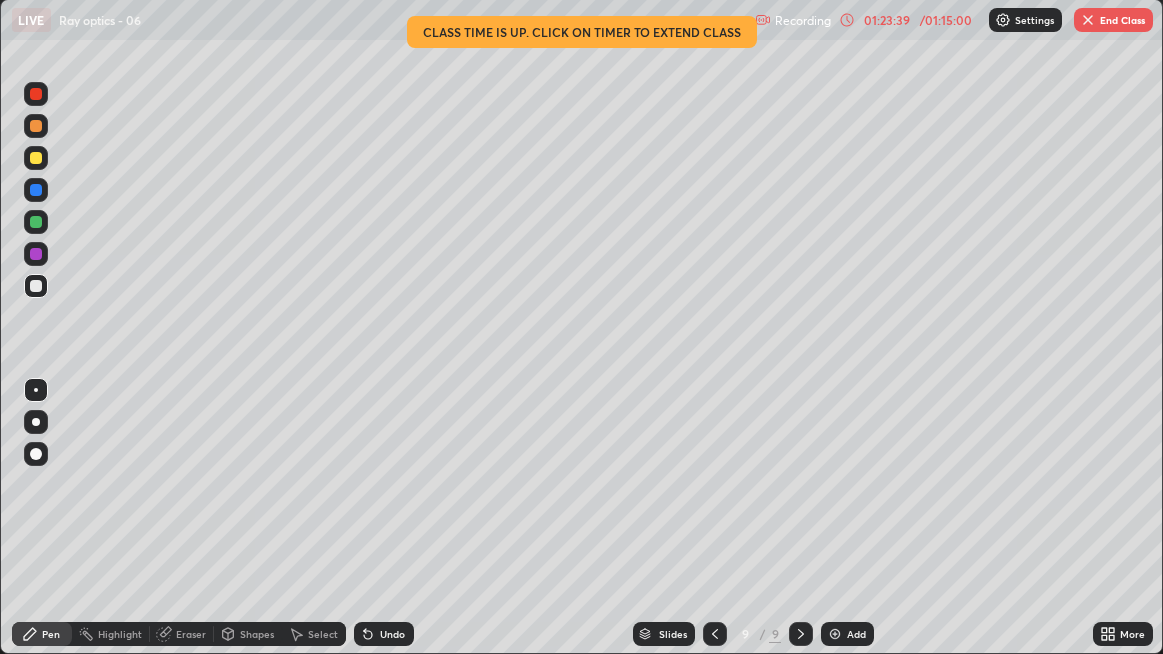 click on "End Class" at bounding box center (1113, 20) 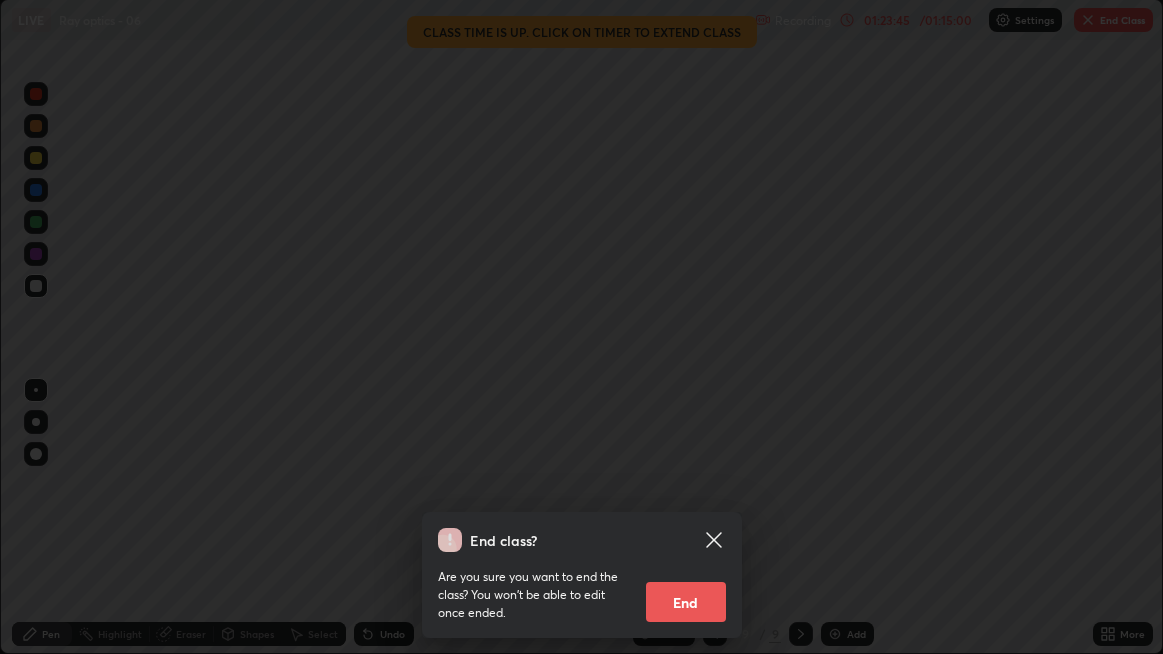 click on "End" at bounding box center [686, 602] 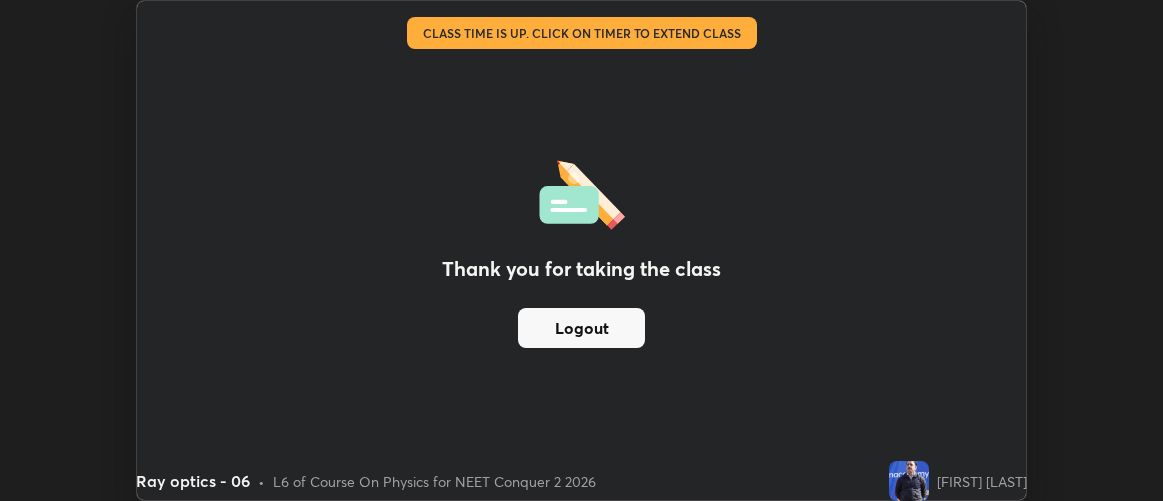 scroll, scrollTop: 500, scrollLeft: 1163, axis: both 